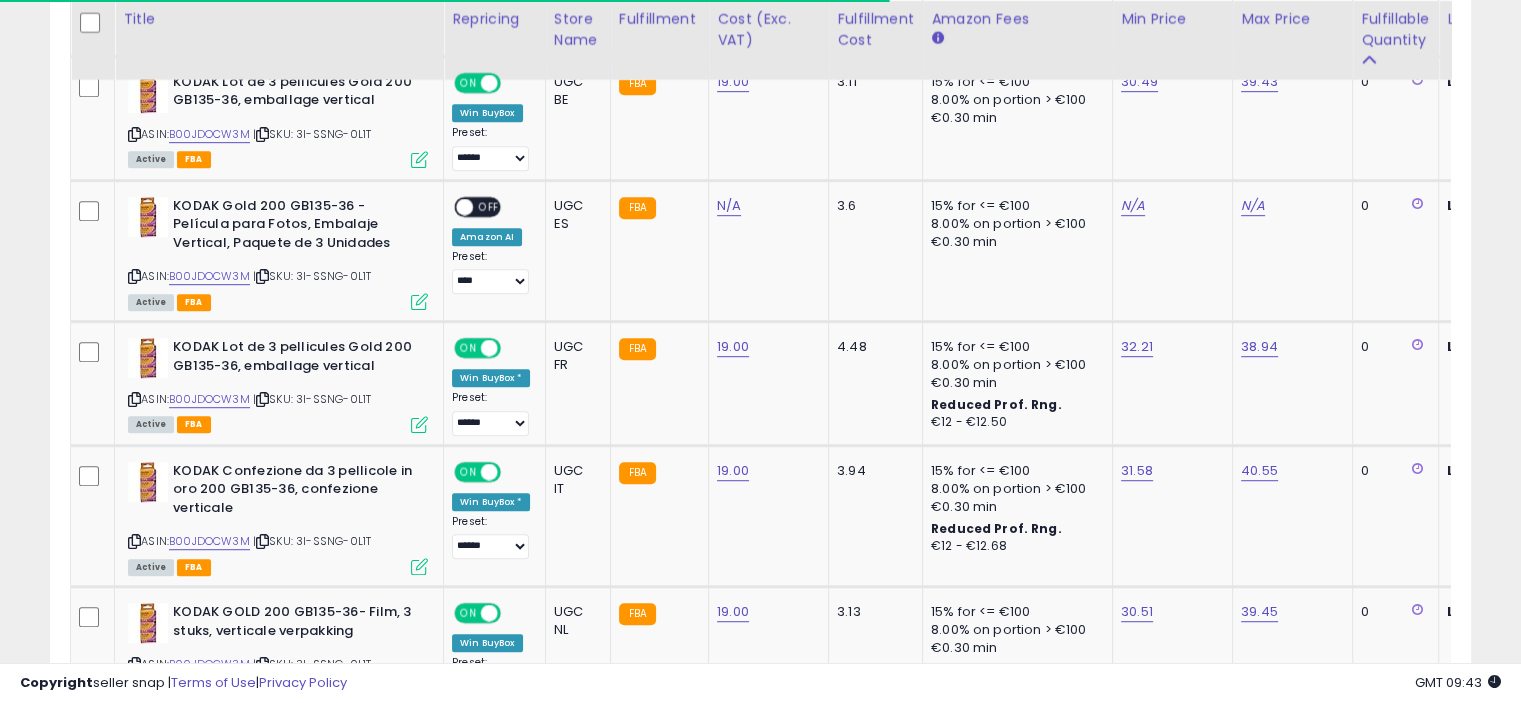 scroll, scrollTop: 1116, scrollLeft: 0, axis: vertical 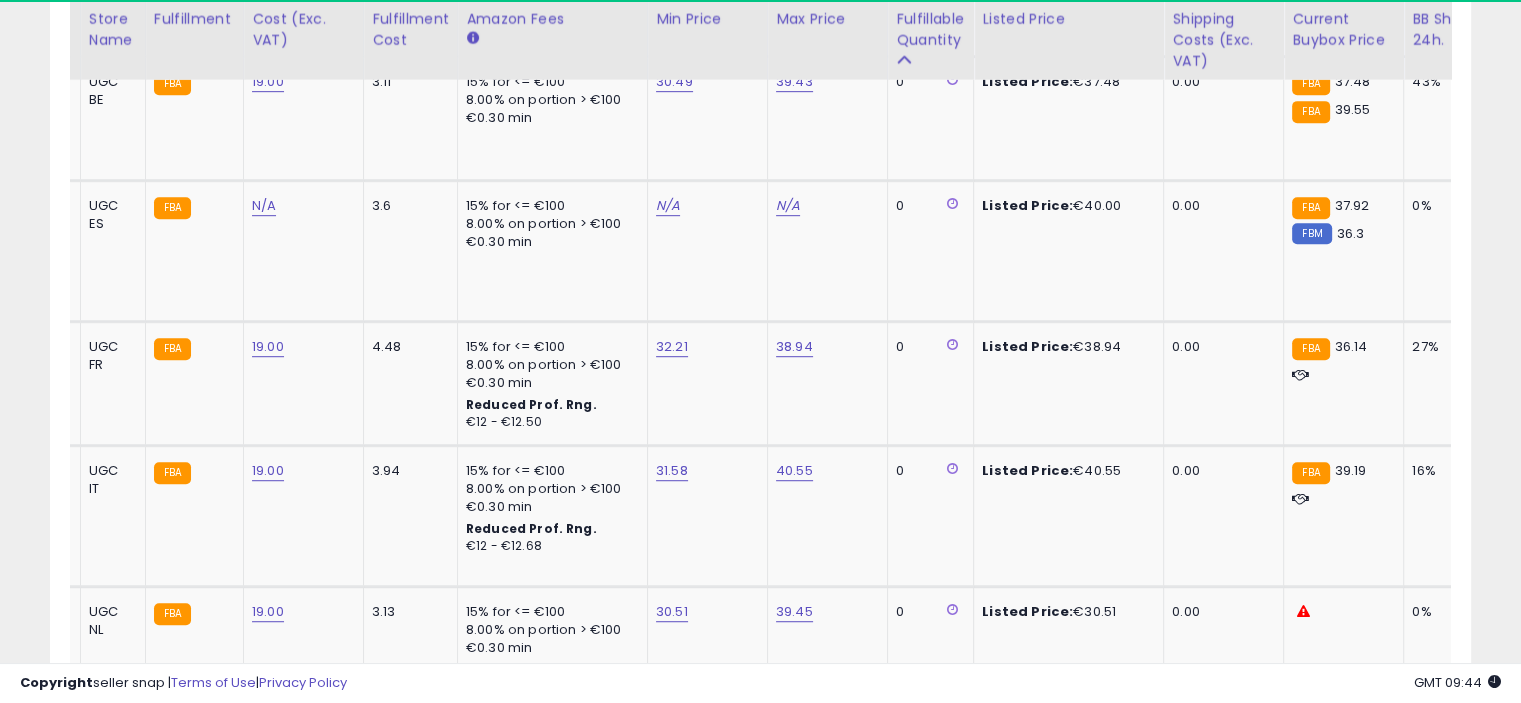 type 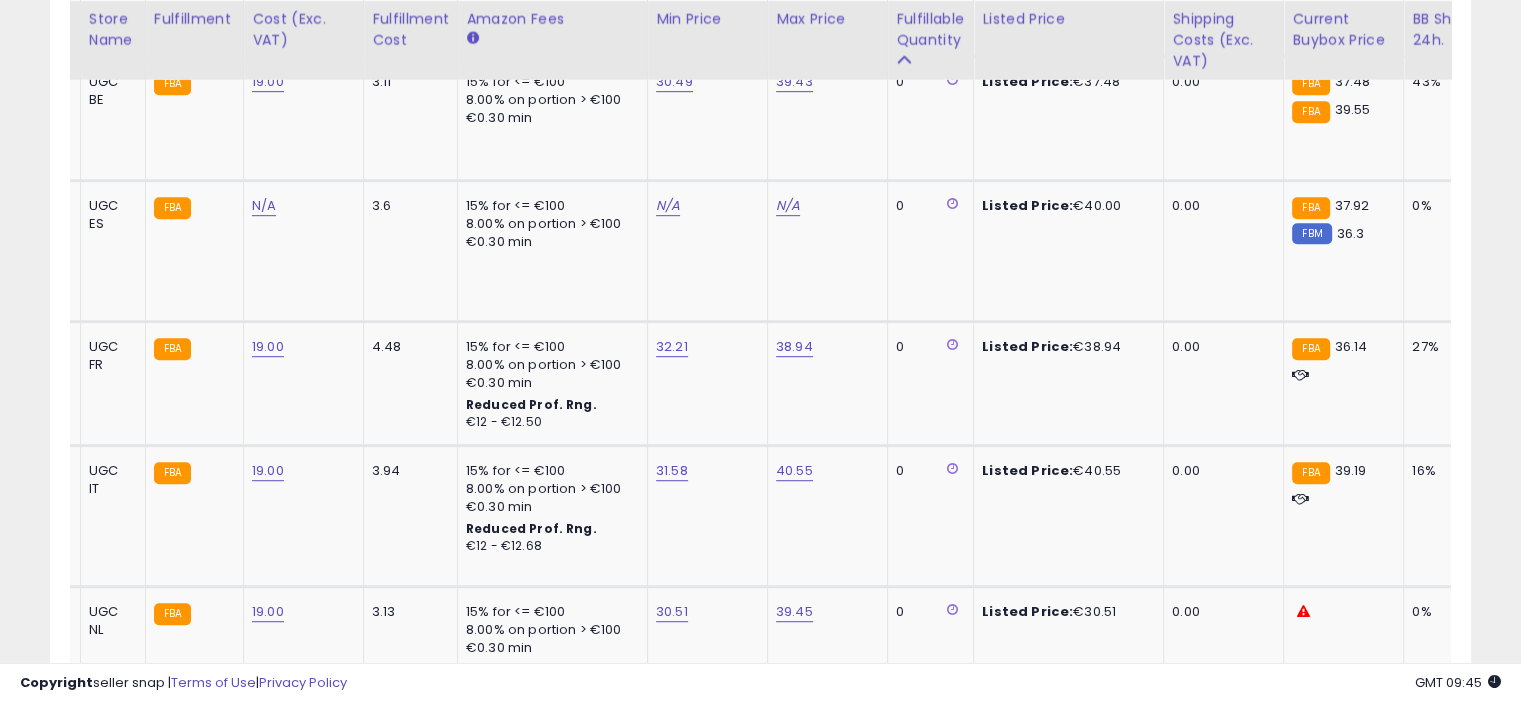 scroll, scrollTop: 716, scrollLeft: 0, axis: vertical 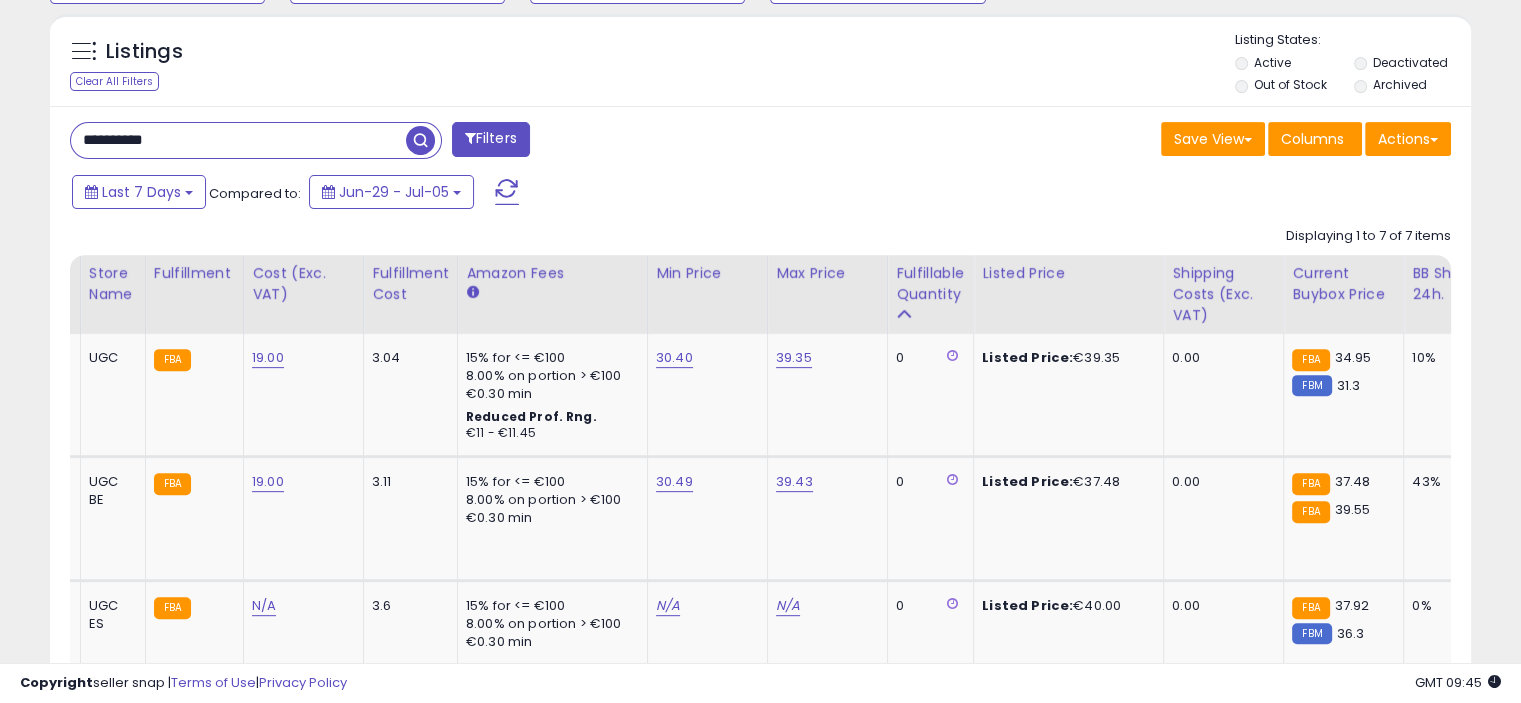 click on "**********" at bounding box center (238, 140) 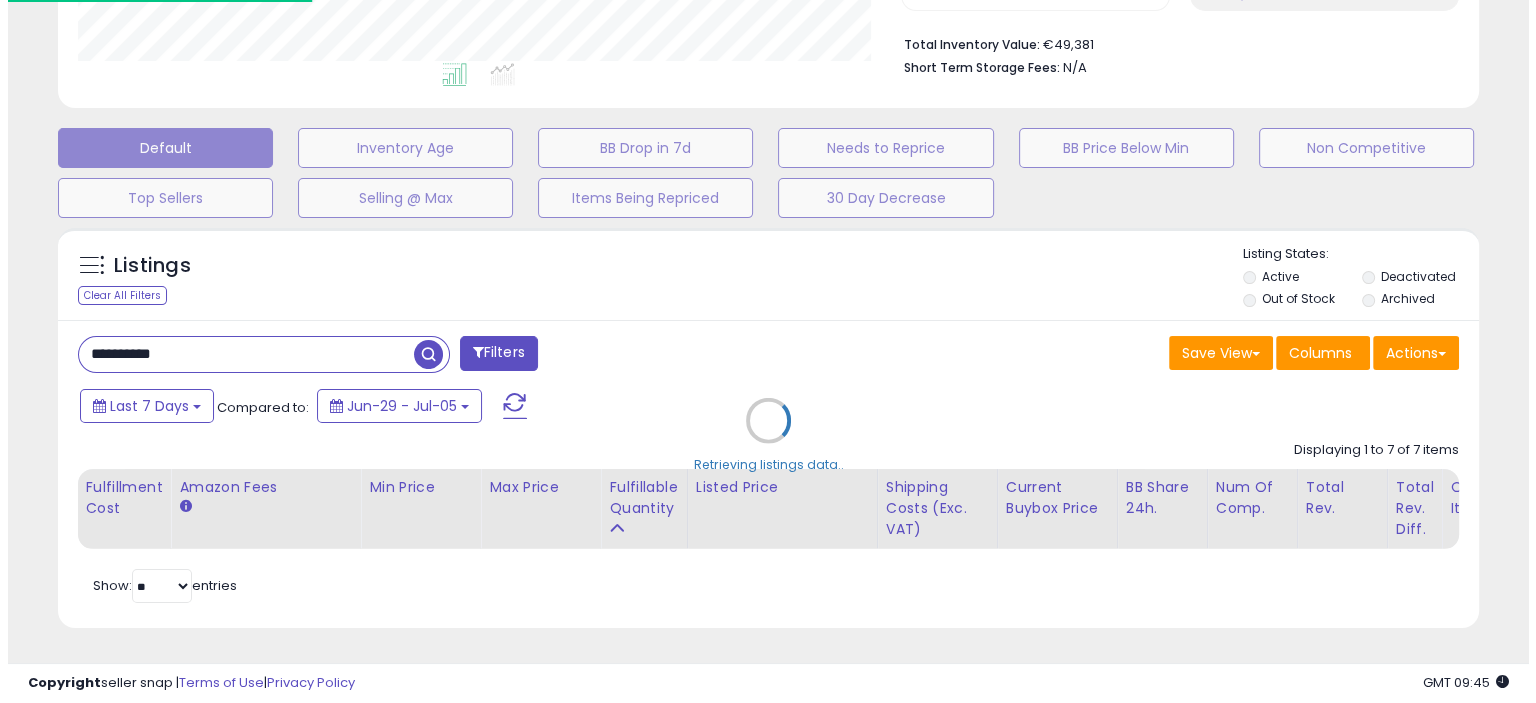 scroll, scrollTop: 516, scrollLeft: 0, axis: vertical 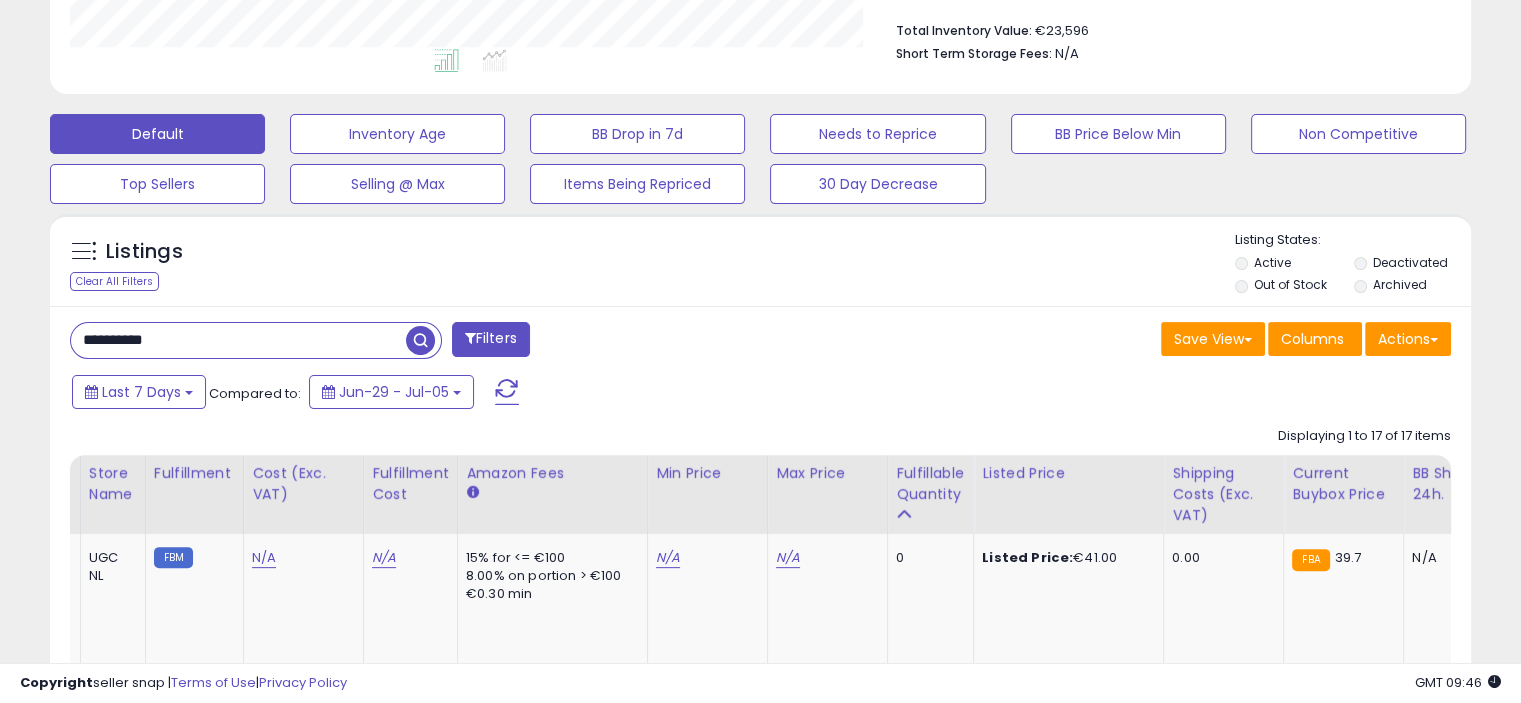 click on "**********" at bounding box center (238, 340) 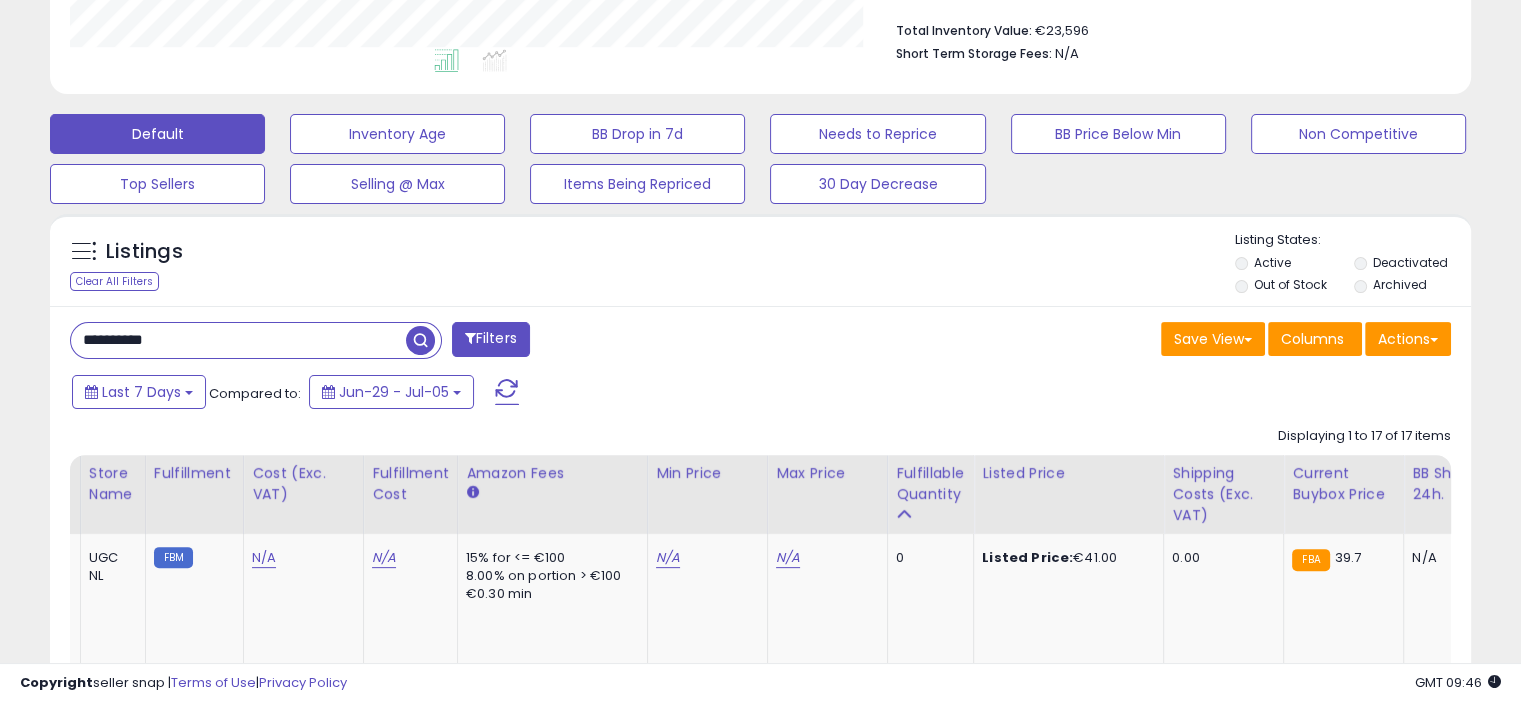 paste 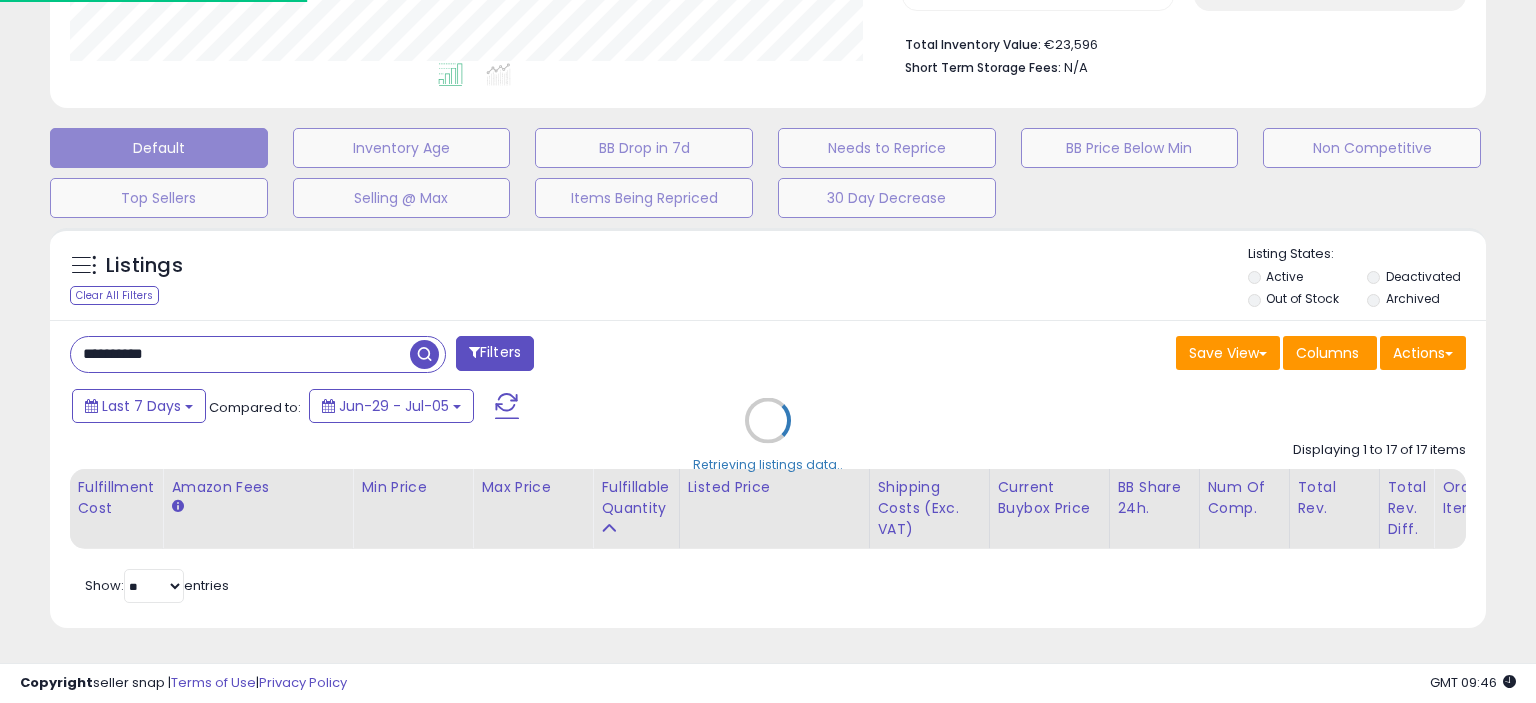 scroll, scrollTop: 999589, scrollLeft: 999168, axis: both 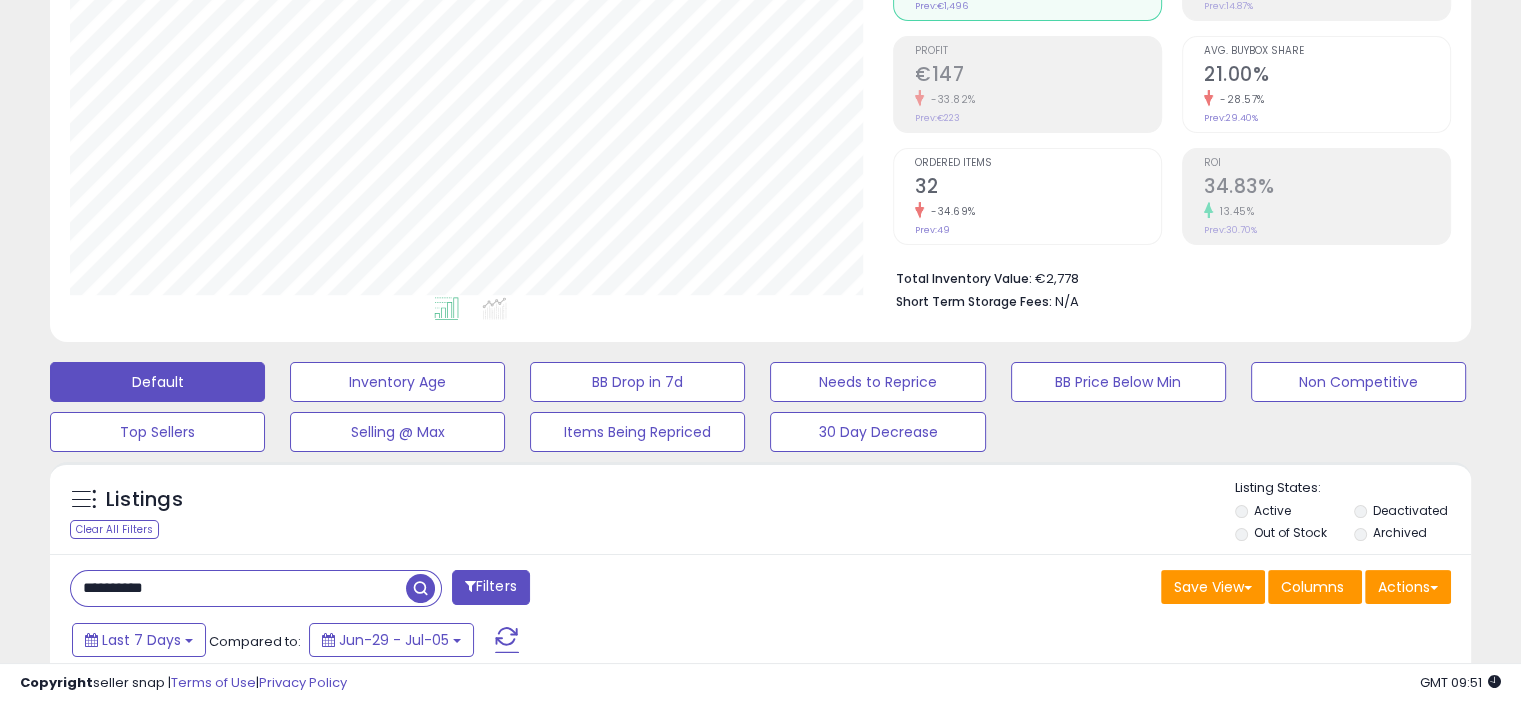 click on "**********" at bounding box center (238, 588) 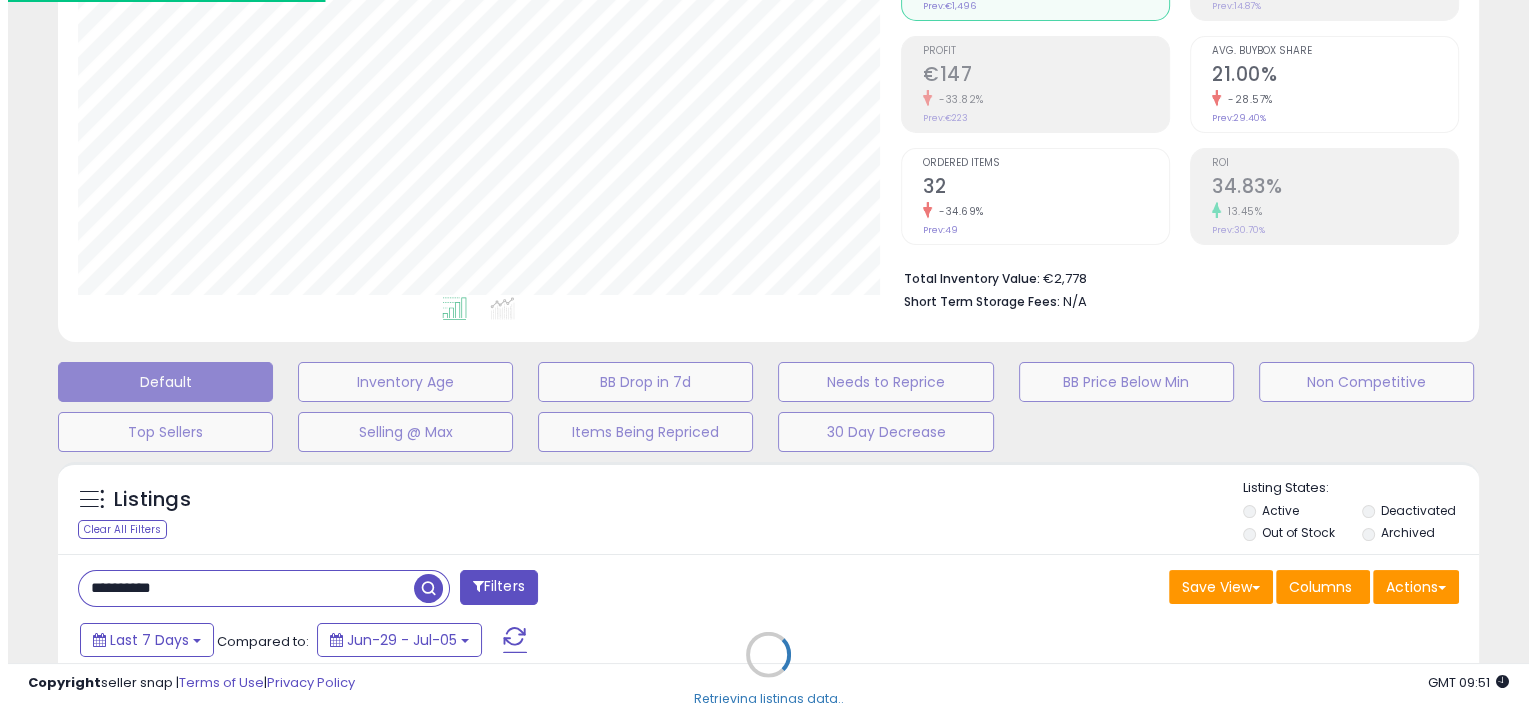 scroll, scrollTop: 999589, scrollLeft: 999168, axis: both 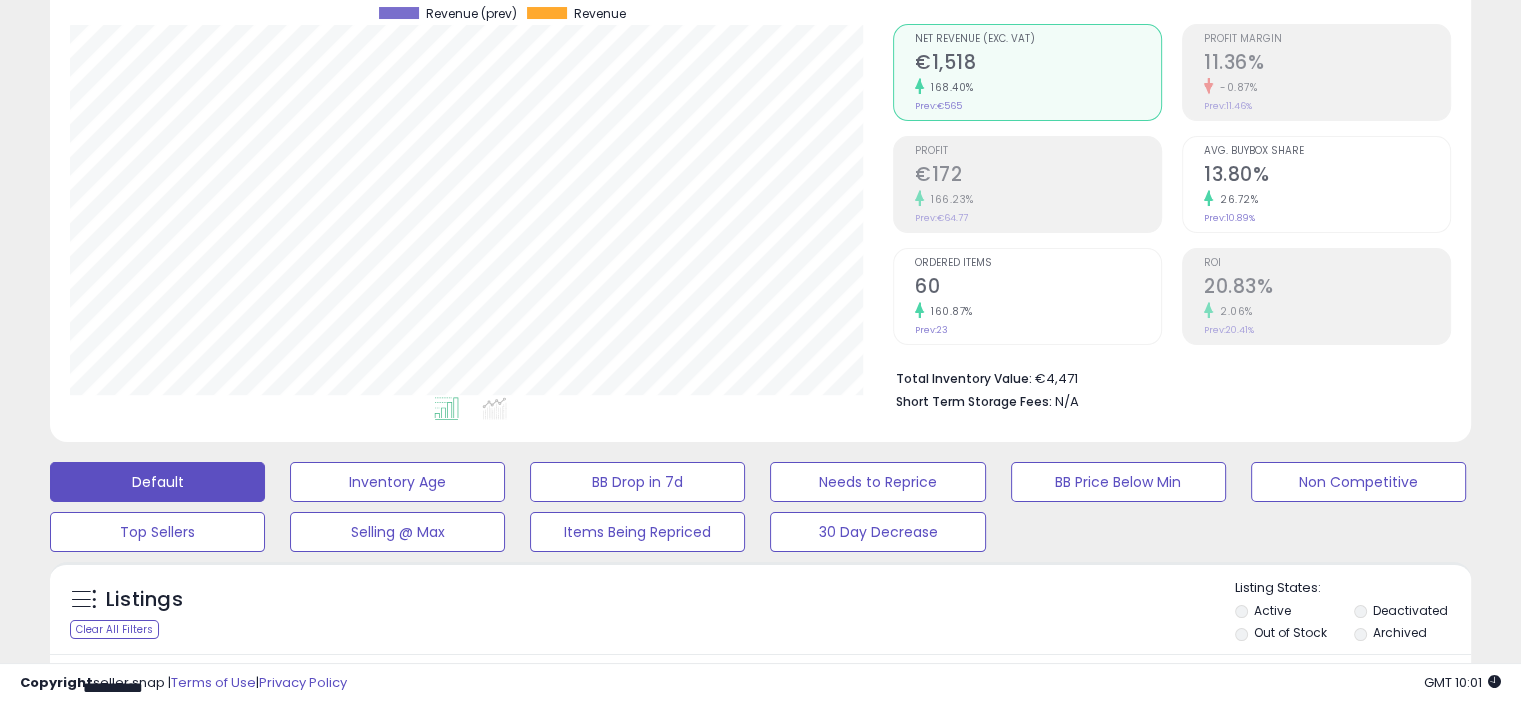 drag, startPoint x: 637, startPoint y: 648, endPoint x: 627, endPoint y: 621, distance: 28.79236 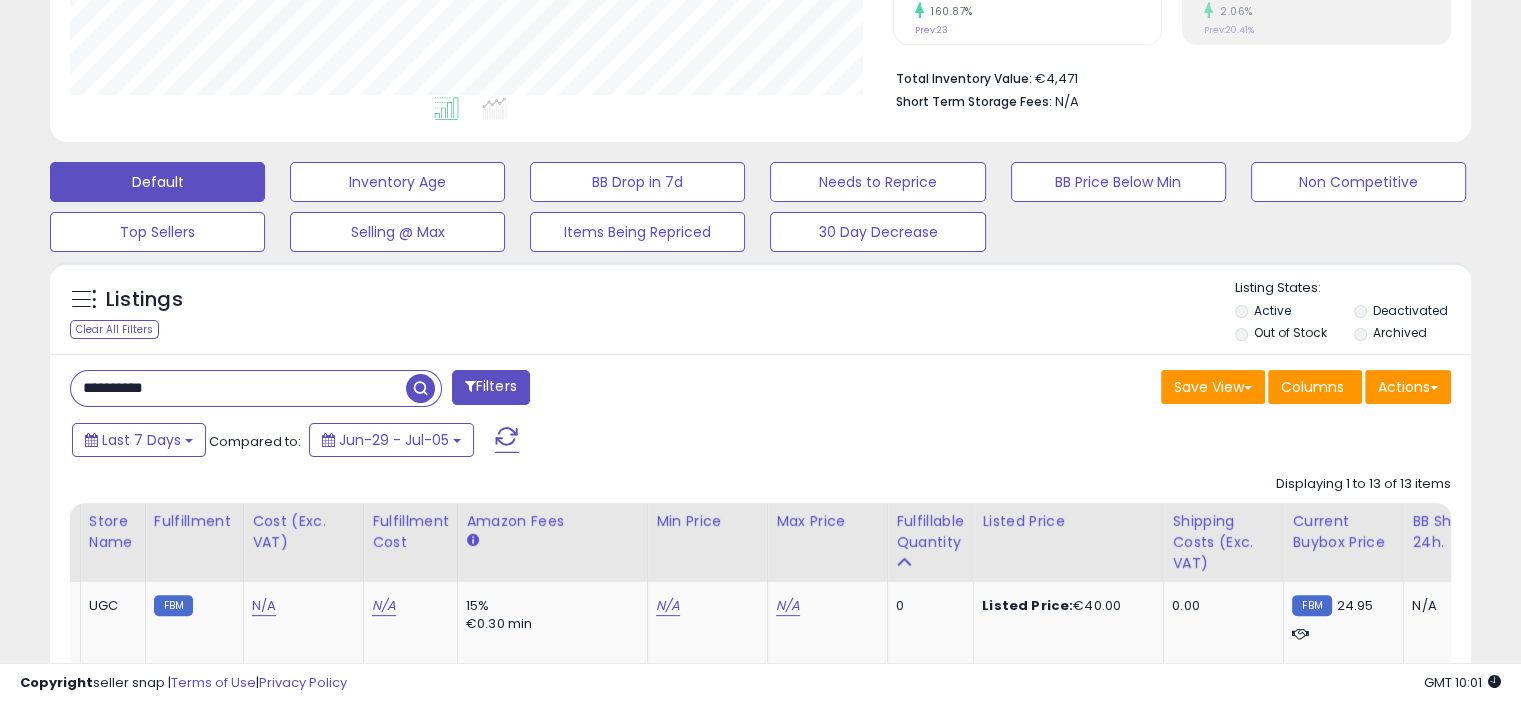 scroll, scrollTop: 968, scrollLeft: 0, axis: vertical 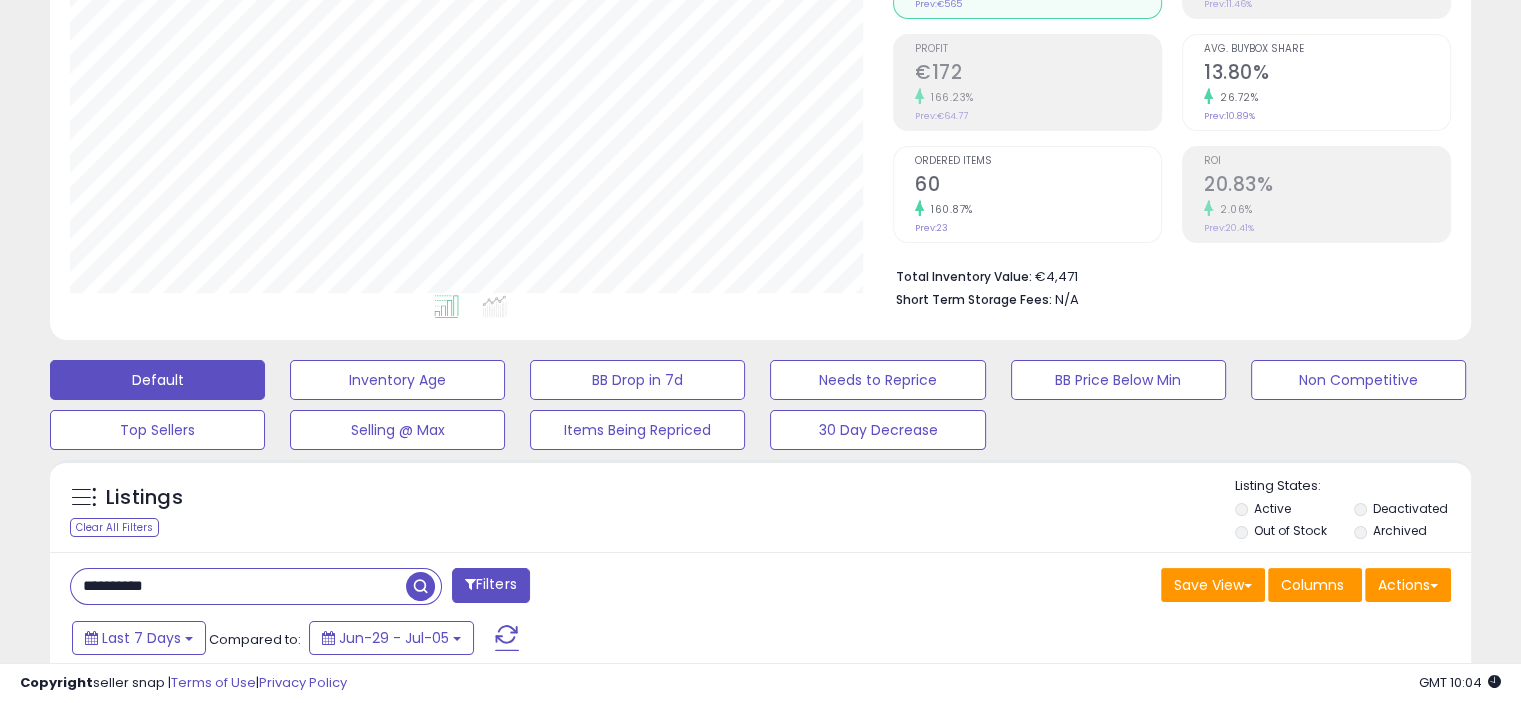 click on "**********" at bounding box center [238, 586] 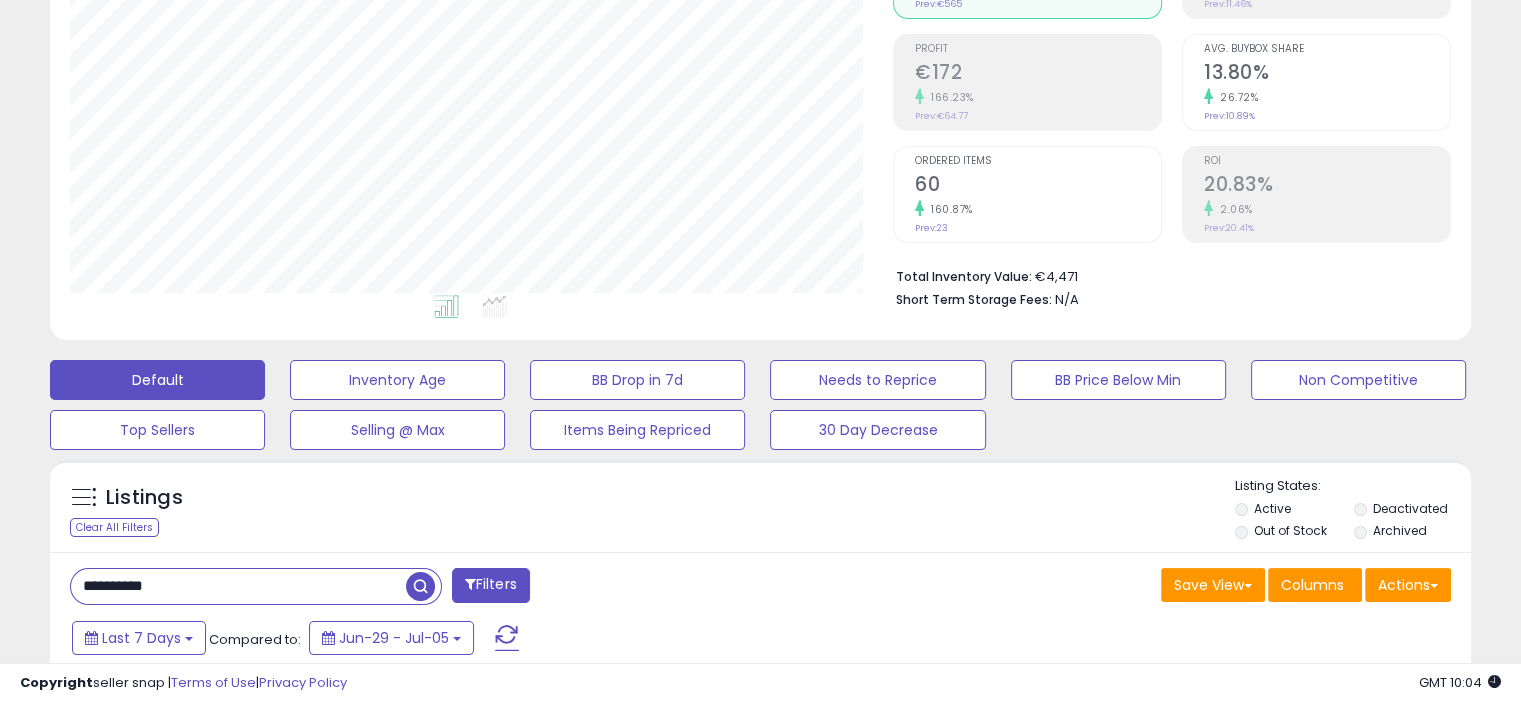 paste 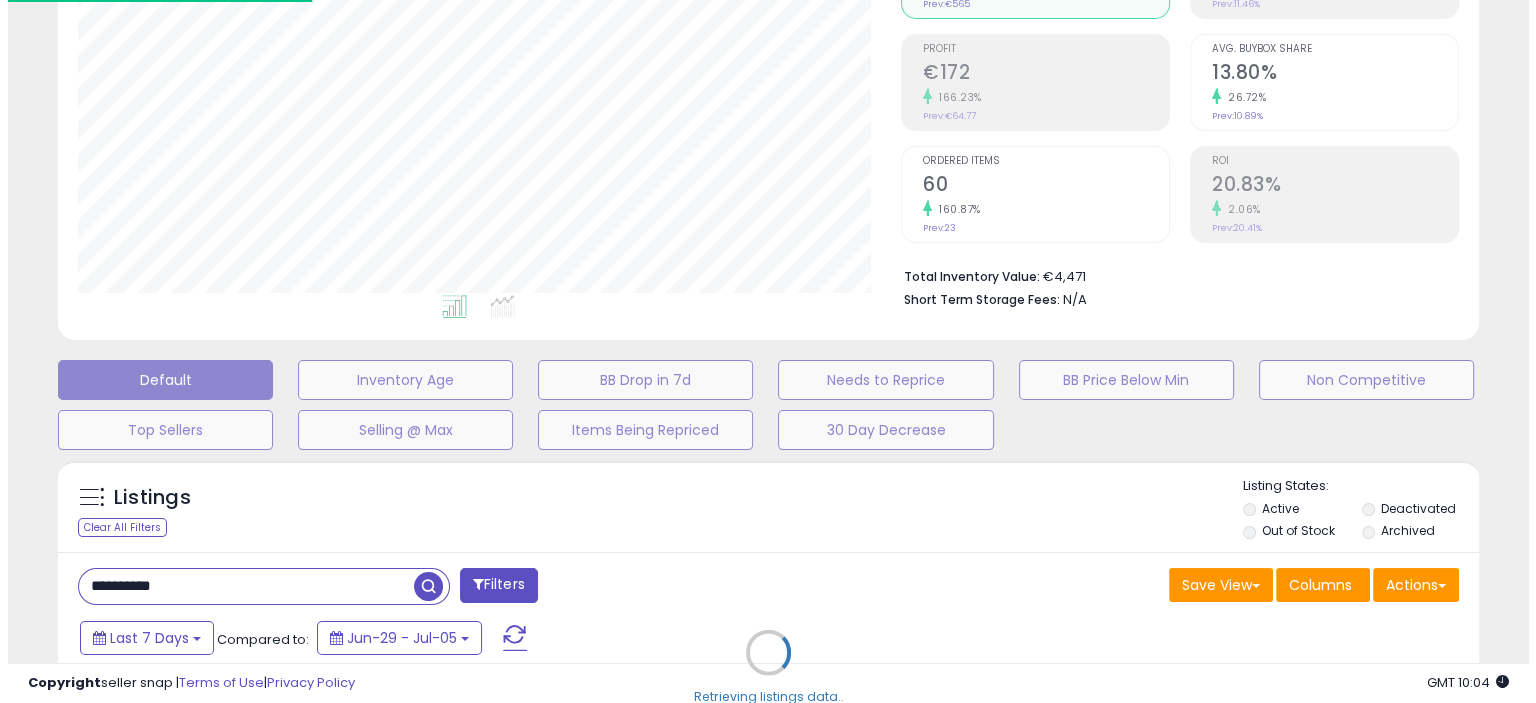 scroll, scrollTop: 999589, scrollLeft: 999168, axis: both 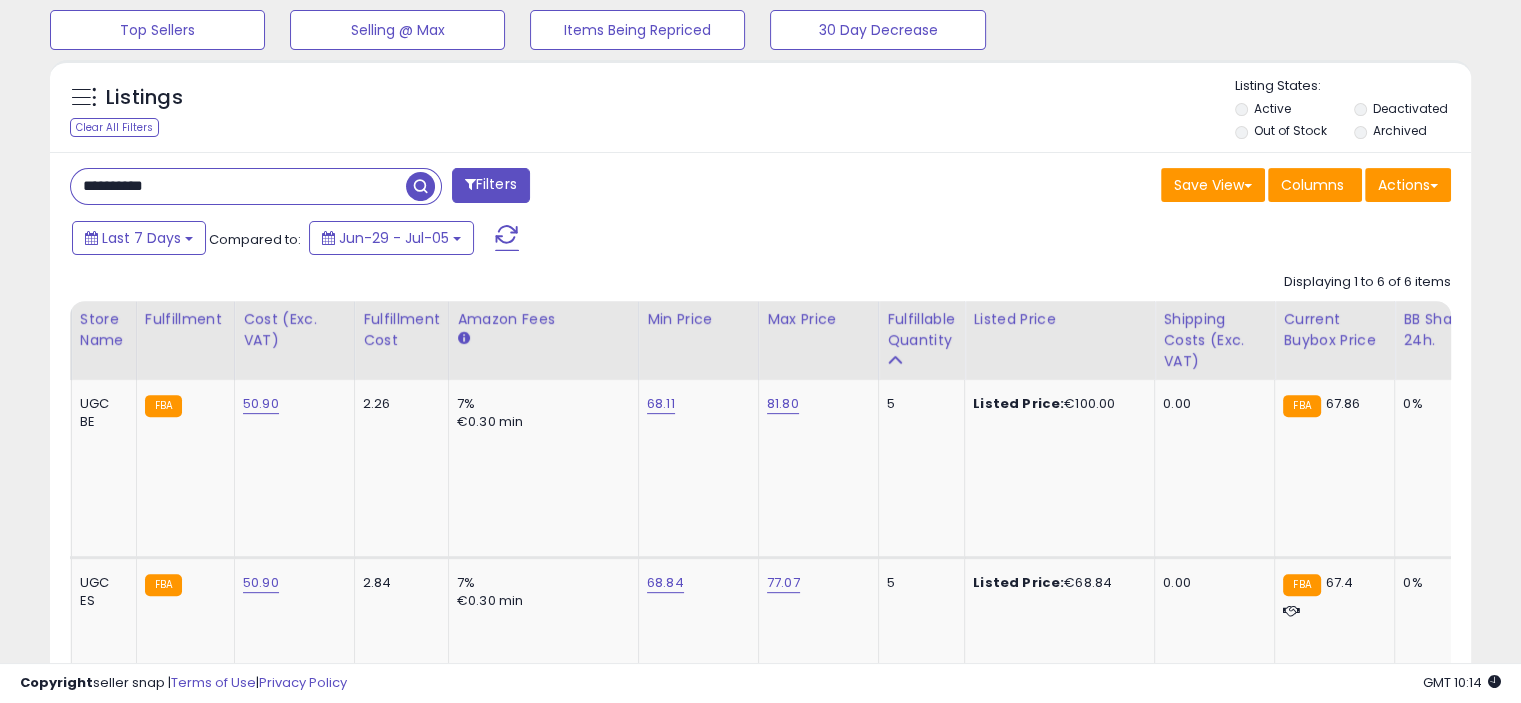 click on "**********" at bounding box center (238, 186) 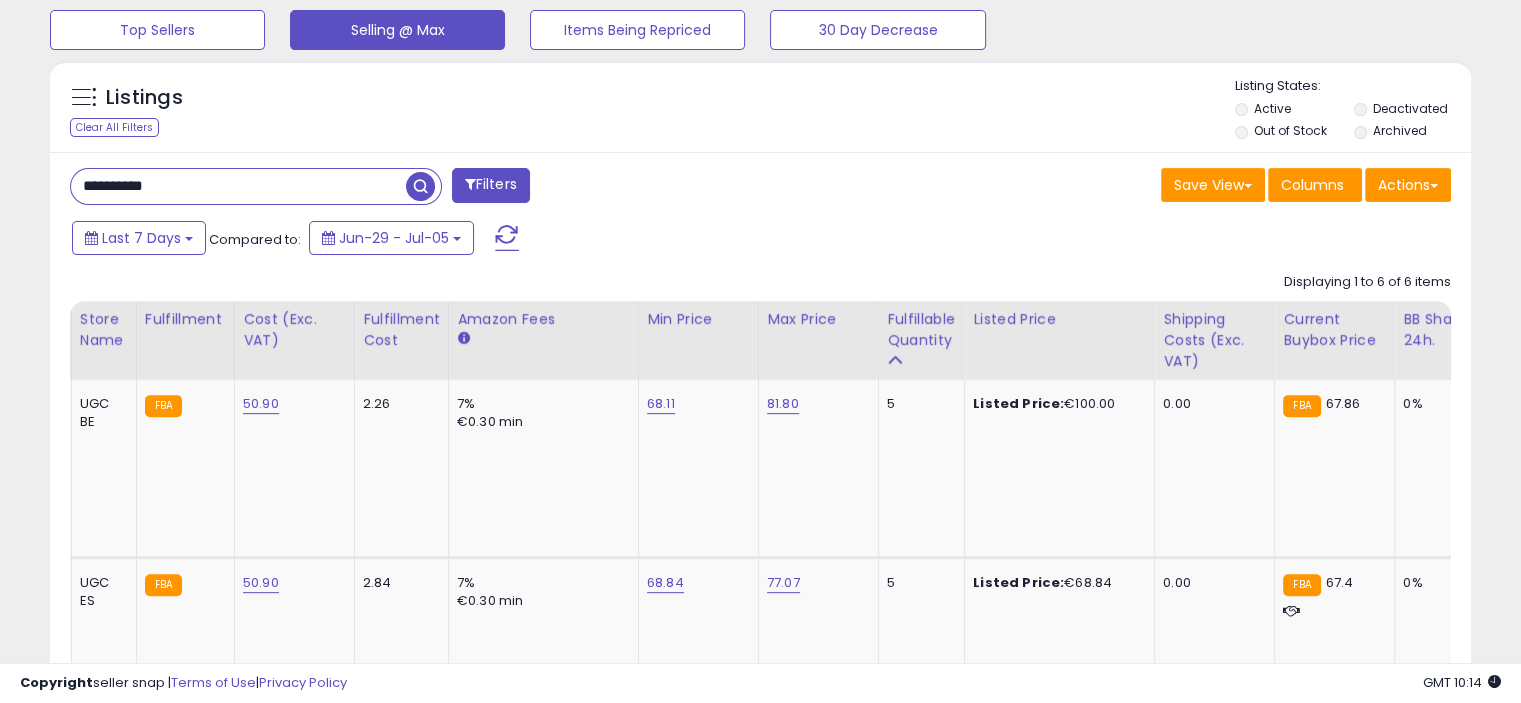 click at bounding box center (420, 186) 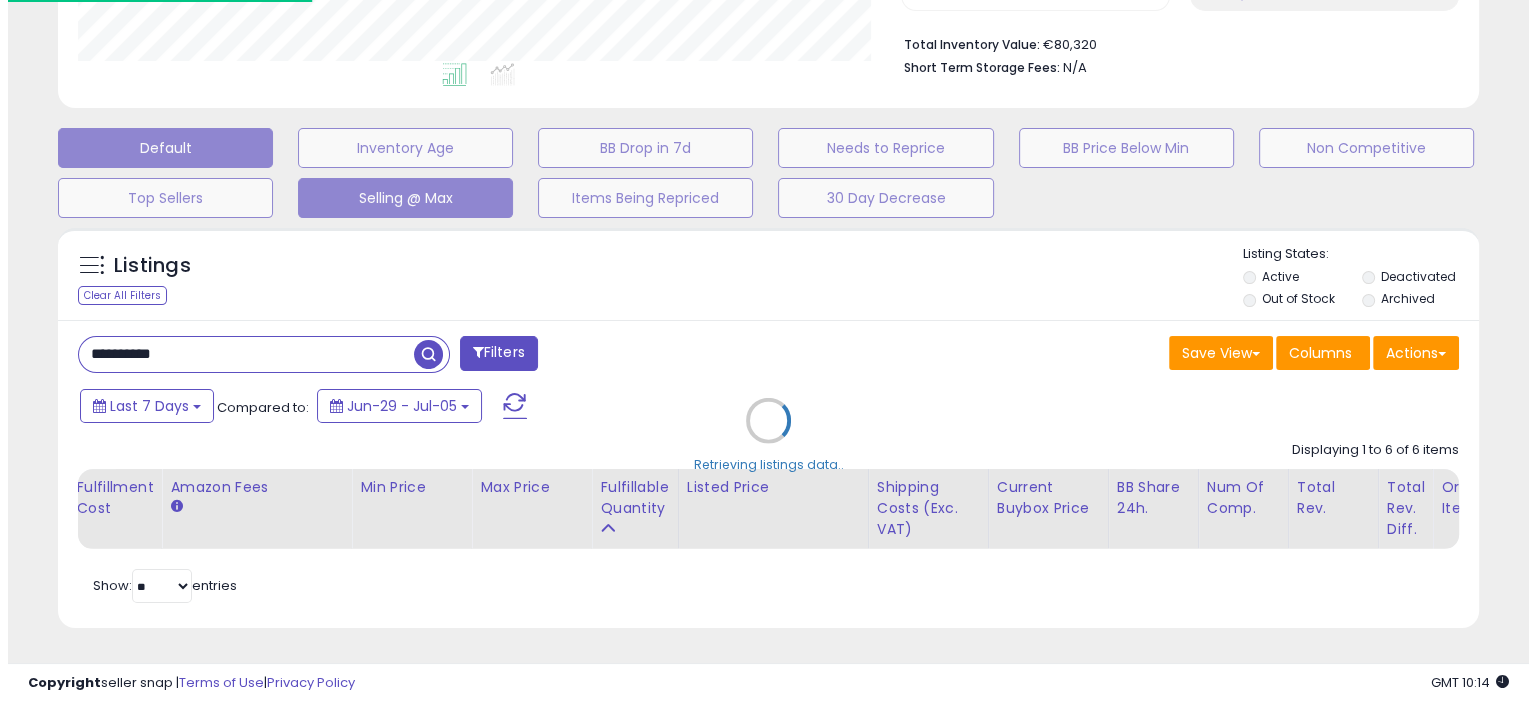 scroll, scrollTop: 516, scrollLeft: 0, axis: vertical 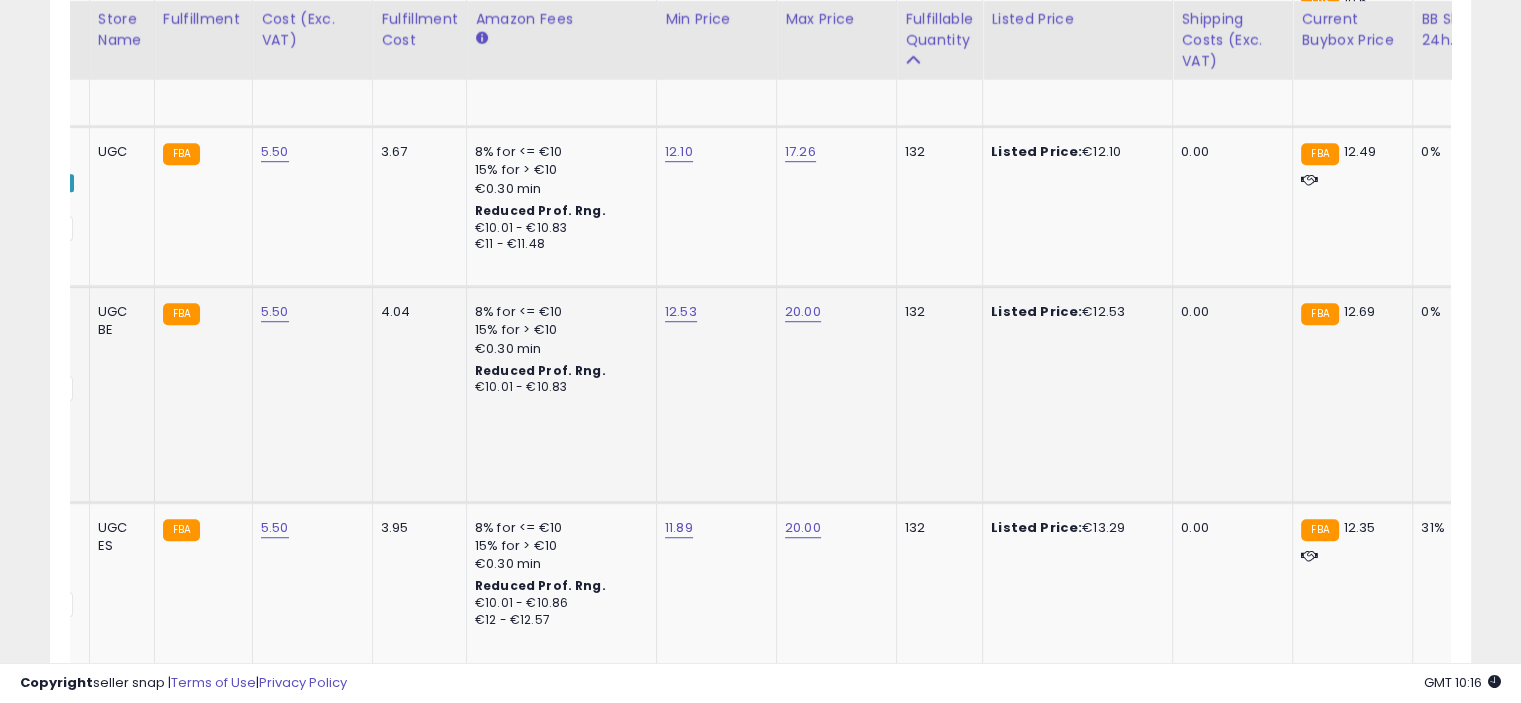 click on "12.53" 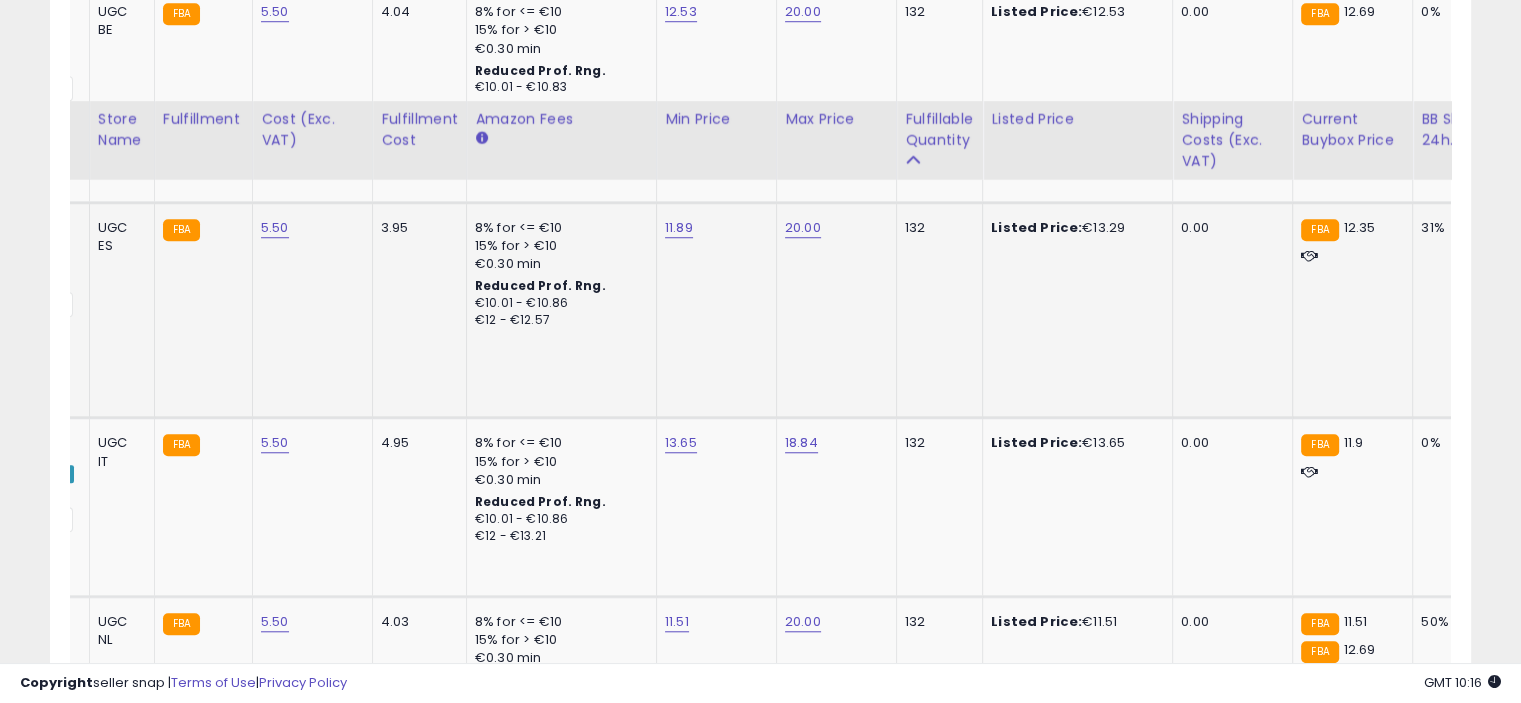 scroll, scrollTop: 1716, scrollLeft: 0, axis: vertical 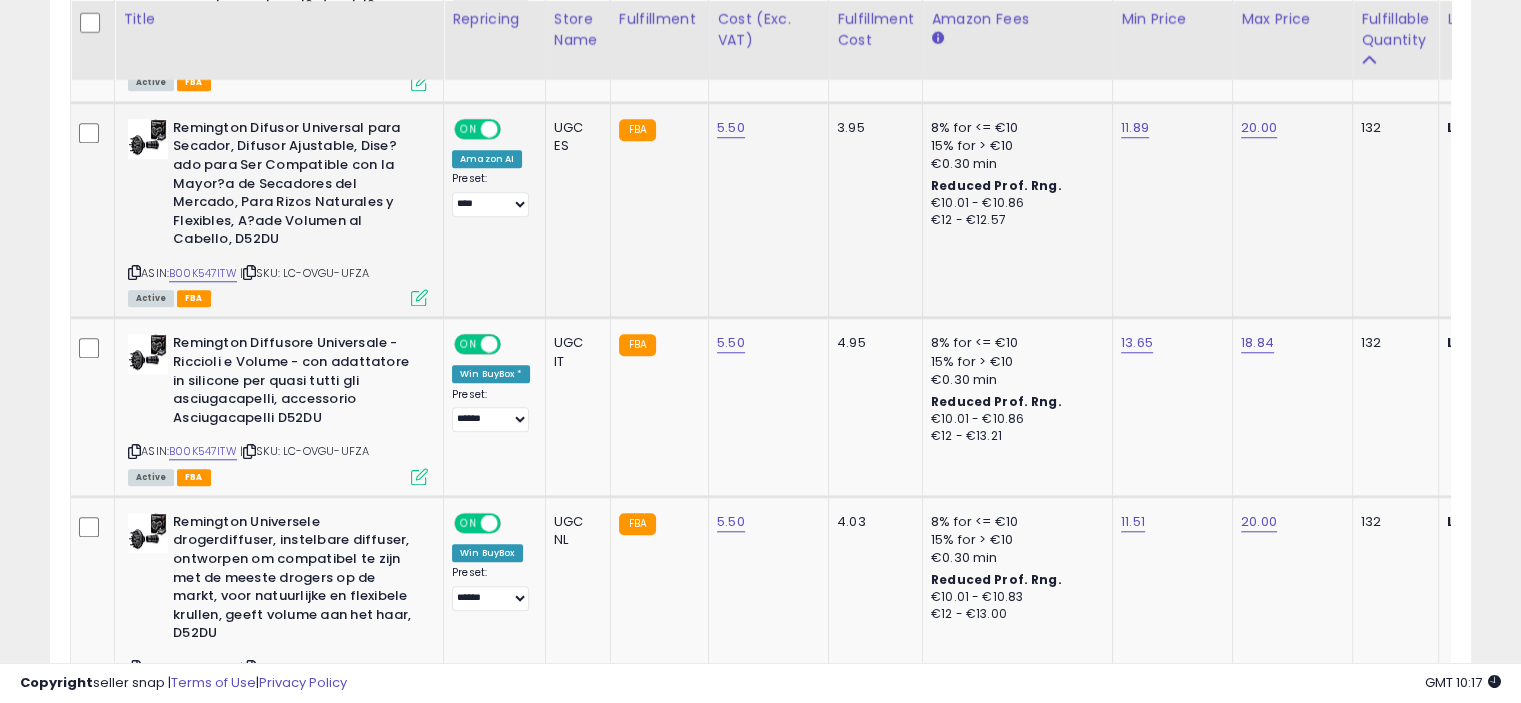click at bounding box center (419, 297) 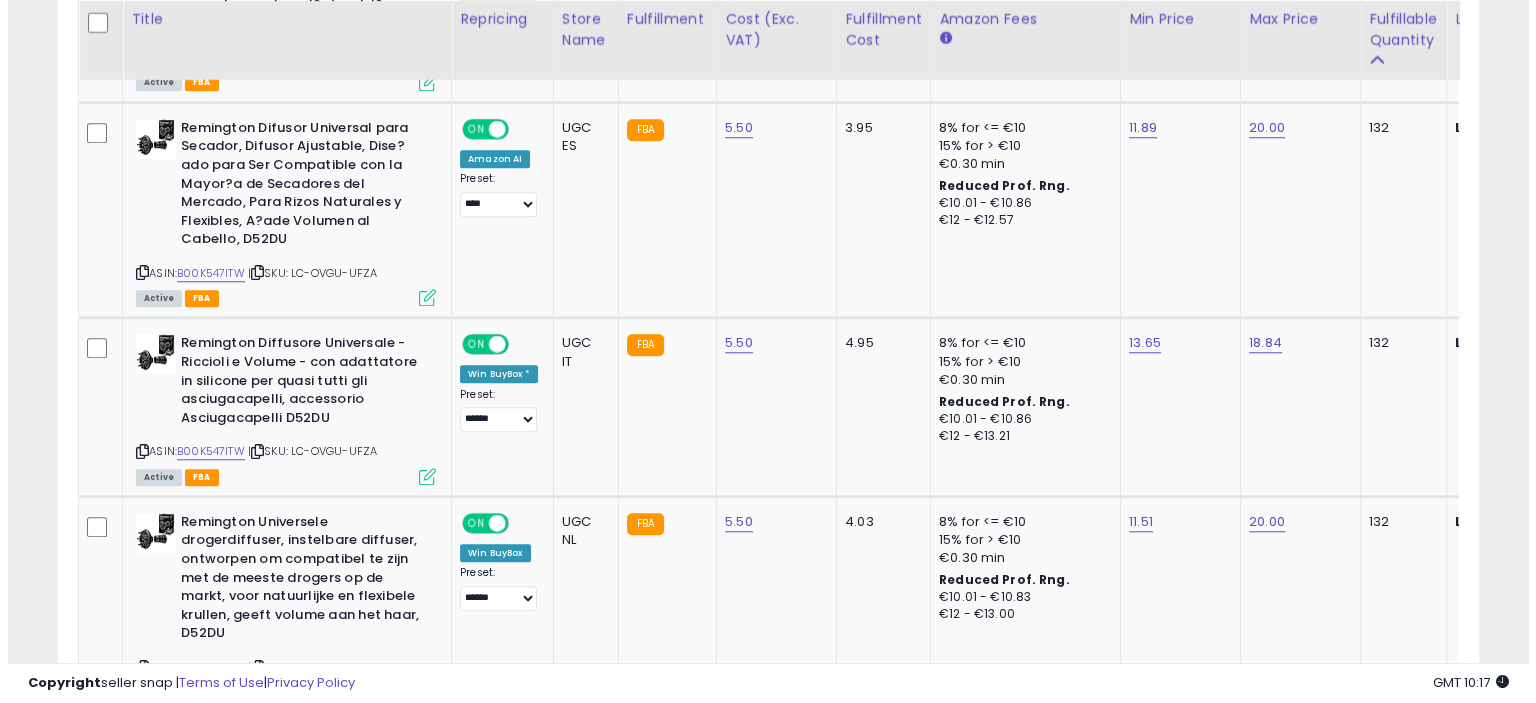 scroll, scrollTop: 999589, scrollLeft: 999168, axis: both 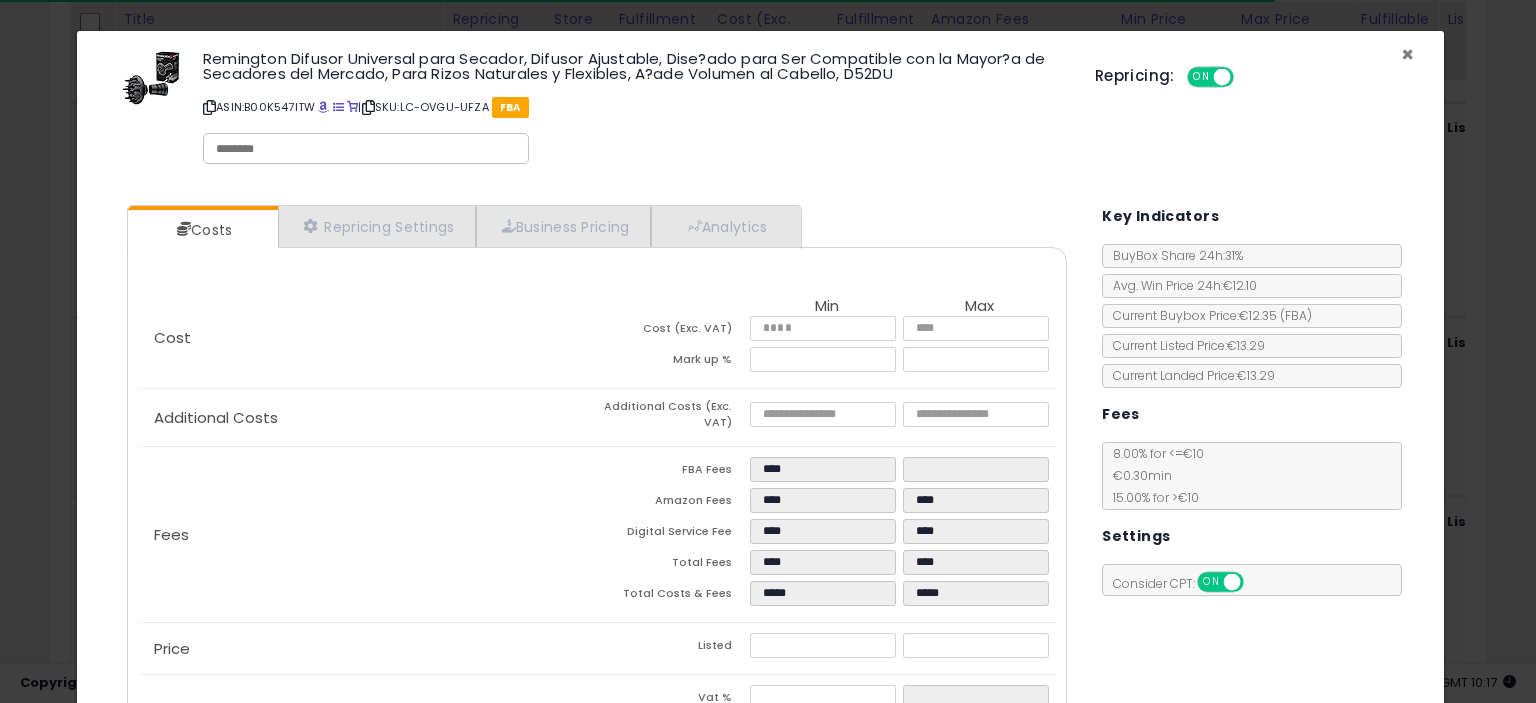 click on "×" at bounding box center [1407, 54] 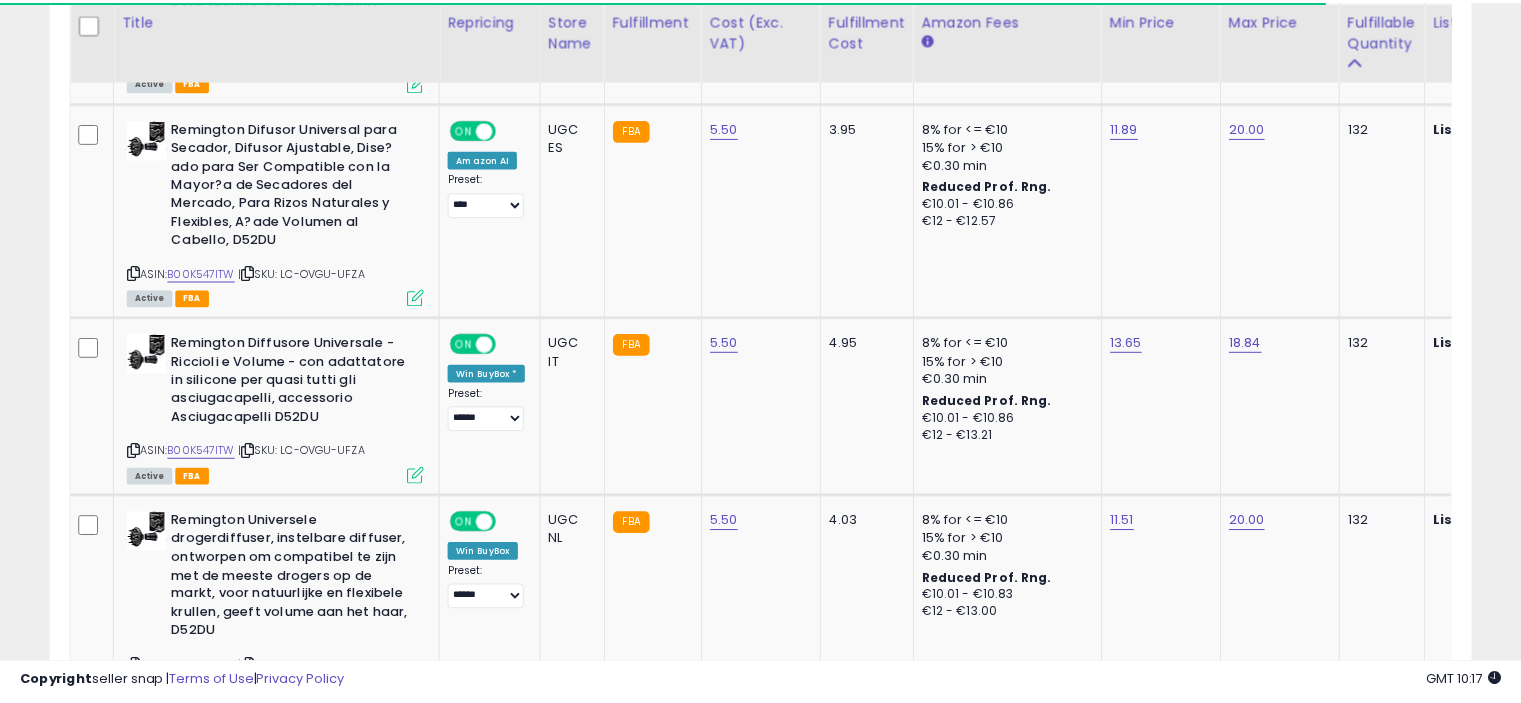 scroll, scrollTop: 409, scrollLeft: 822, axis: both 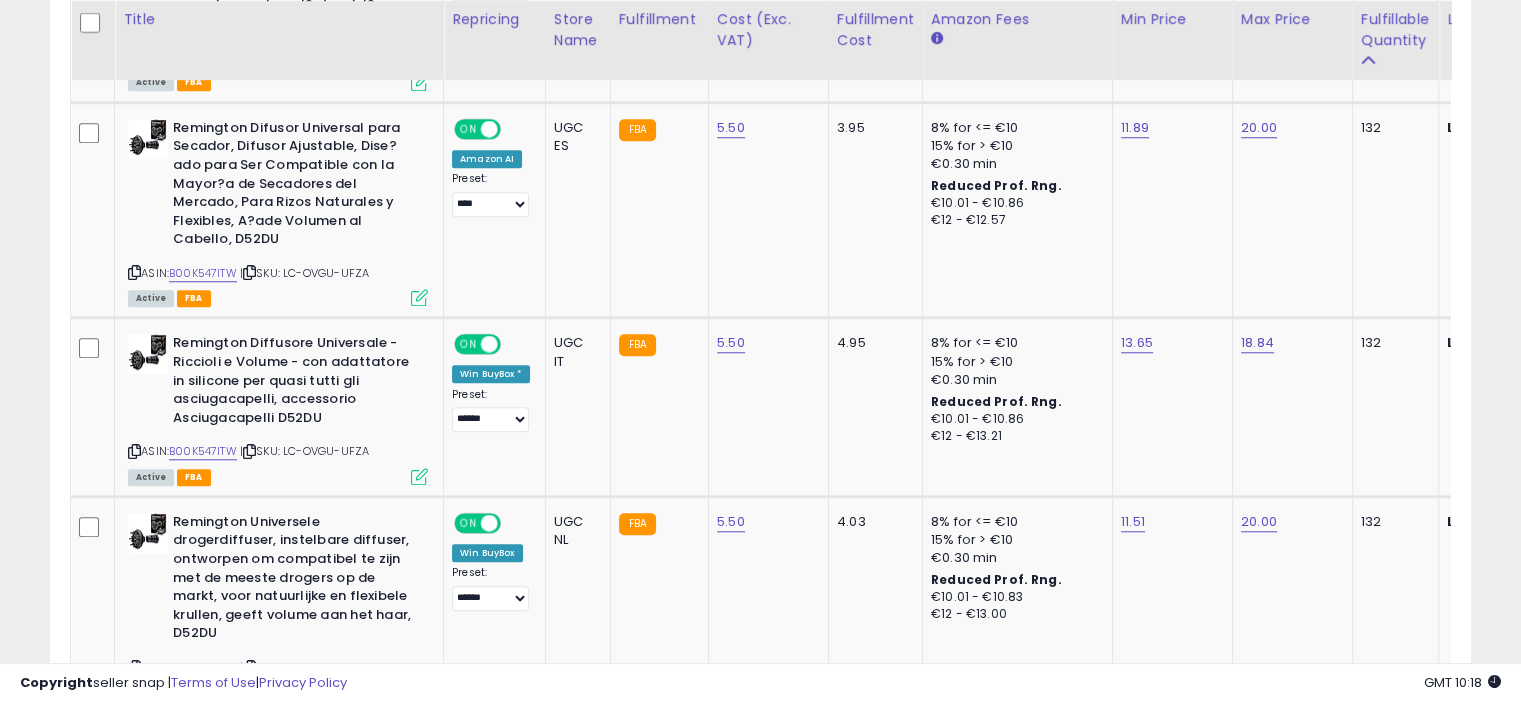click at bounding box center [760, 654] 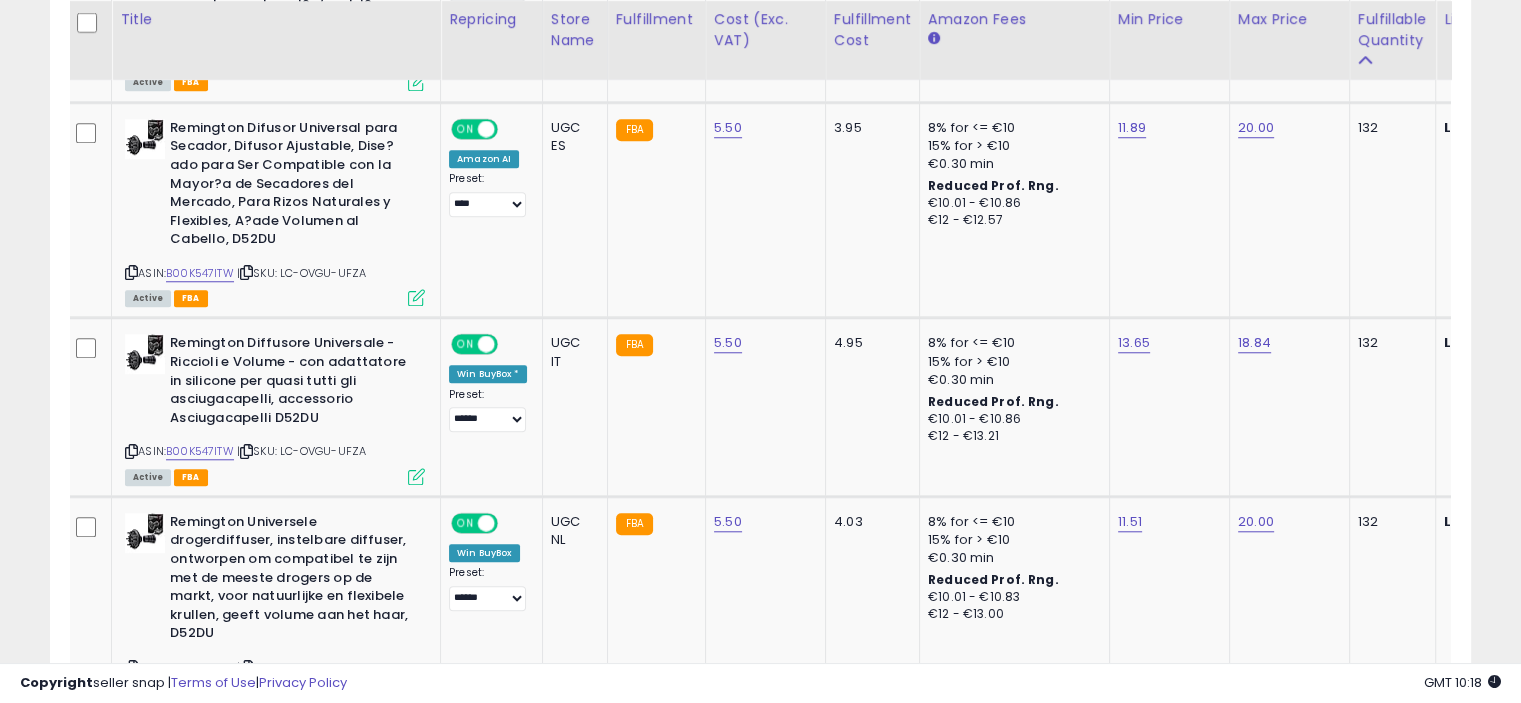 scroll, scrollTop: 0, scrollLeft: 121, axis: horizontal 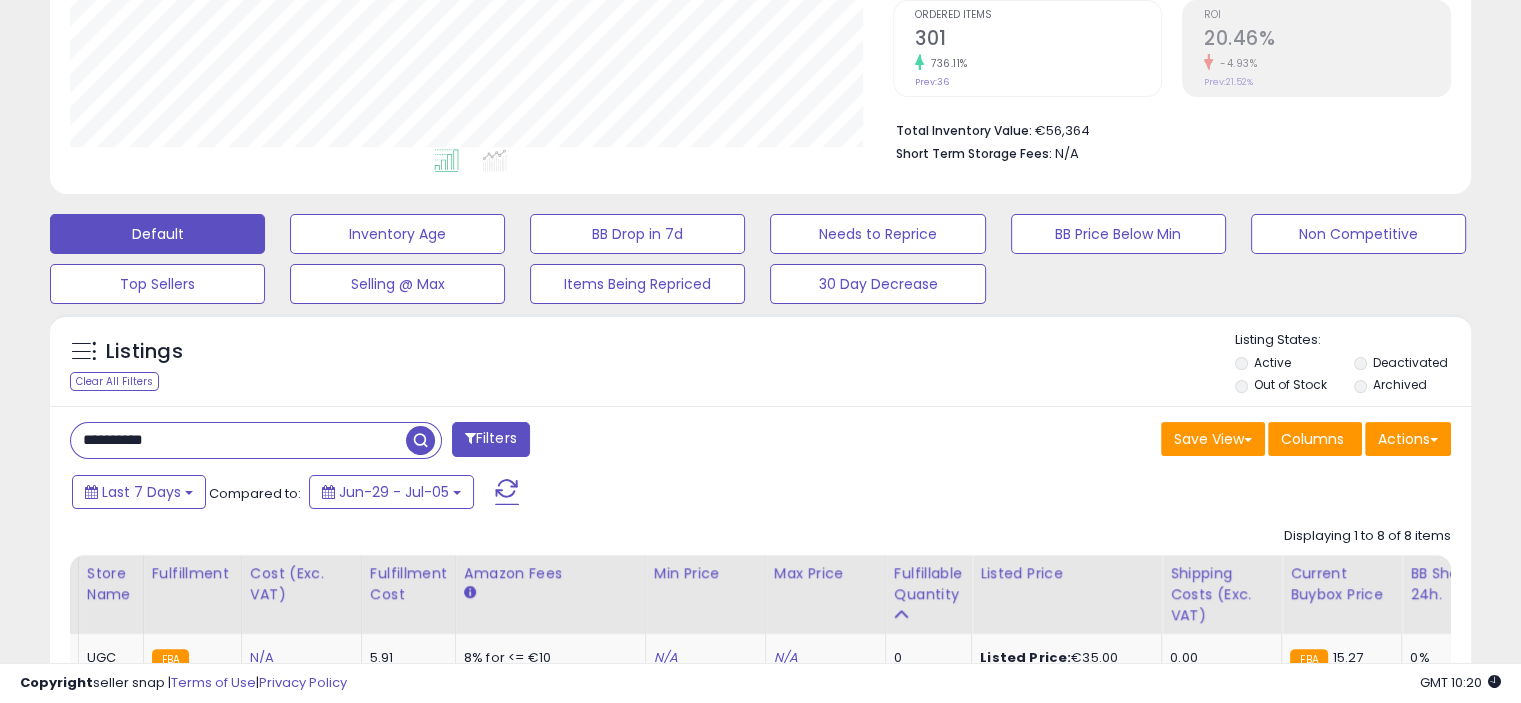 click on "**********" at bounding box center [238, 440] 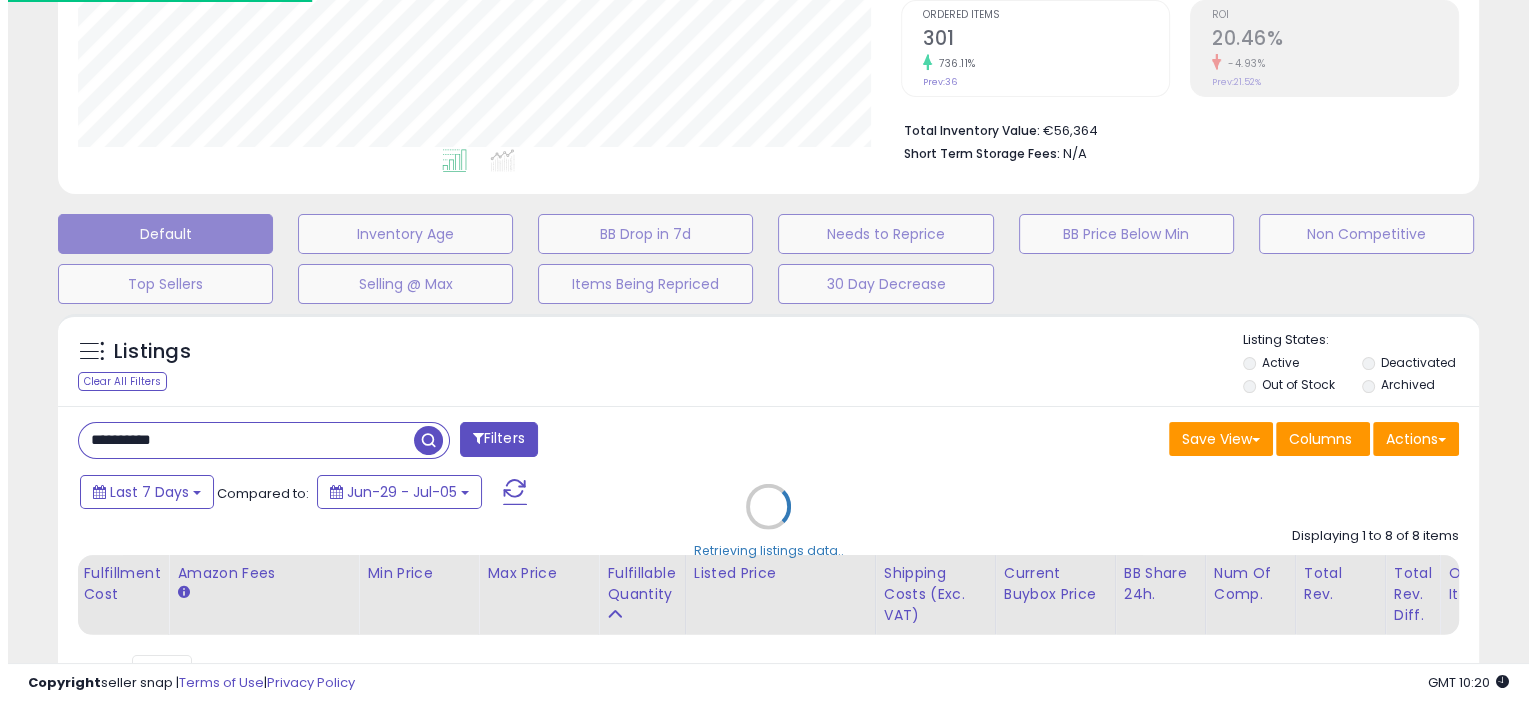 scroll, scrollTop: 999589, scrollLeft: 999168, axis: both 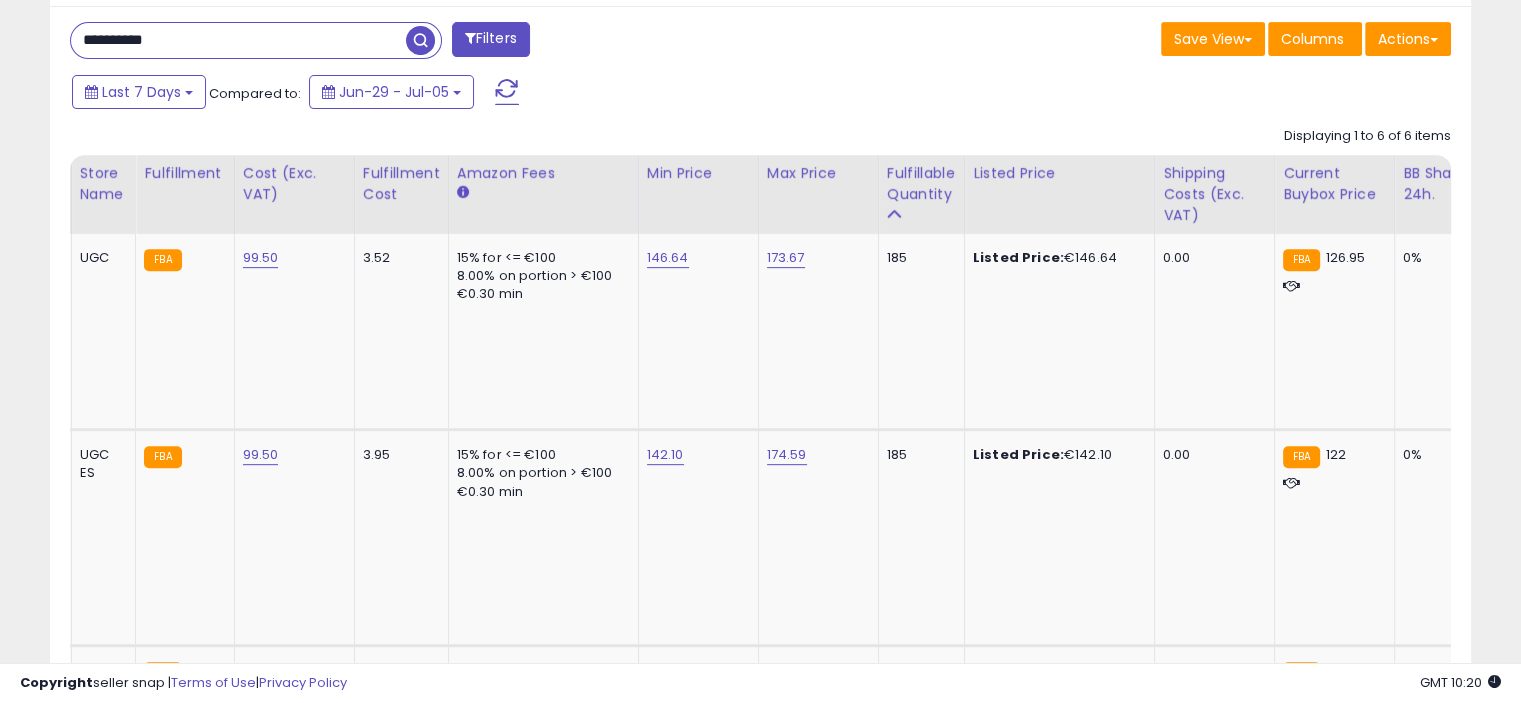 click on "**********" at bounding box center (238, 40) 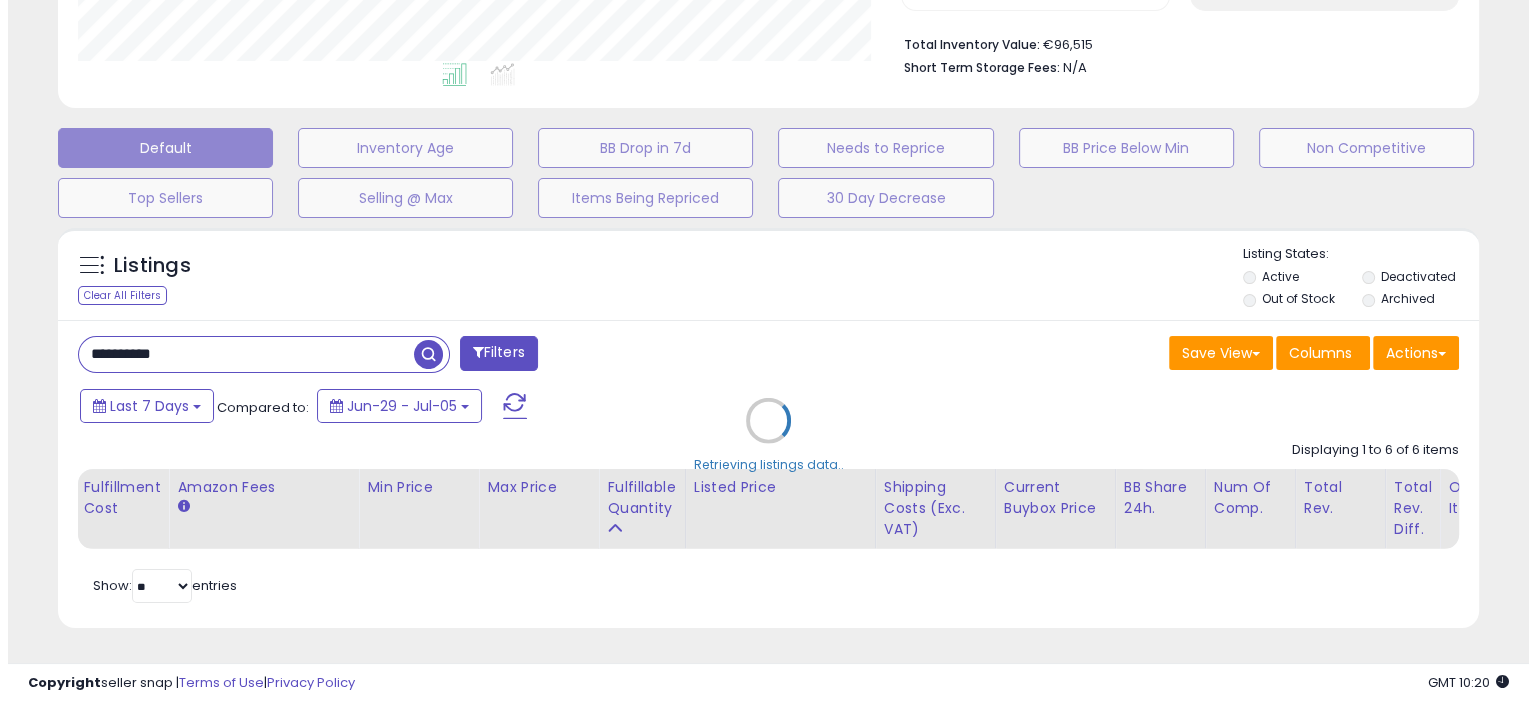 scroll, scrollTop: 516, scrollLeft: 0, axis: vertical 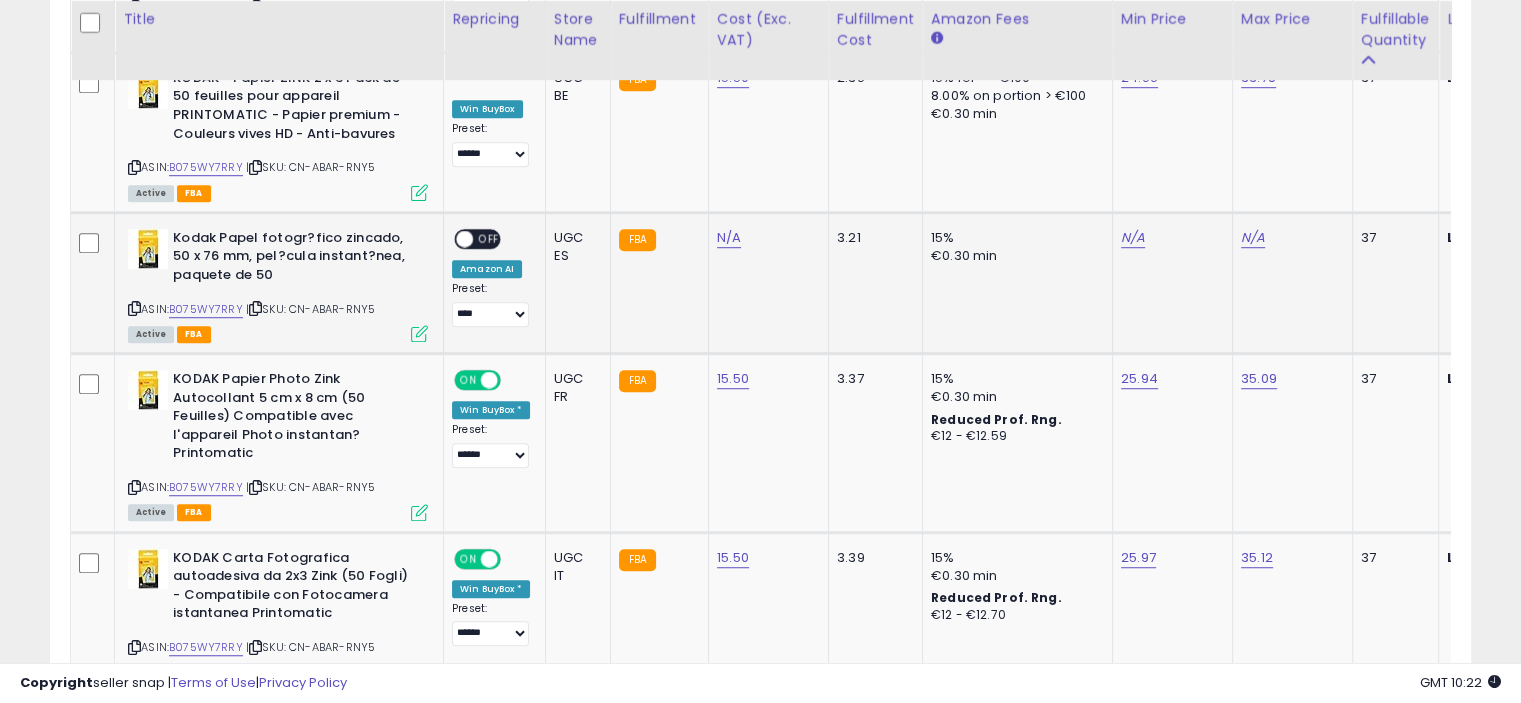 click at bounding box center [419, 333] 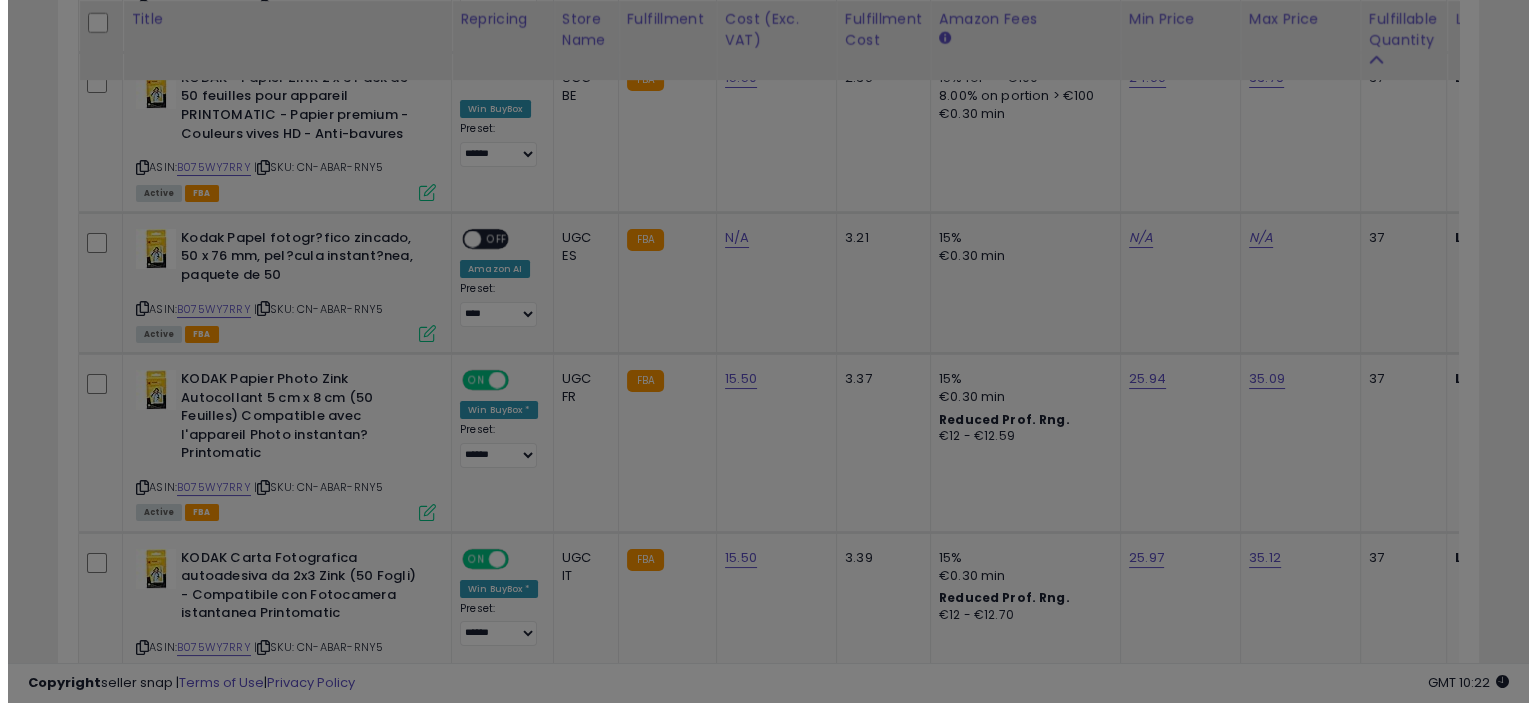 scroll, scrollTop: 999589, scrollLeft: 999168, axis: both 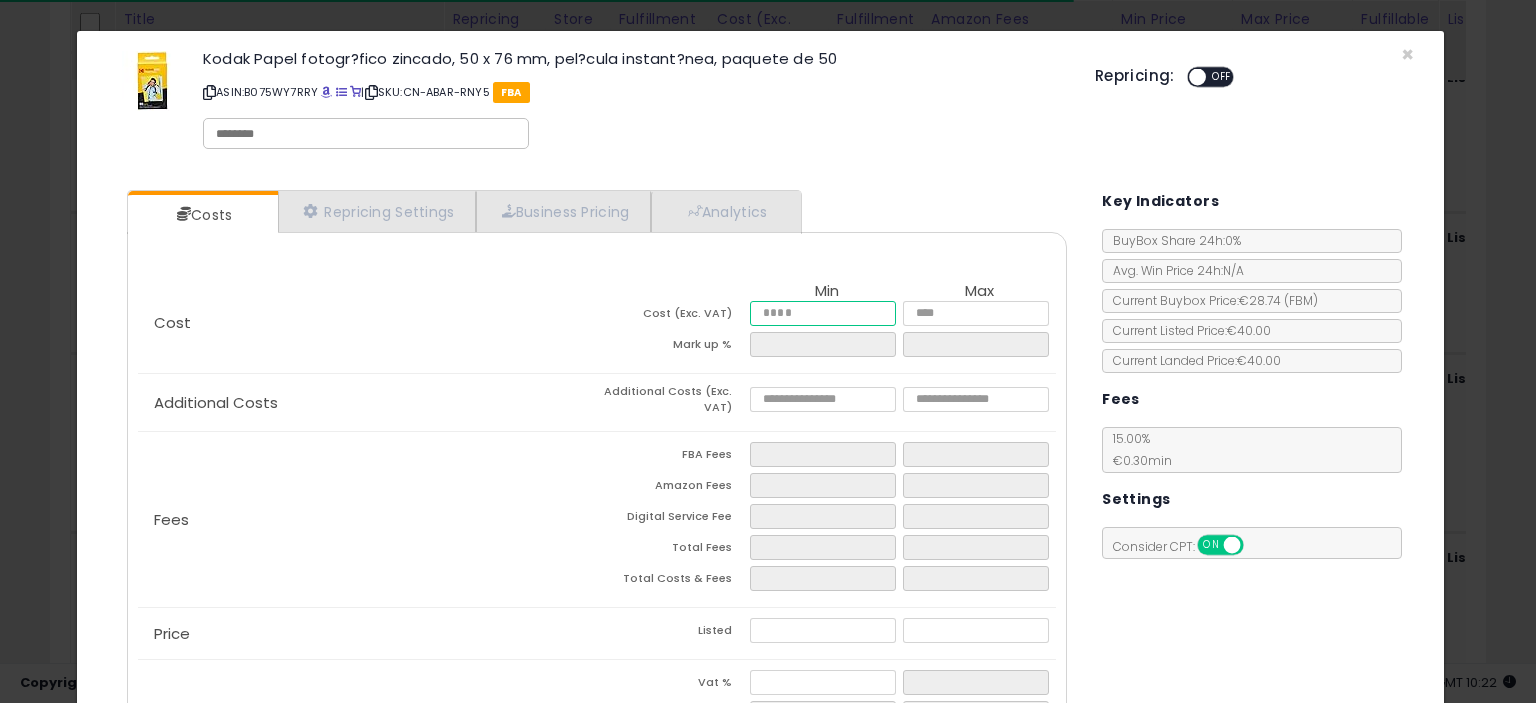 click at bounding box center [822, 313] 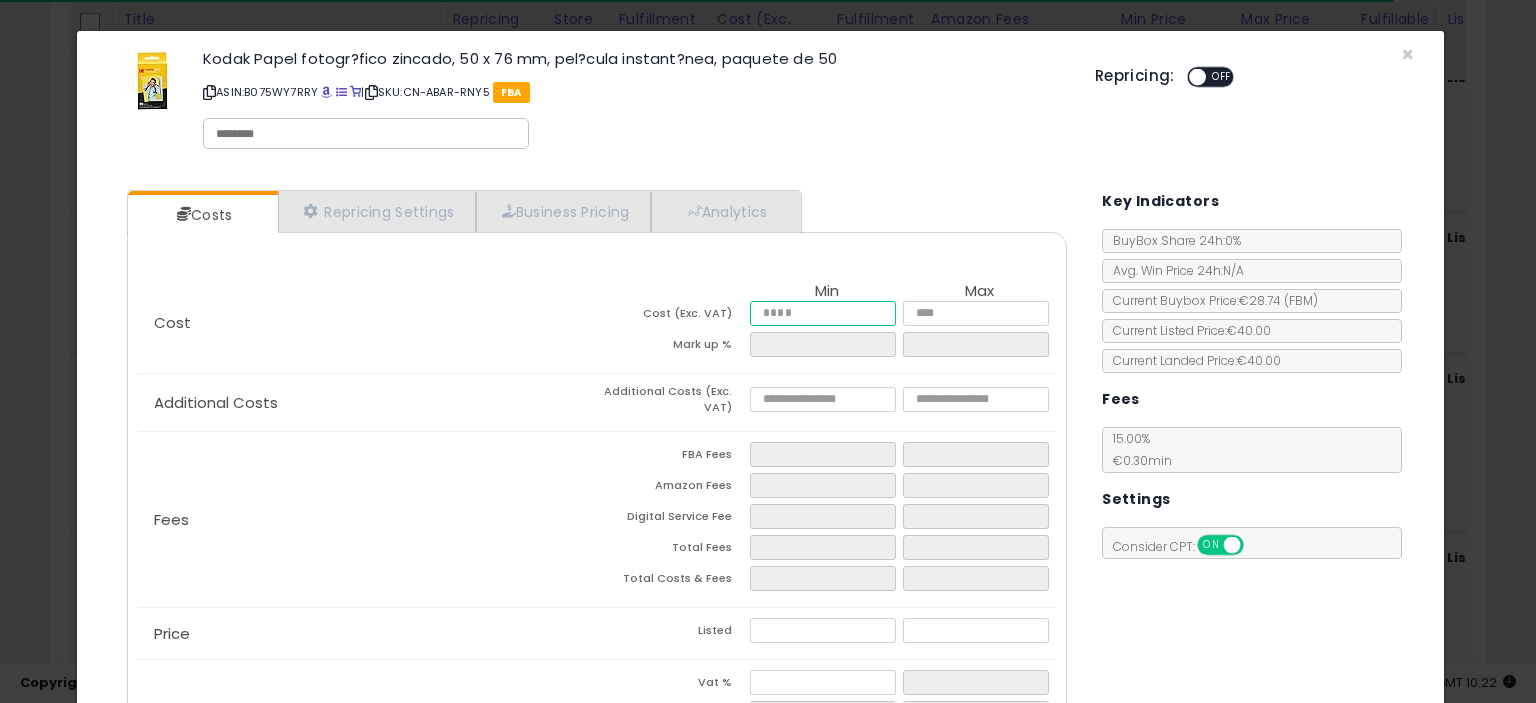 type on "*" 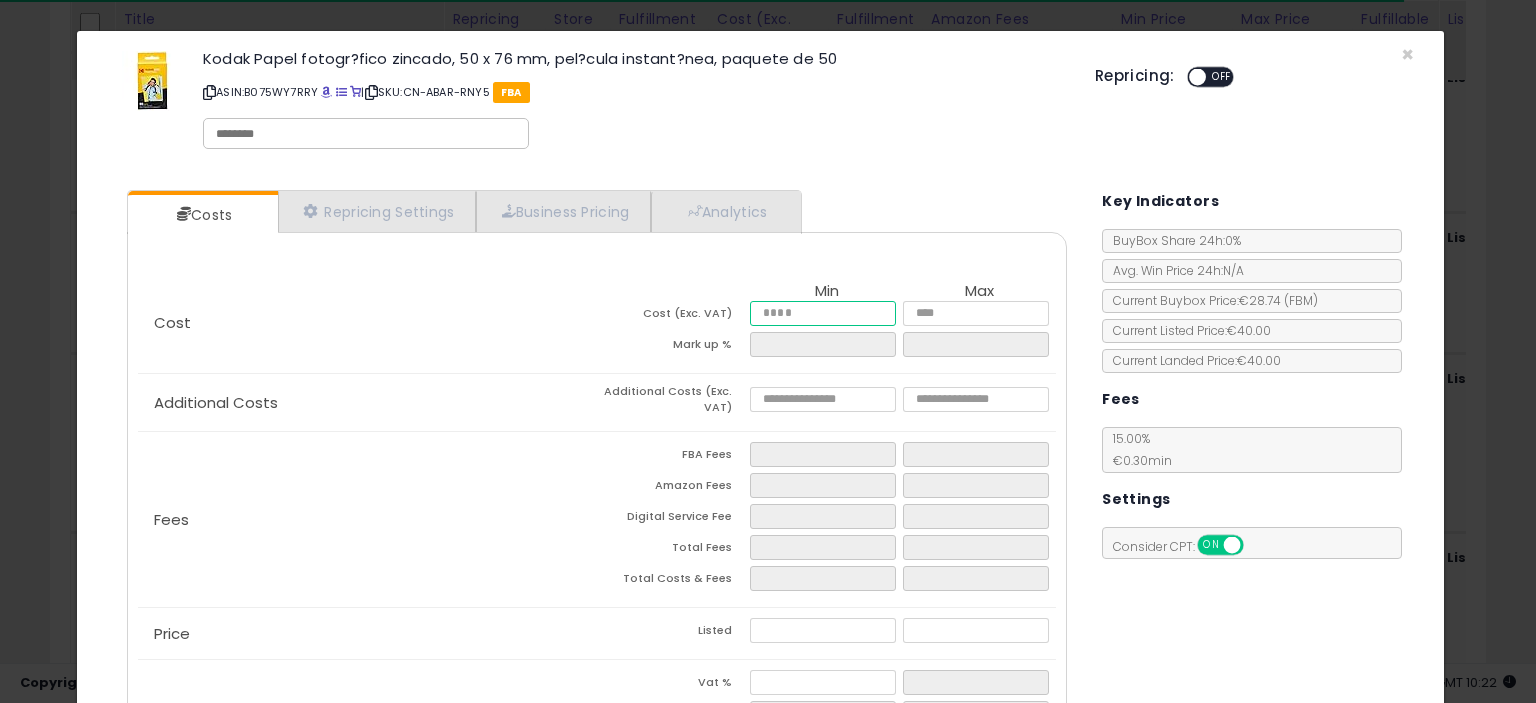 type on "**" 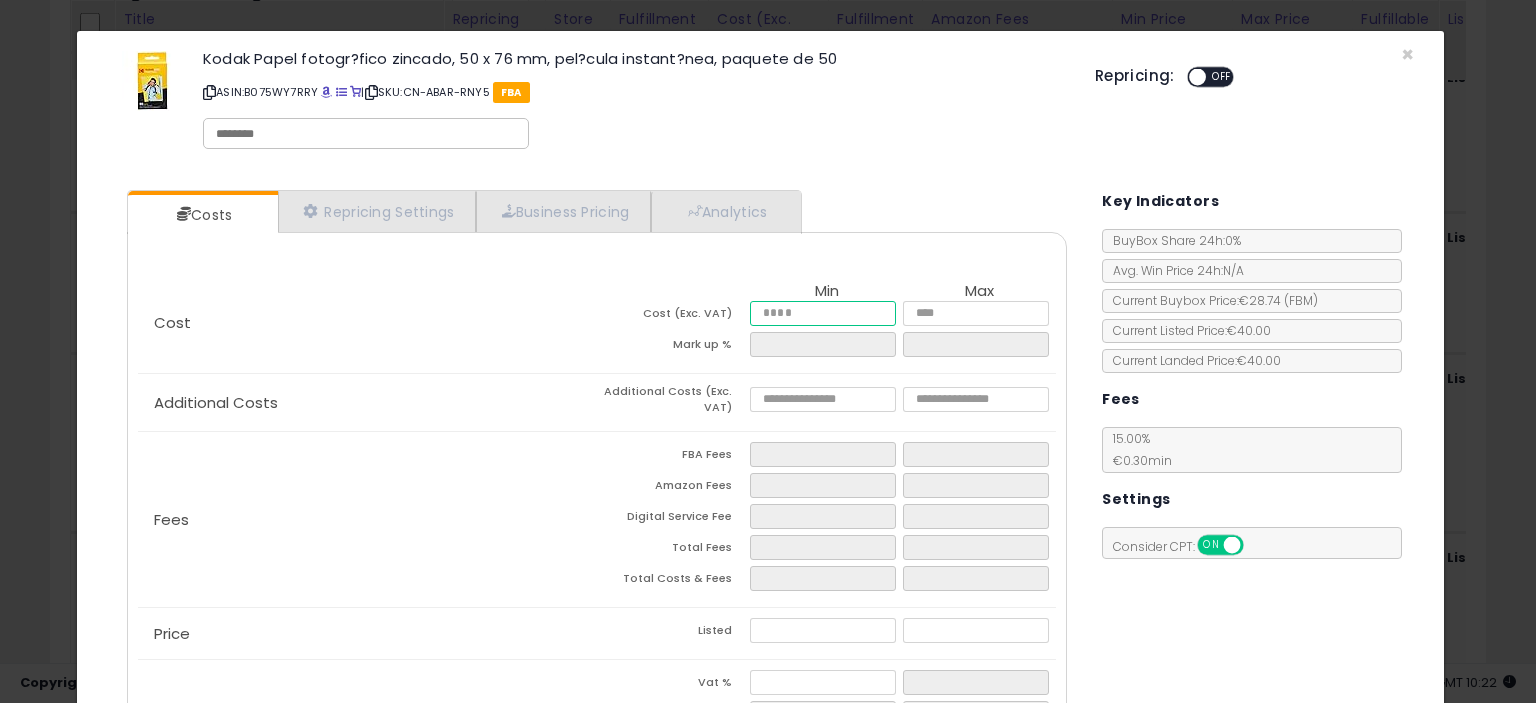 type on "****" 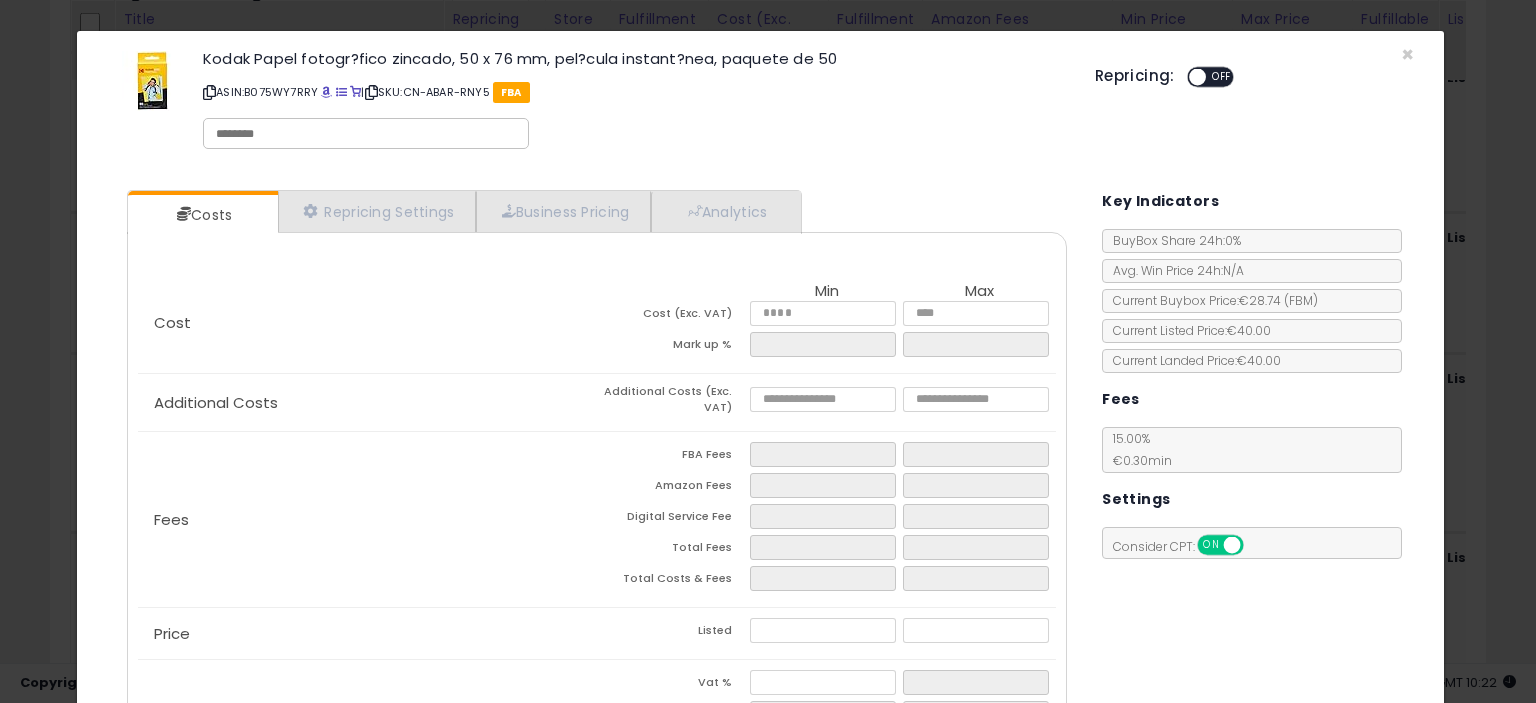 click on "Cost
Min
Max
Cost (Exc. VAT)
****
*****
Mark up %" at bounding box center (597, 323) 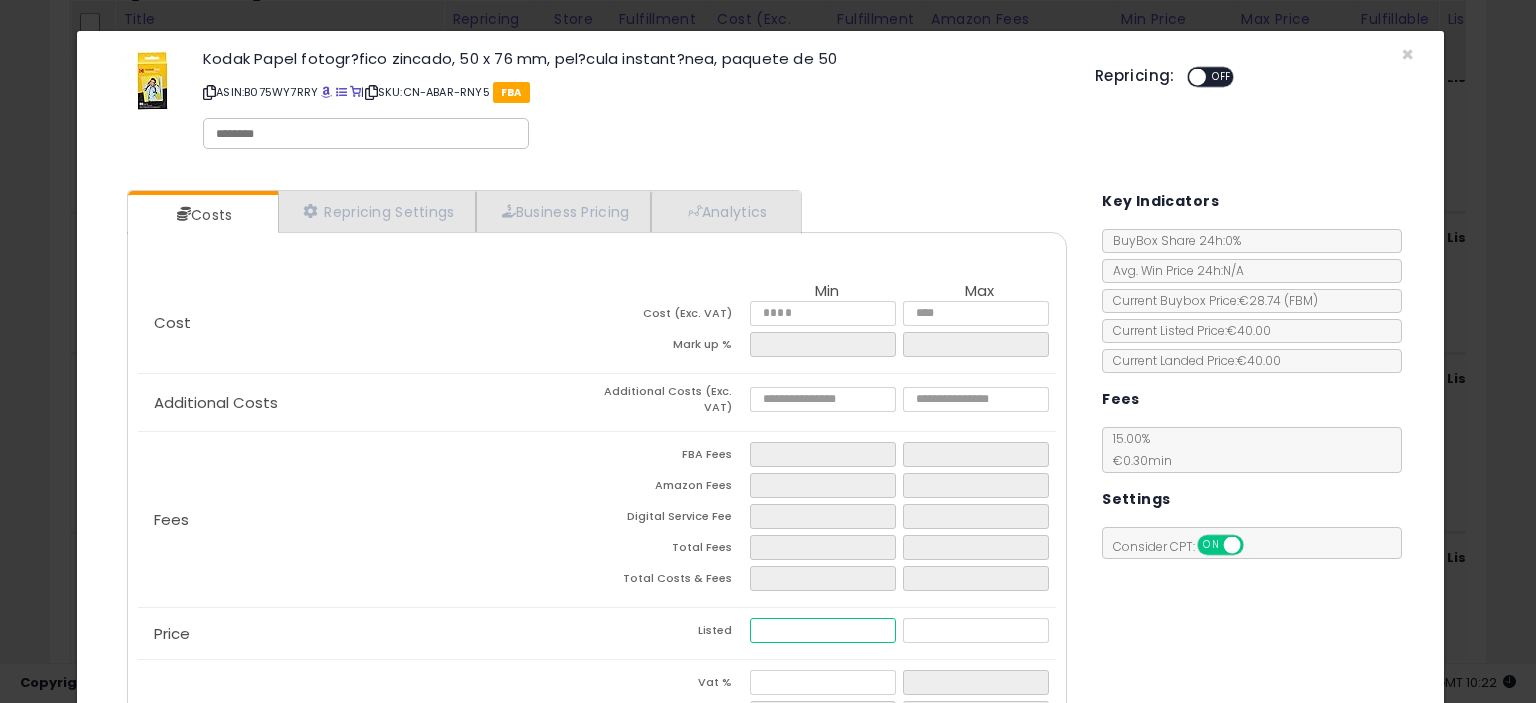 click at bounding box center (822, 630) 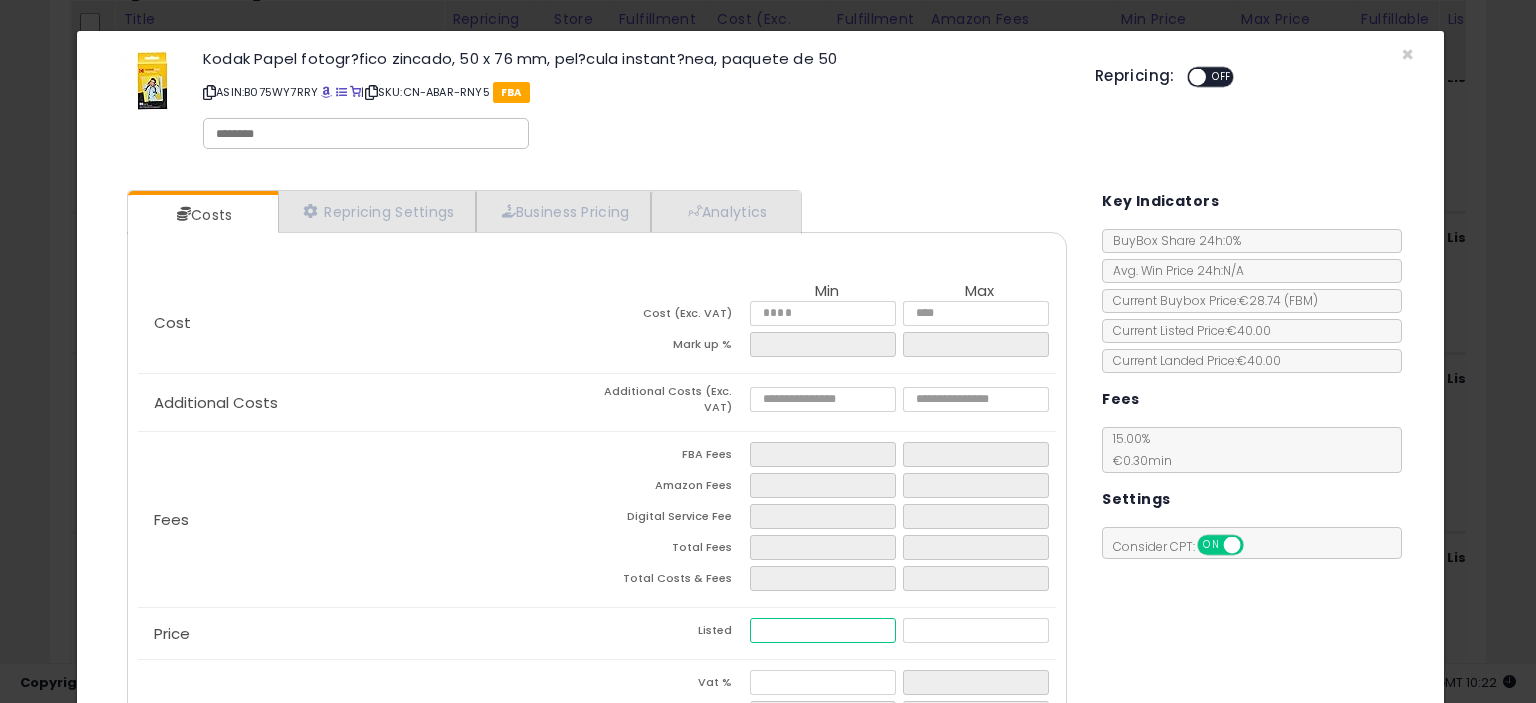 type on "****" 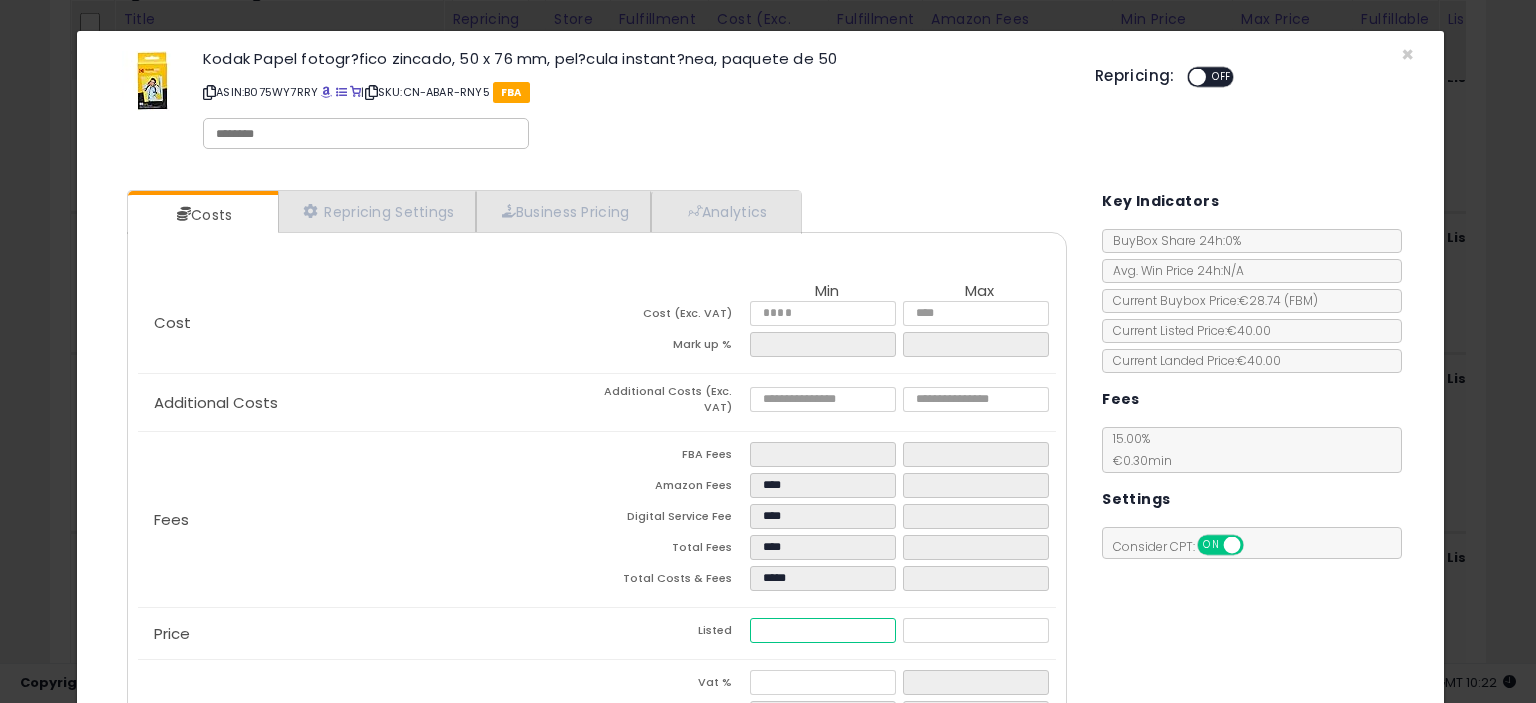 type on "**" 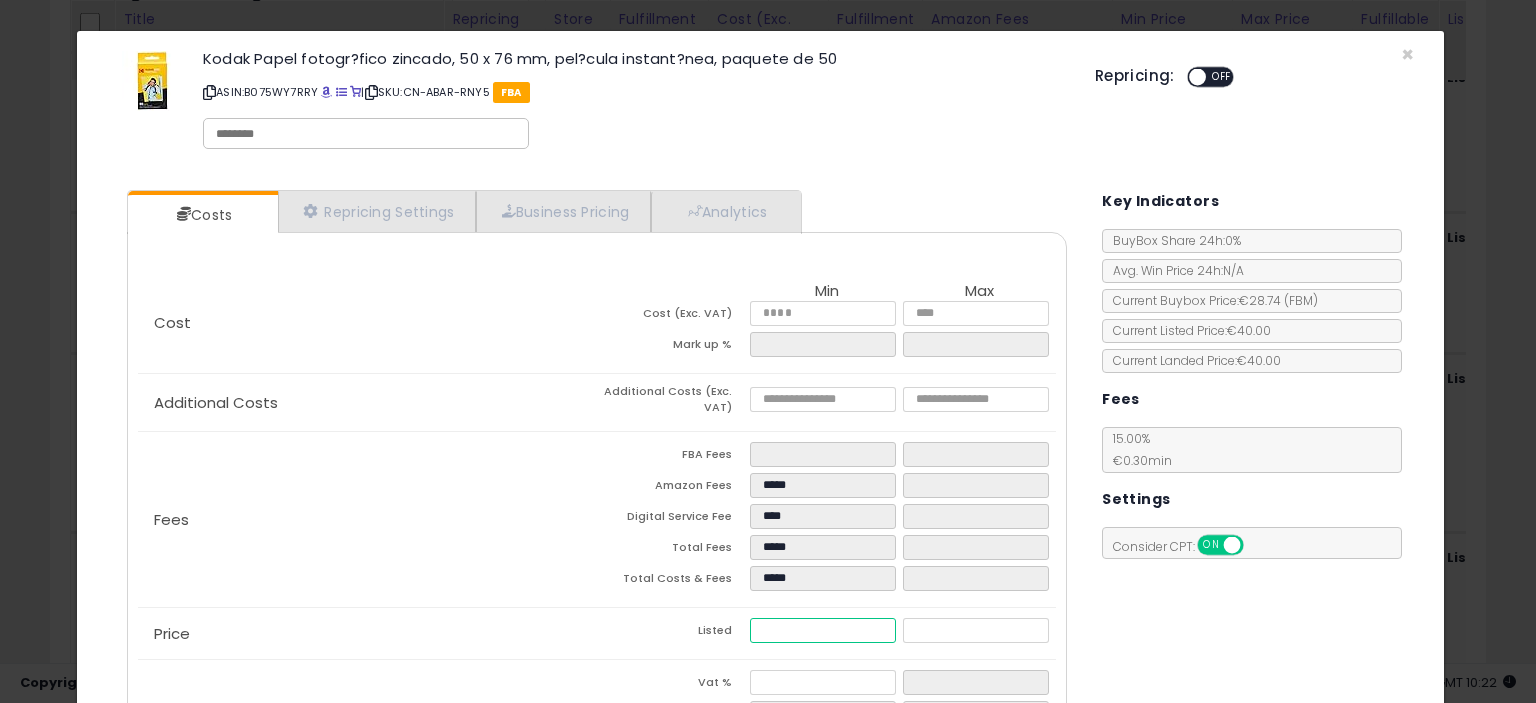 type on "**" 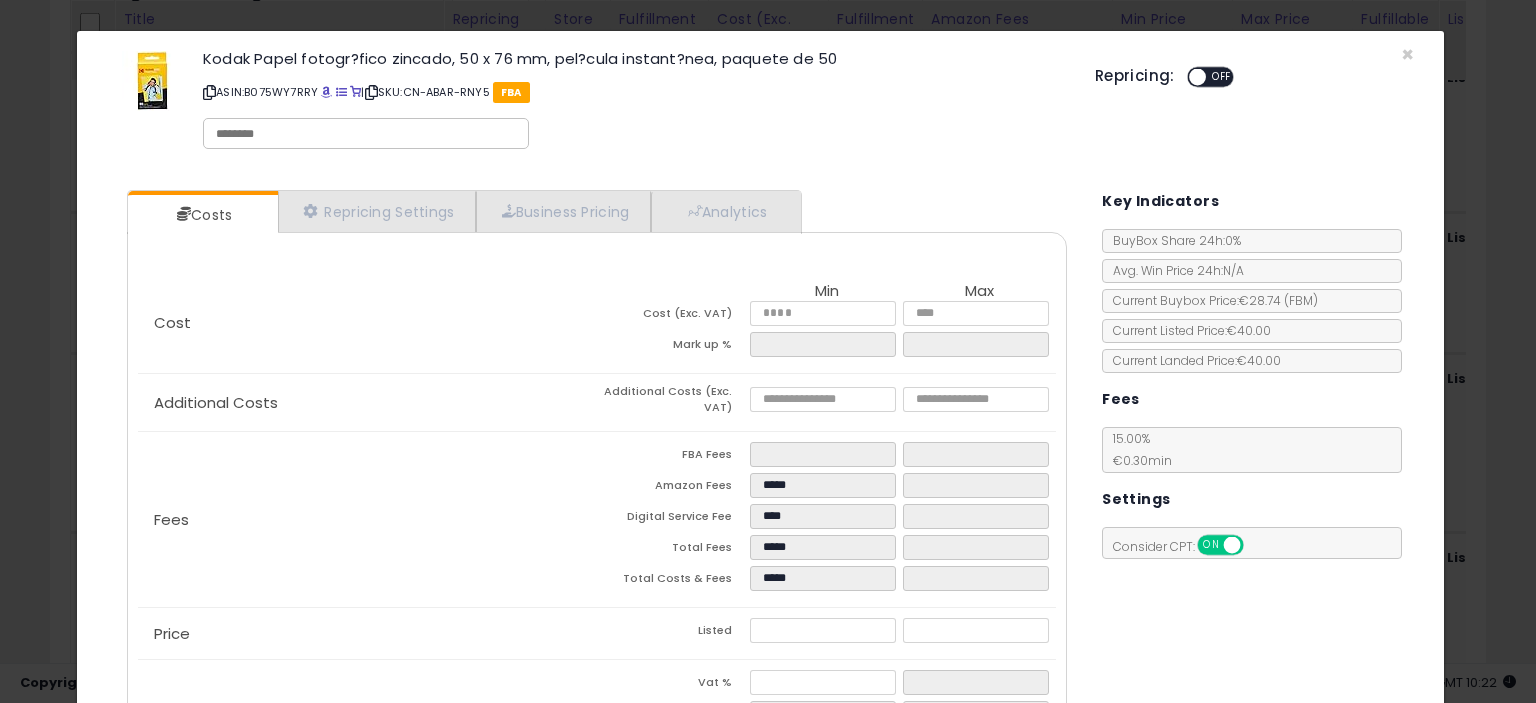 type on "******" 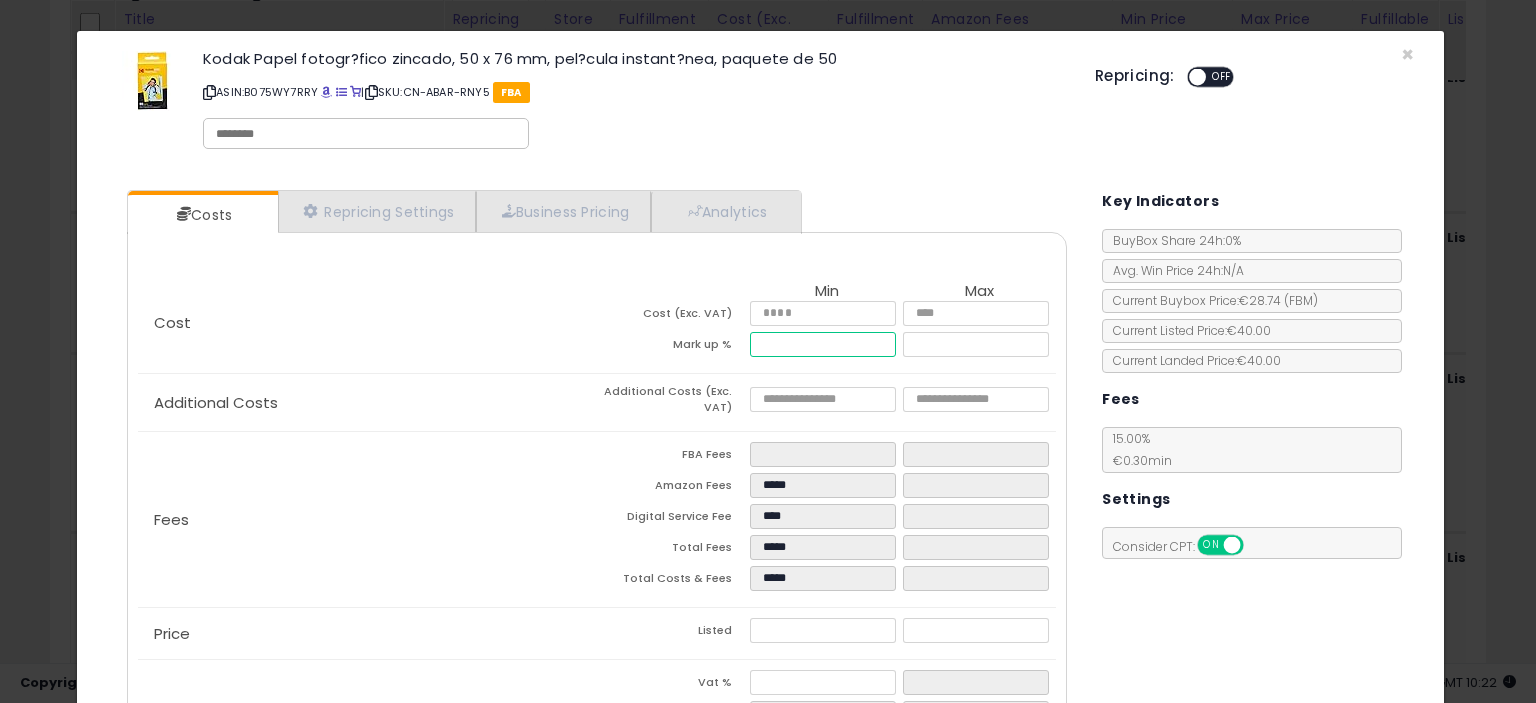 drag, startPoint x: 798, startPoint y: 344, endPoint x: 717, endPoint y: 360, distance: 82.565125 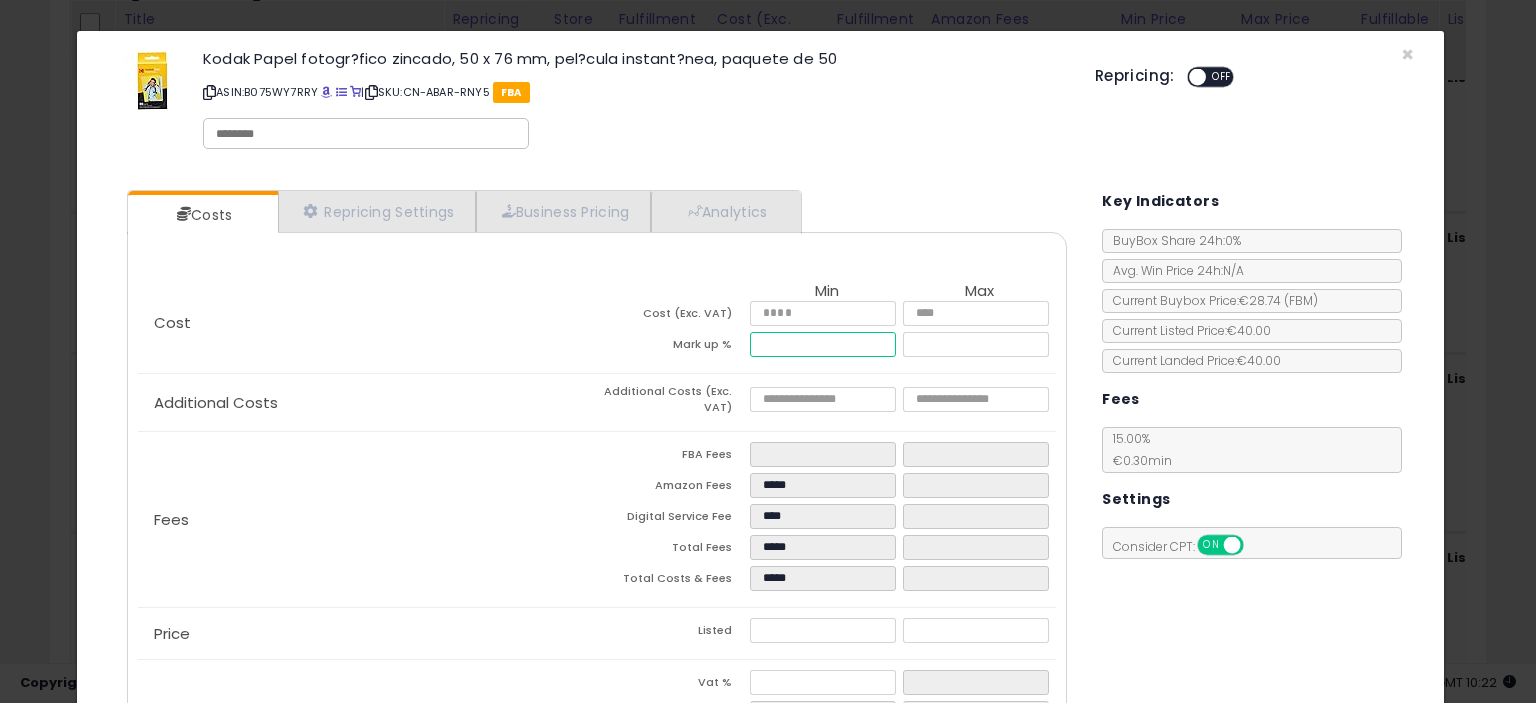 click on "Mark up %
******" at bounding box center [826, 347] 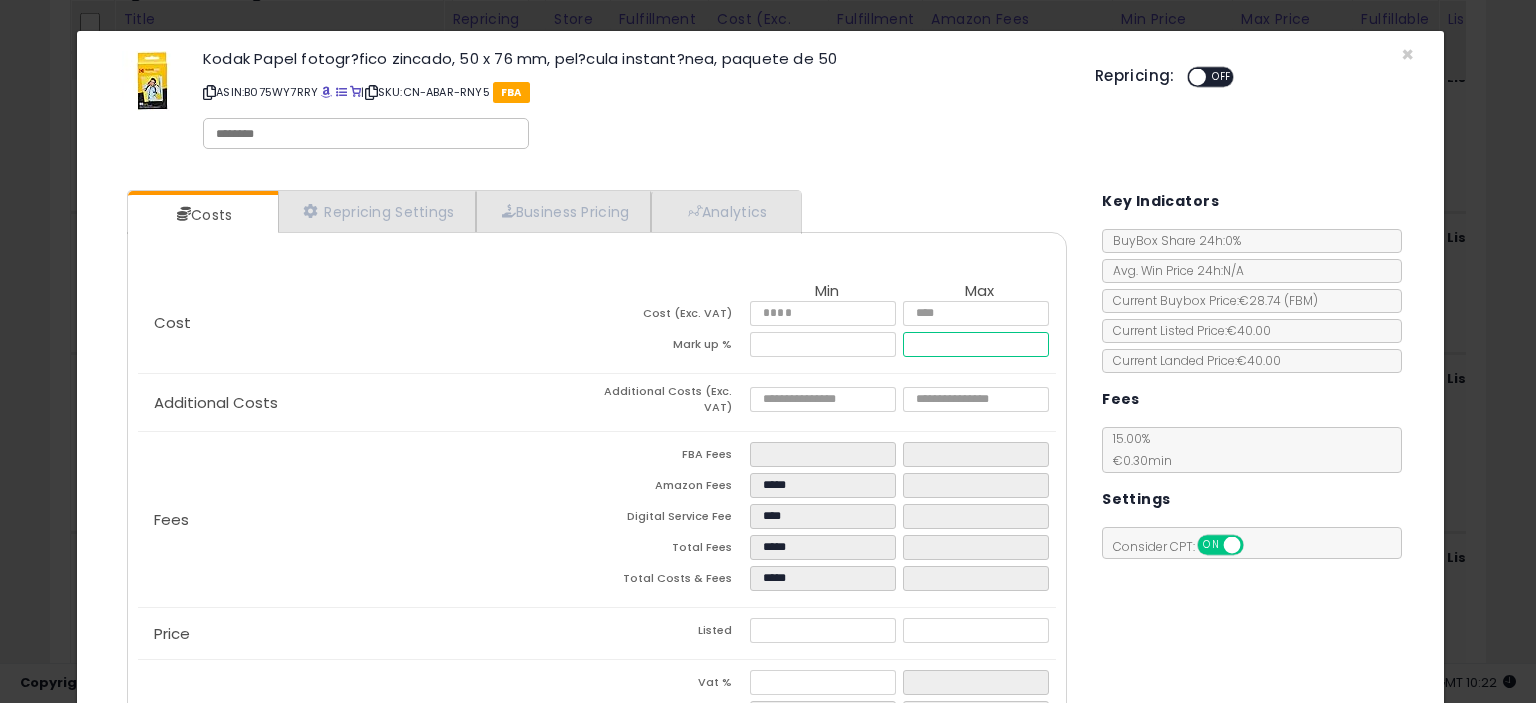type on "*****" 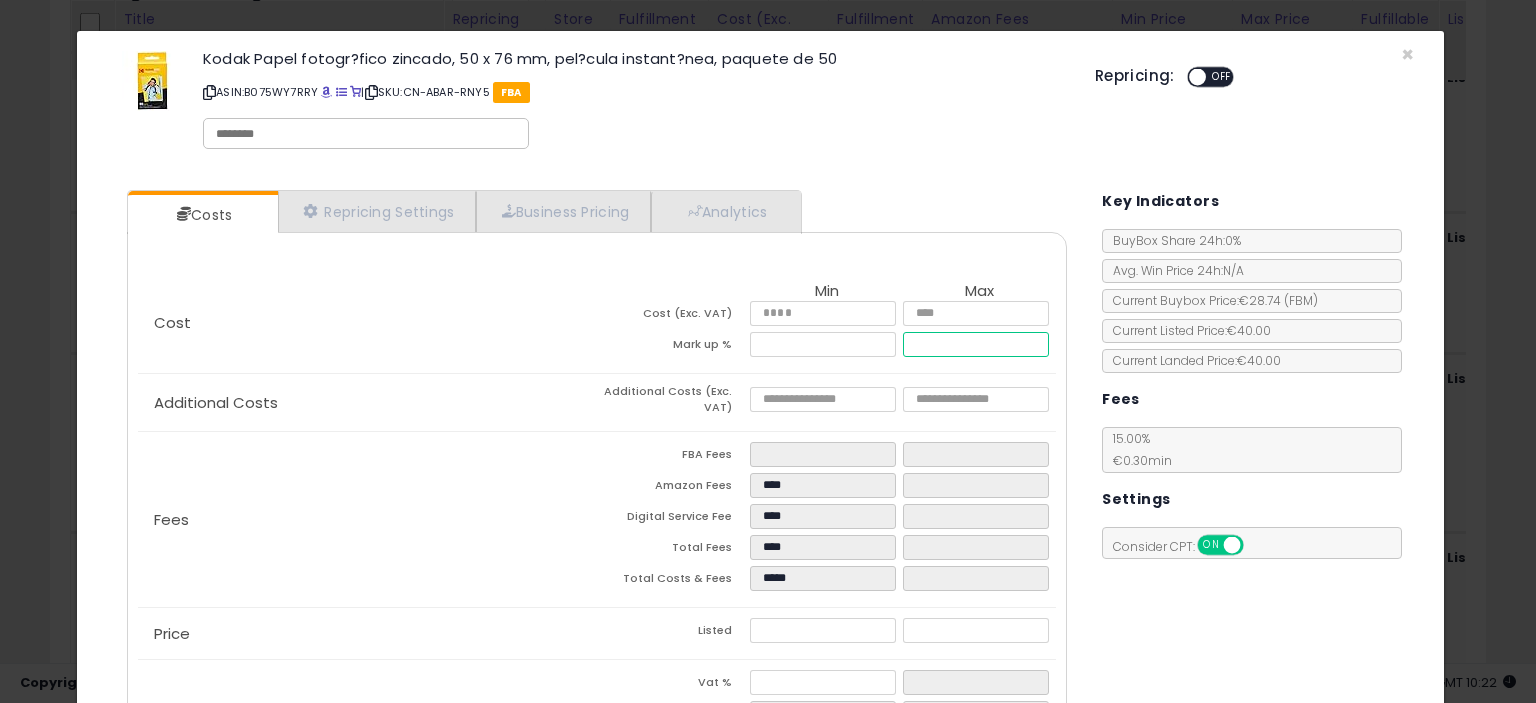 click at bounding box center (975, 344) 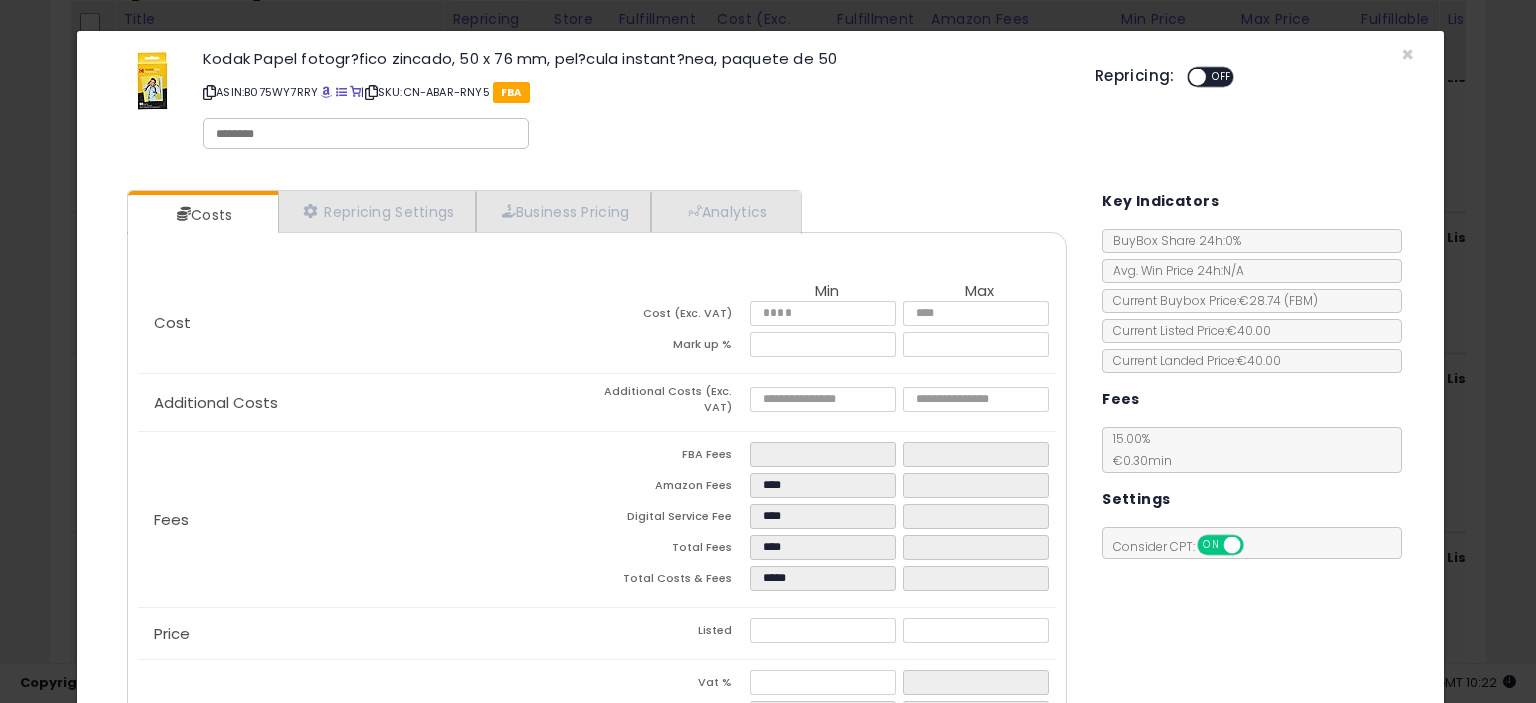 click on "Fees" at bounding box center [367, 520] 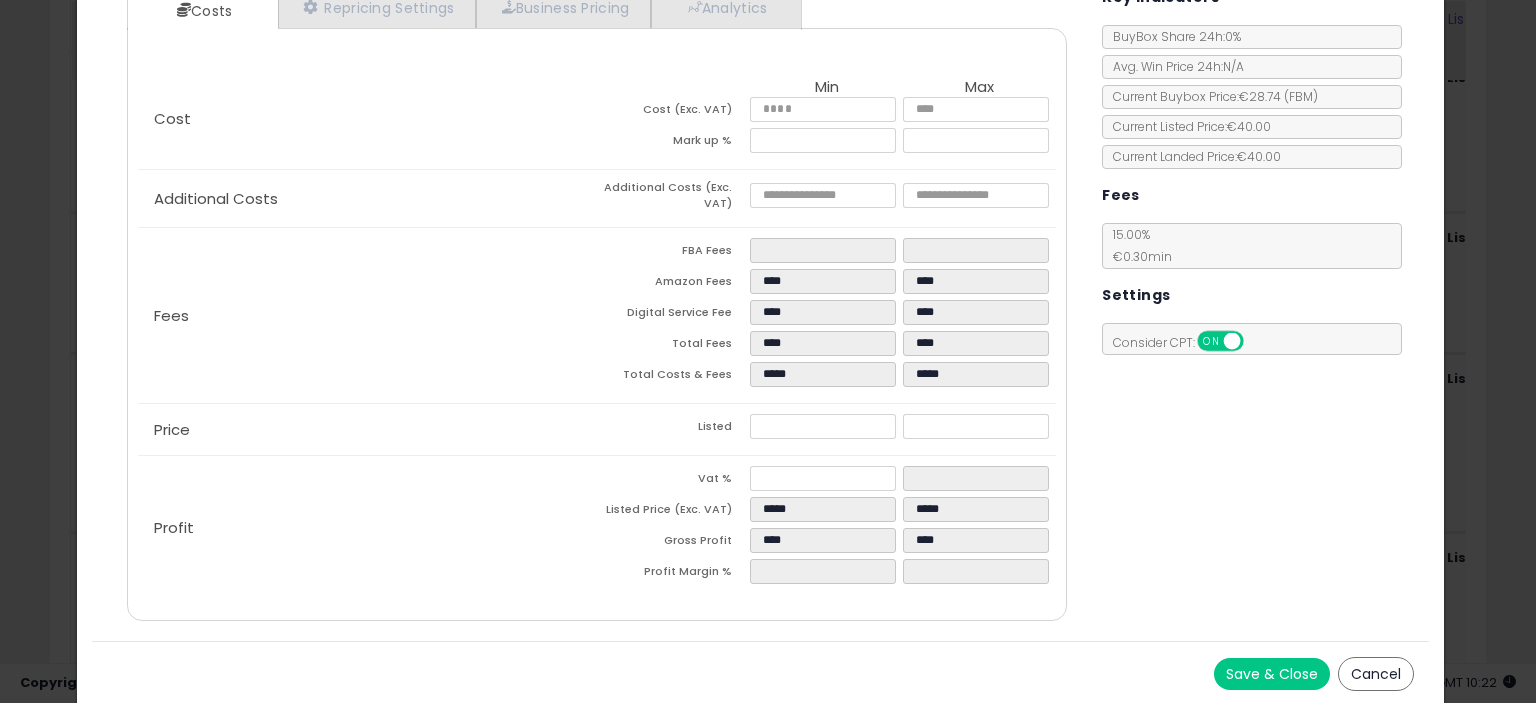 scroll, scrollTop: 0, scrollLeft: 0, axis: both 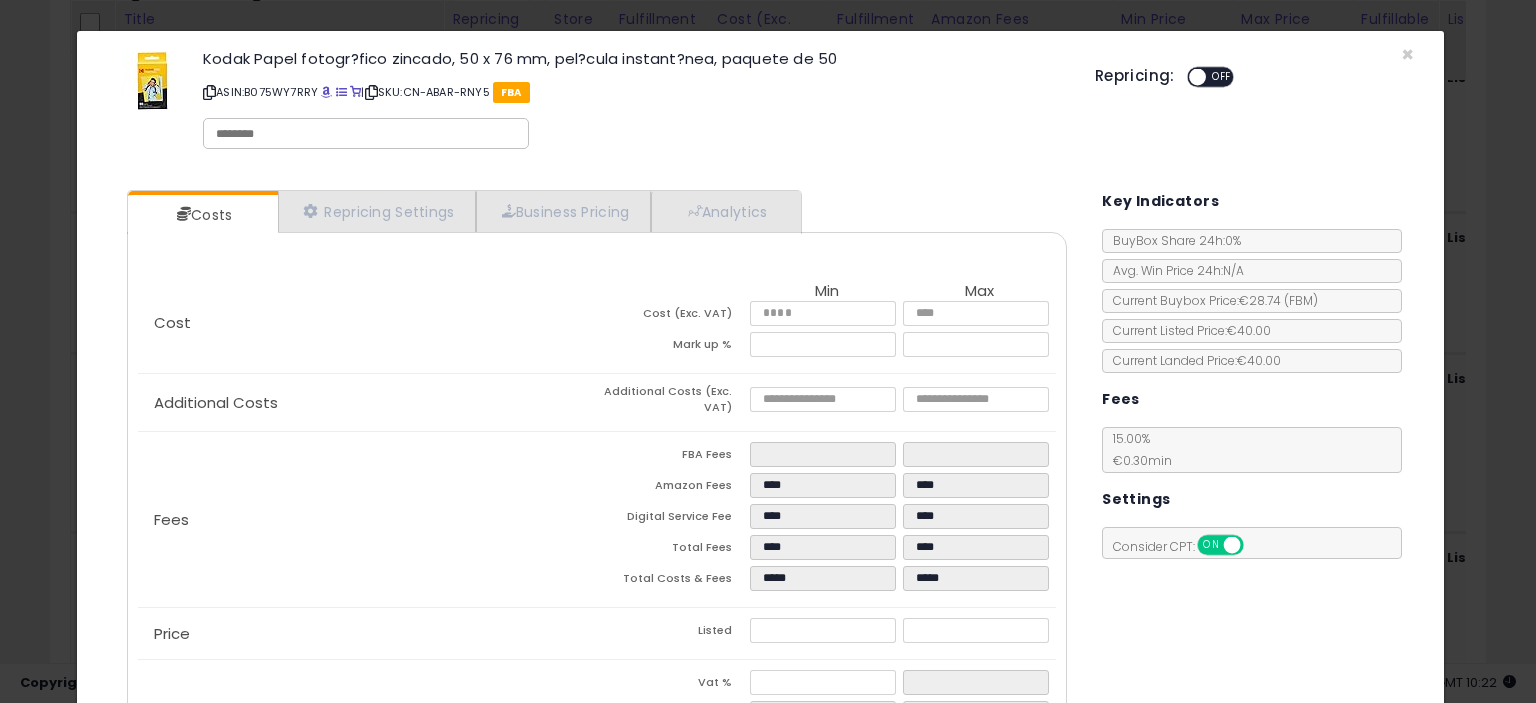 click on "OFF" at bounding box center [1222, 77] 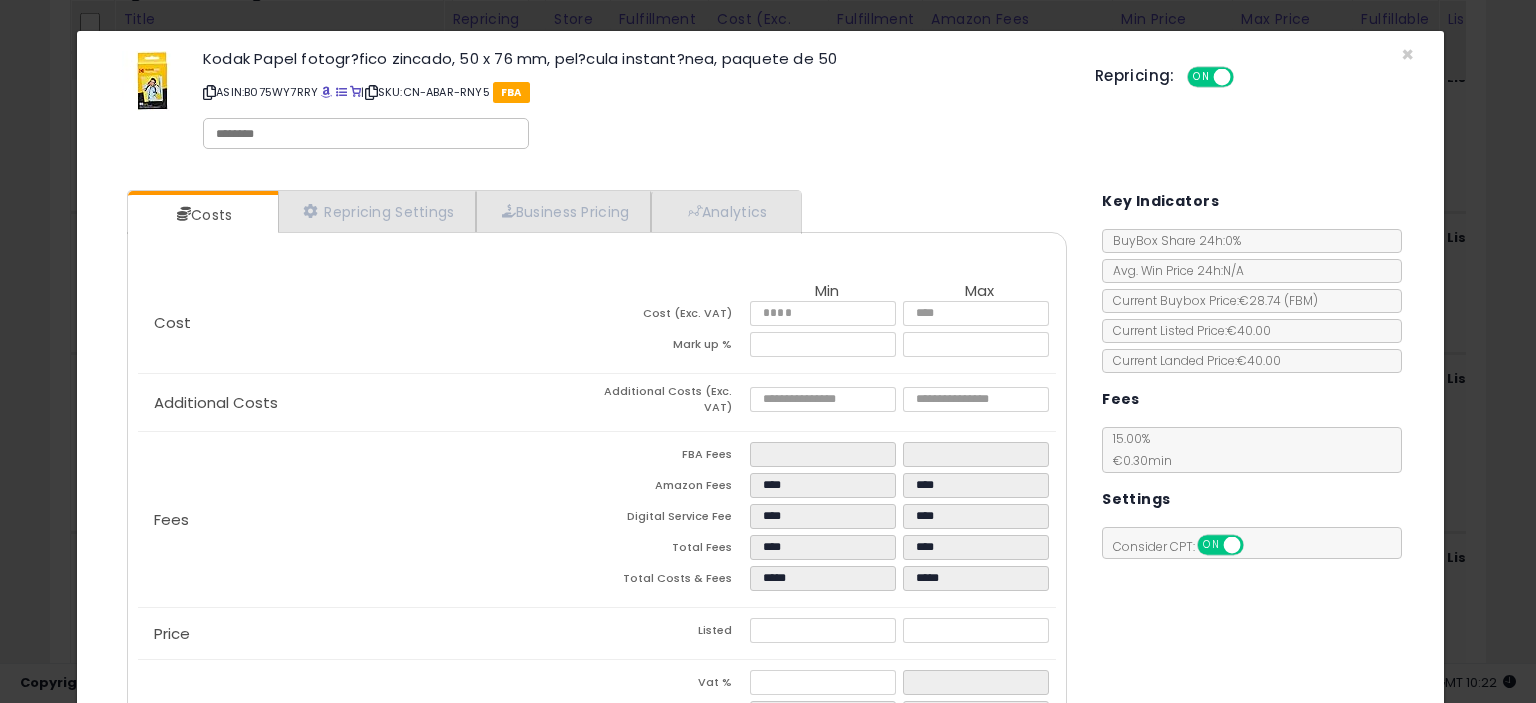 scroll, scrollTop: 204, scrollLeft: 0, axis: vertical 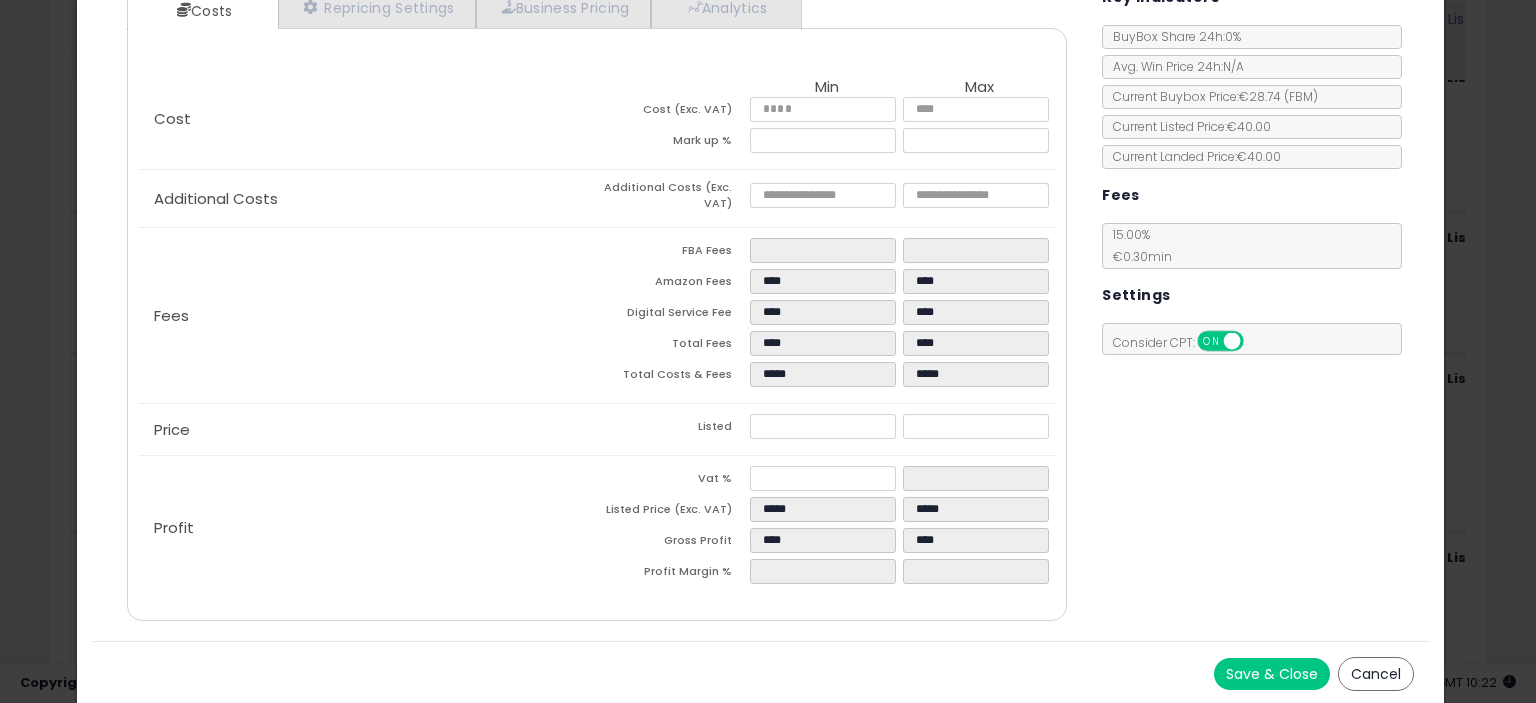 click on "Save & Close" at bounding box center (1272, 674) 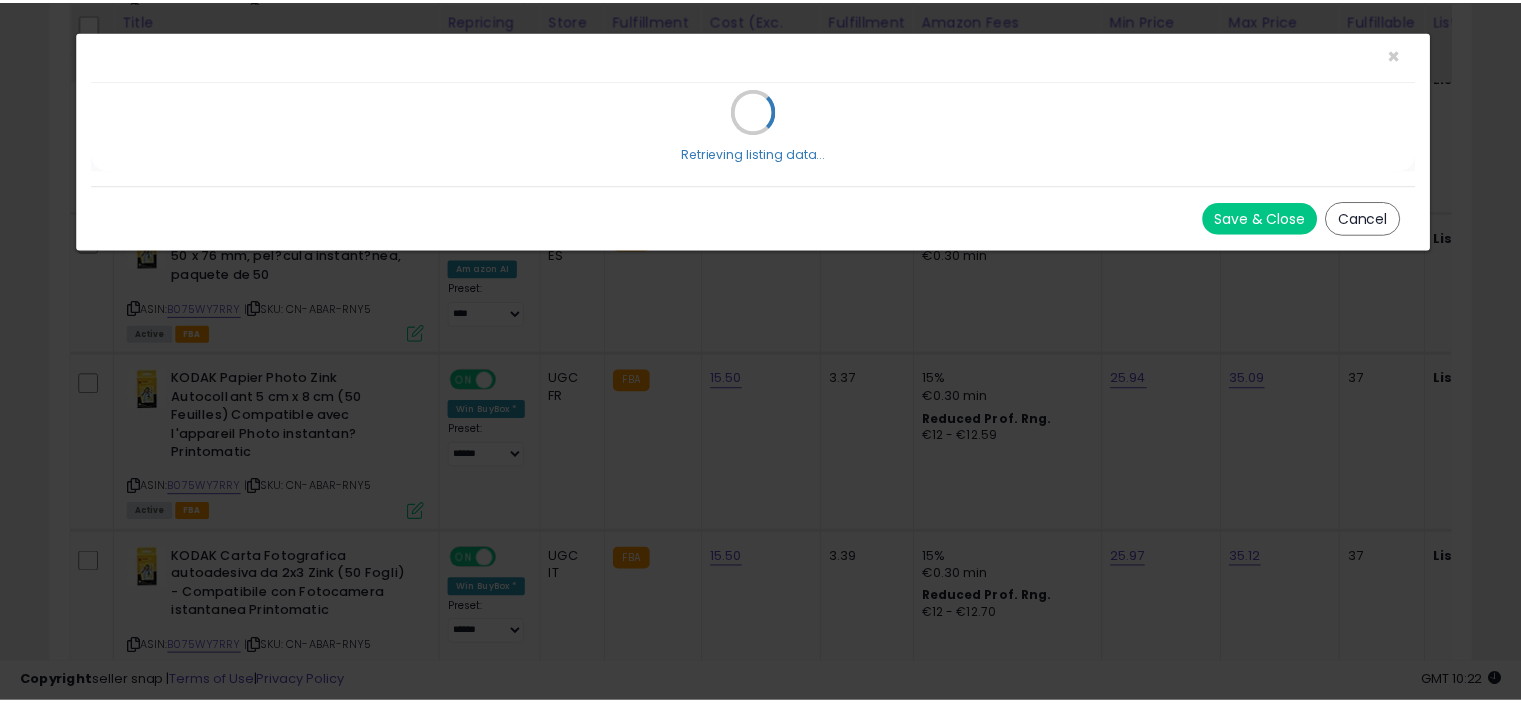 scroll, scrollTop: 0, scrollLeft: 0, axis: both 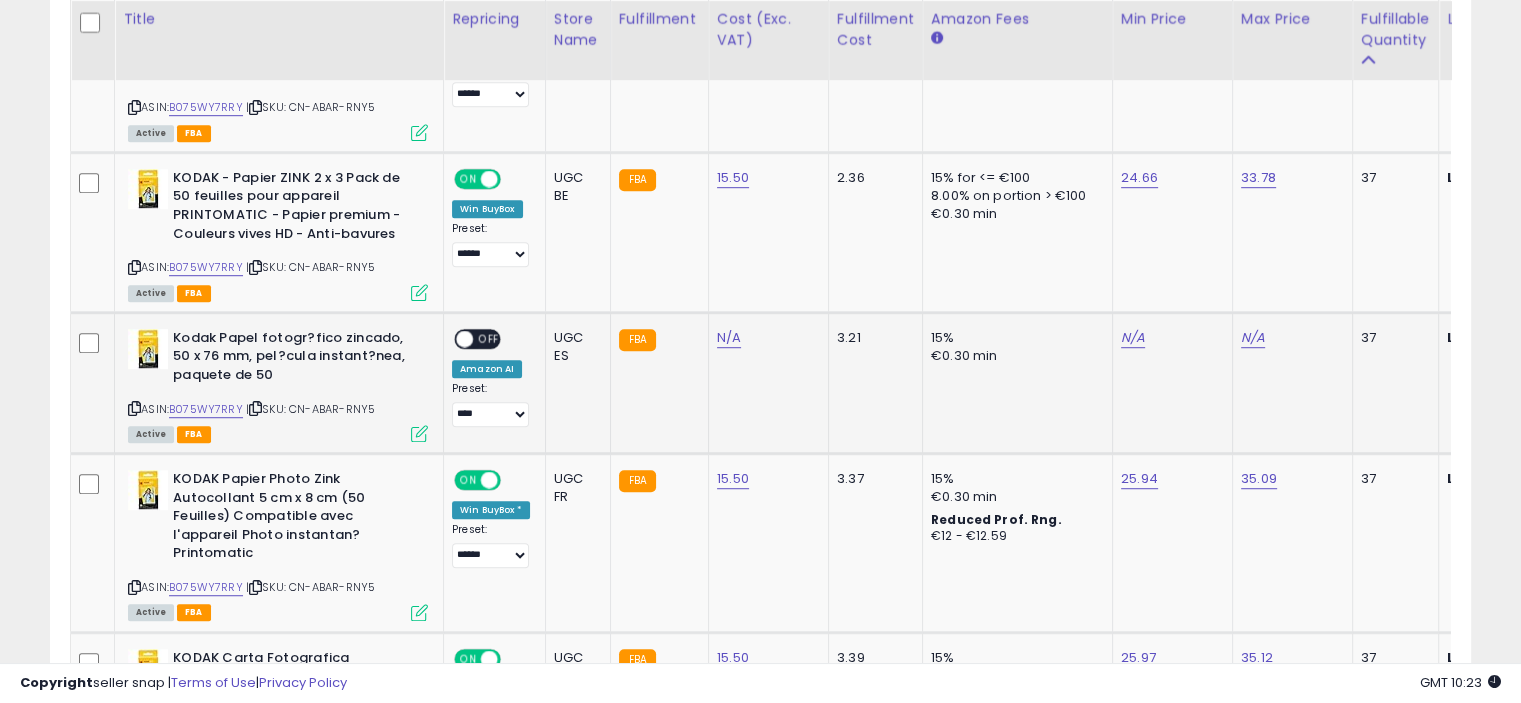 click on "OFF" at bounding box center (489, 338) 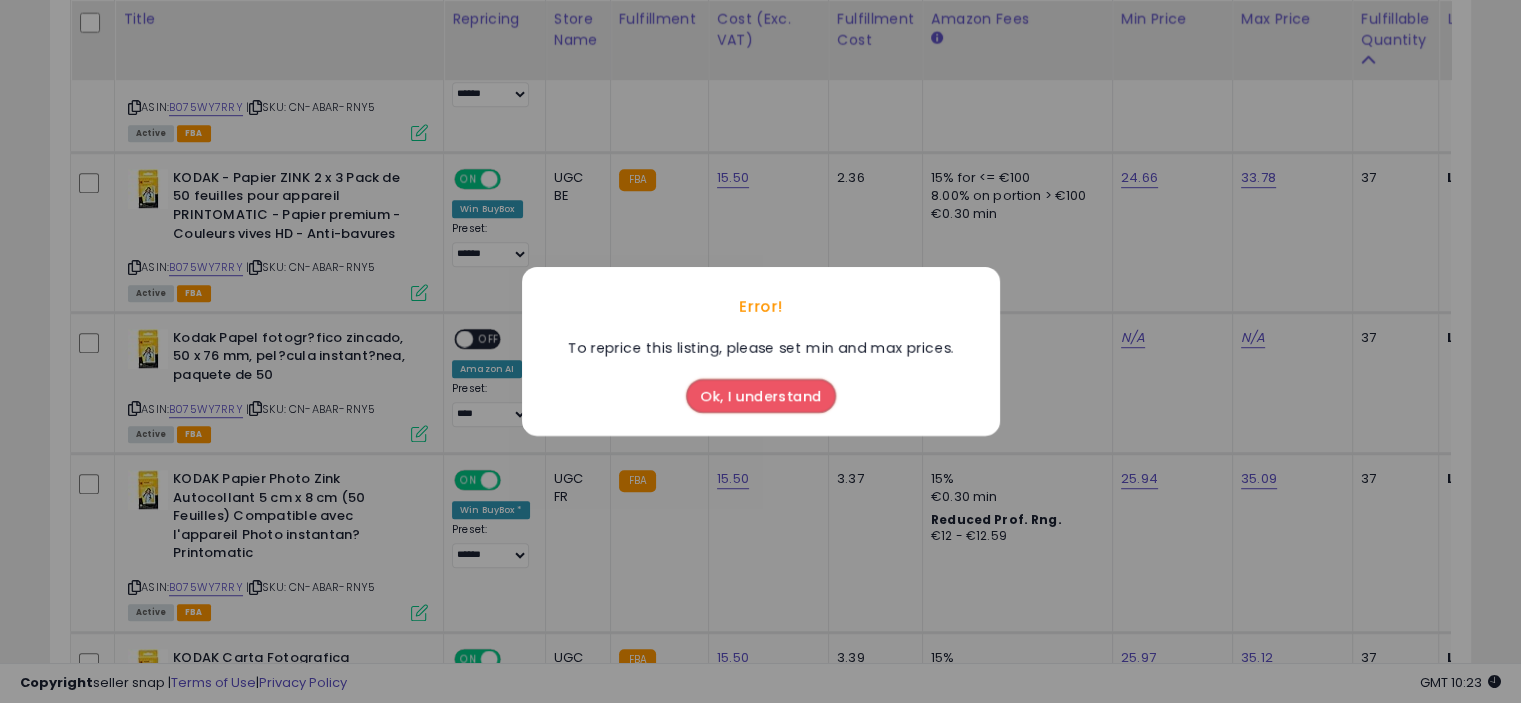 click on "Error! To reprice this listing, please set min and max prices.
Ok, I understand" at bounding box center (760, 351) 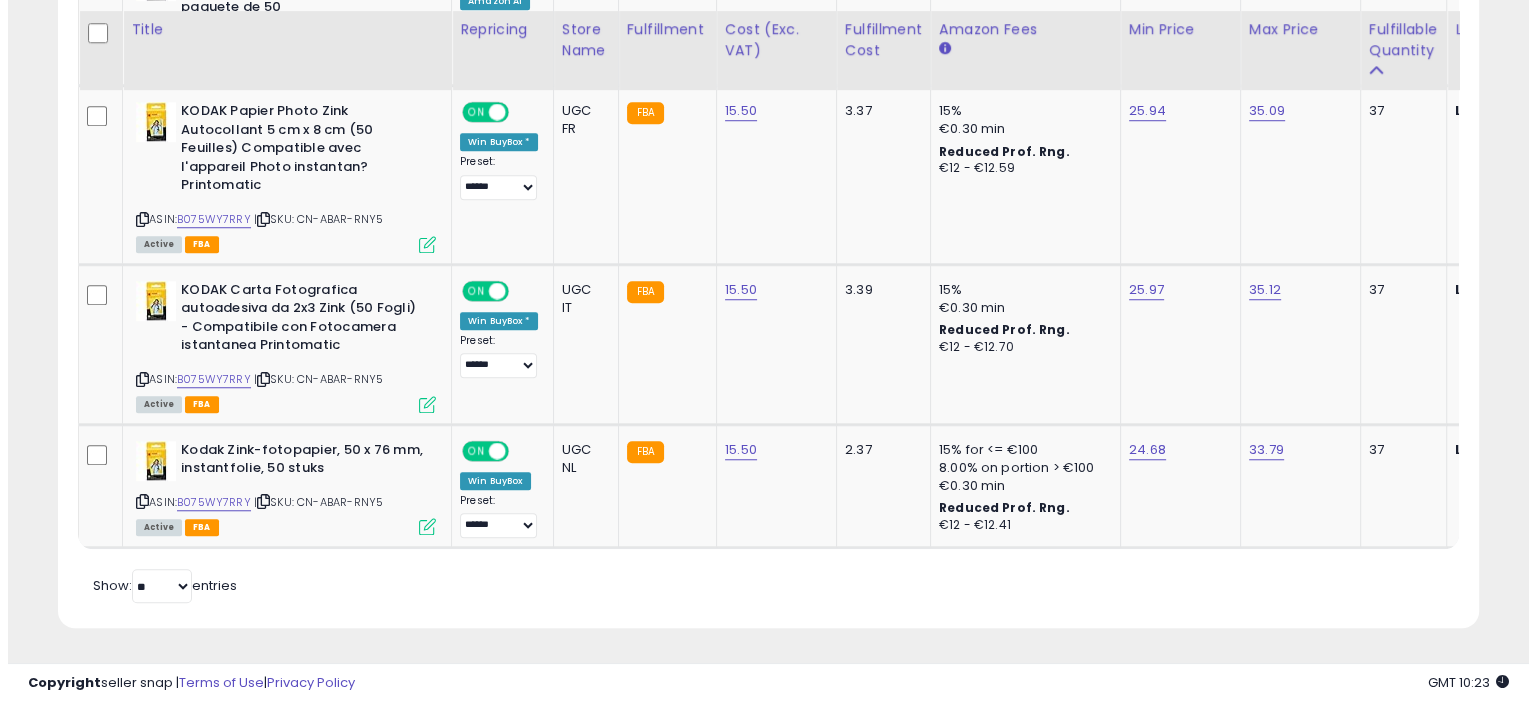 scroll, scrollTop: 1094, scrollLeft: 0, axis: vertical 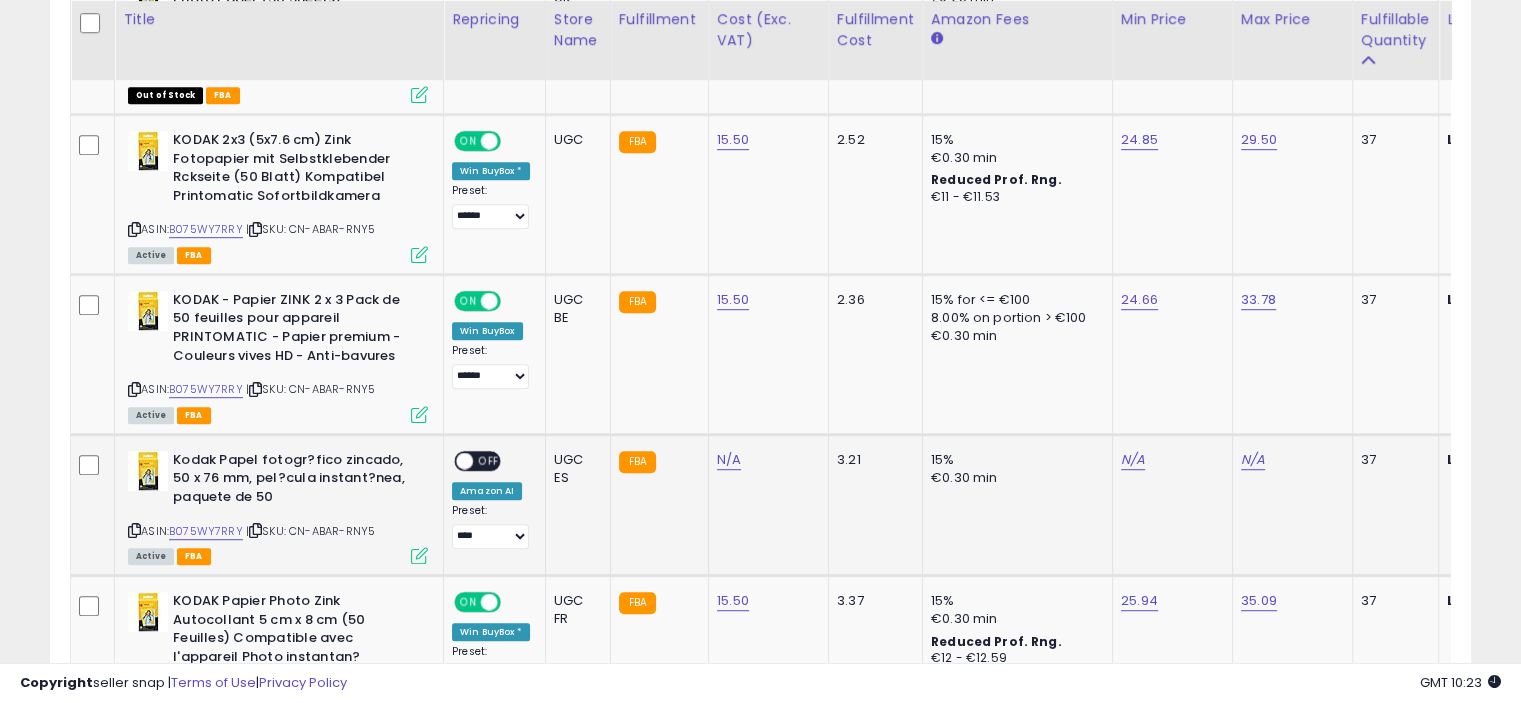 click at bounding box center (419, 555) 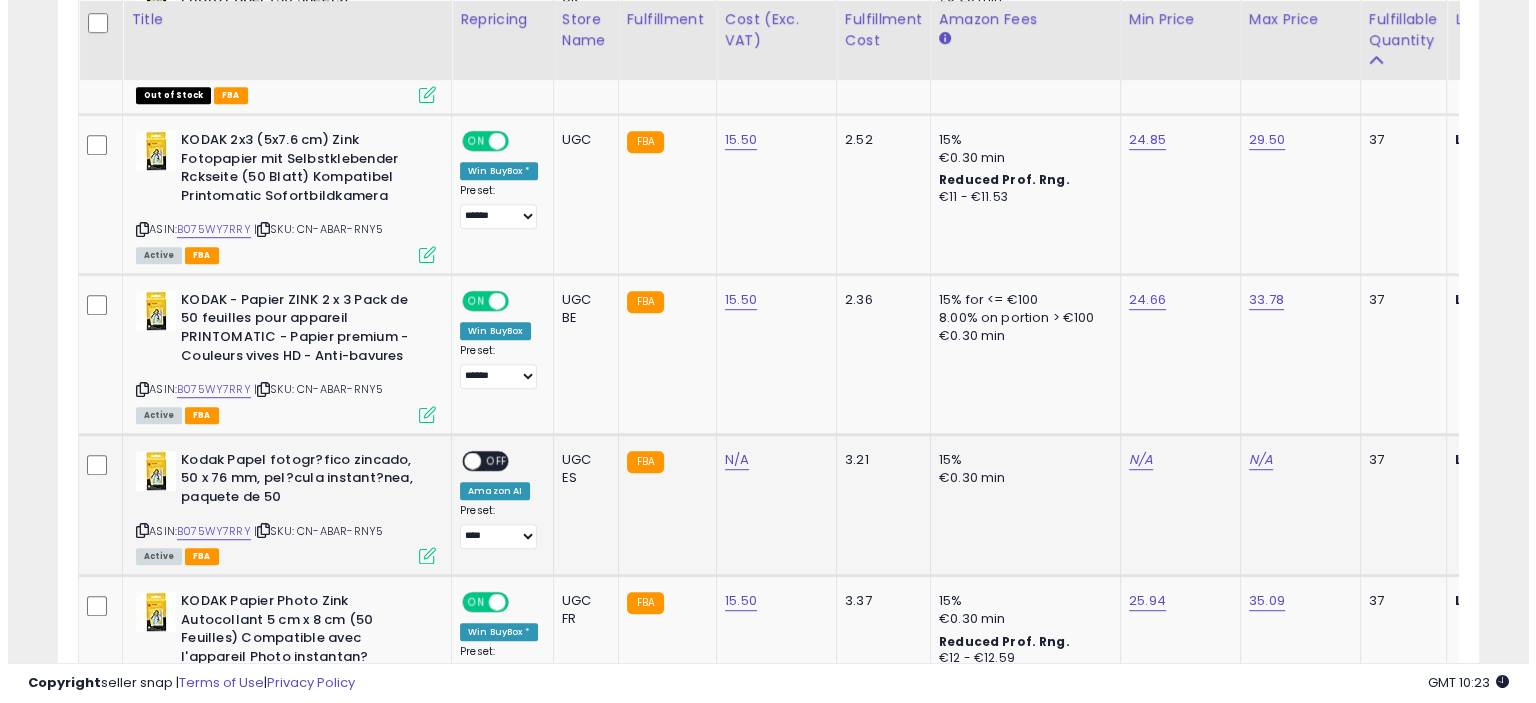 scroll, scrollTop: 999589, scrollLeft: 999168, axis: both 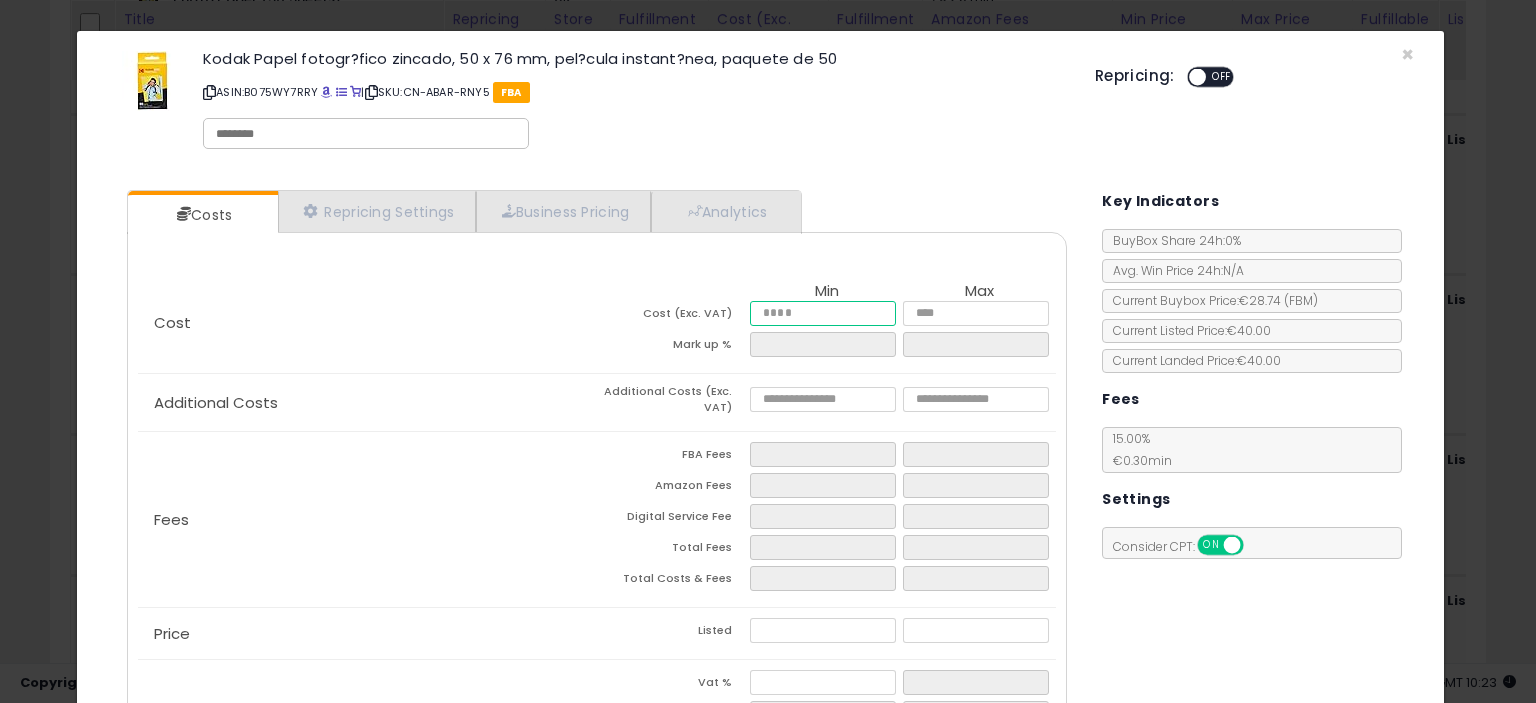 click at bounding box center (822, 313) 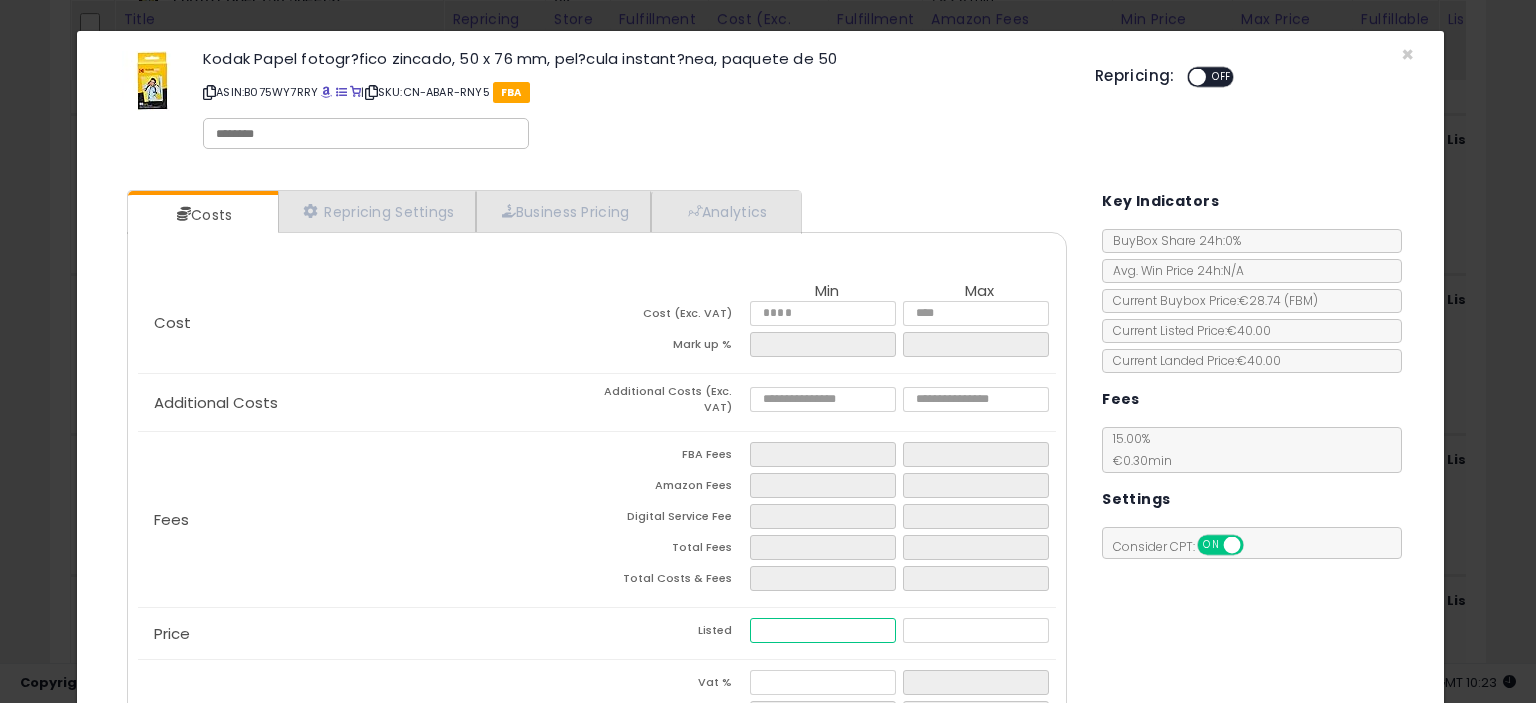 type on "*****" 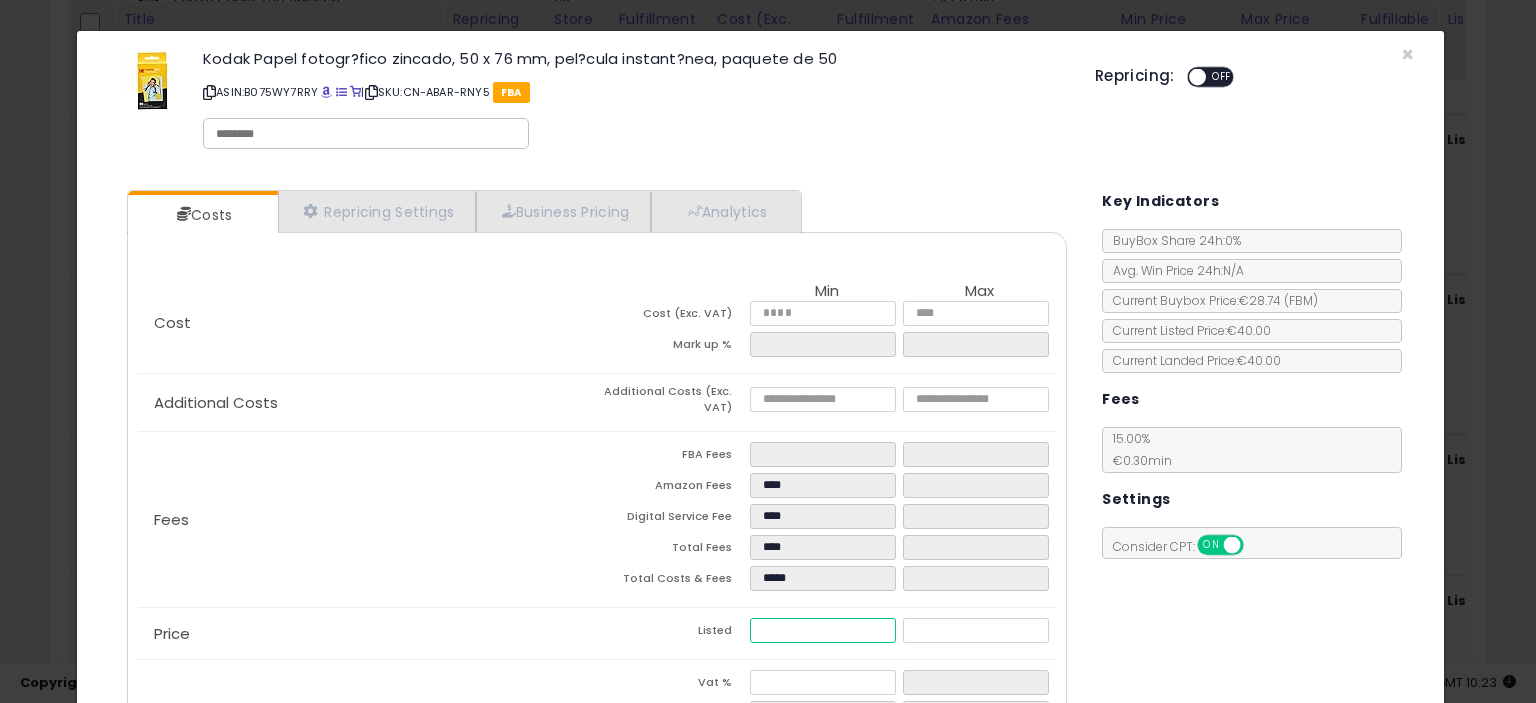 type on "****" 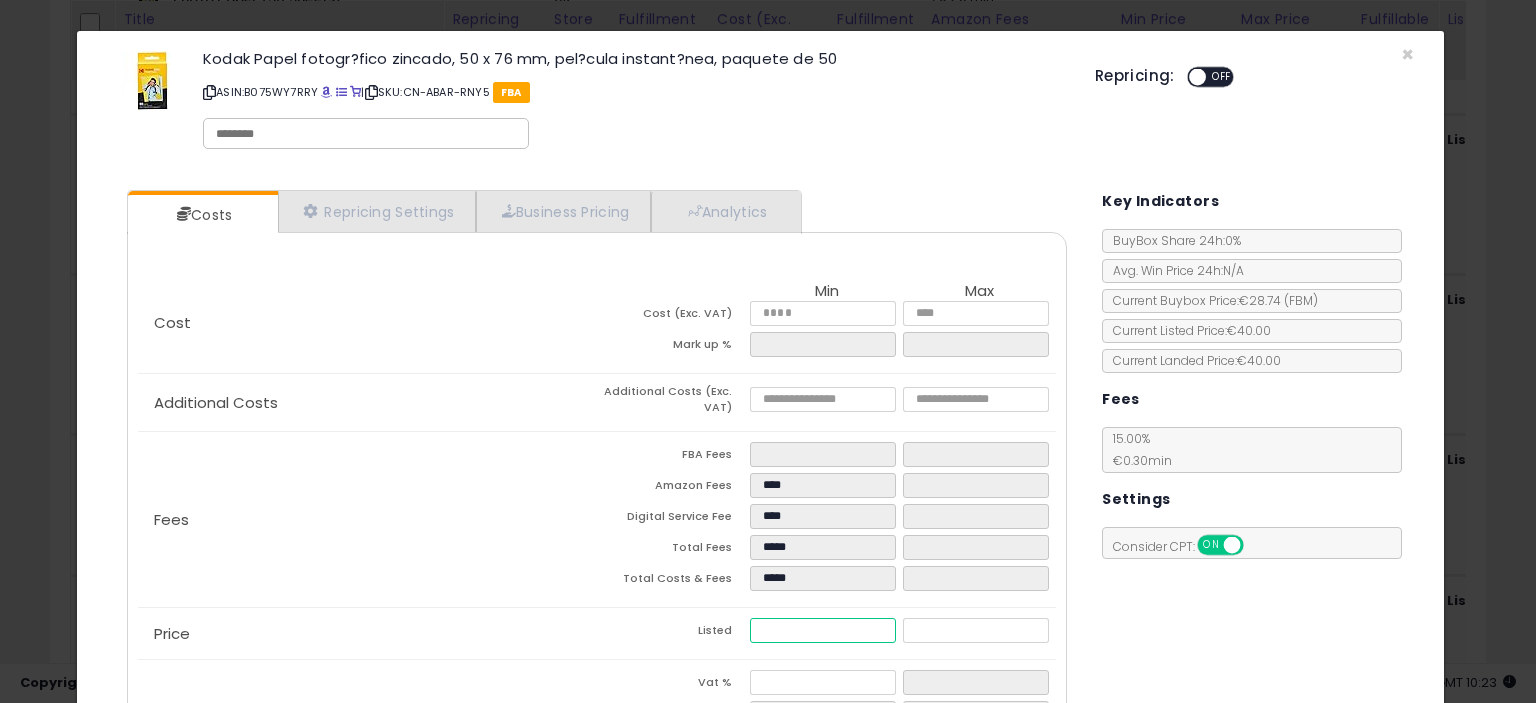 type on "*****" 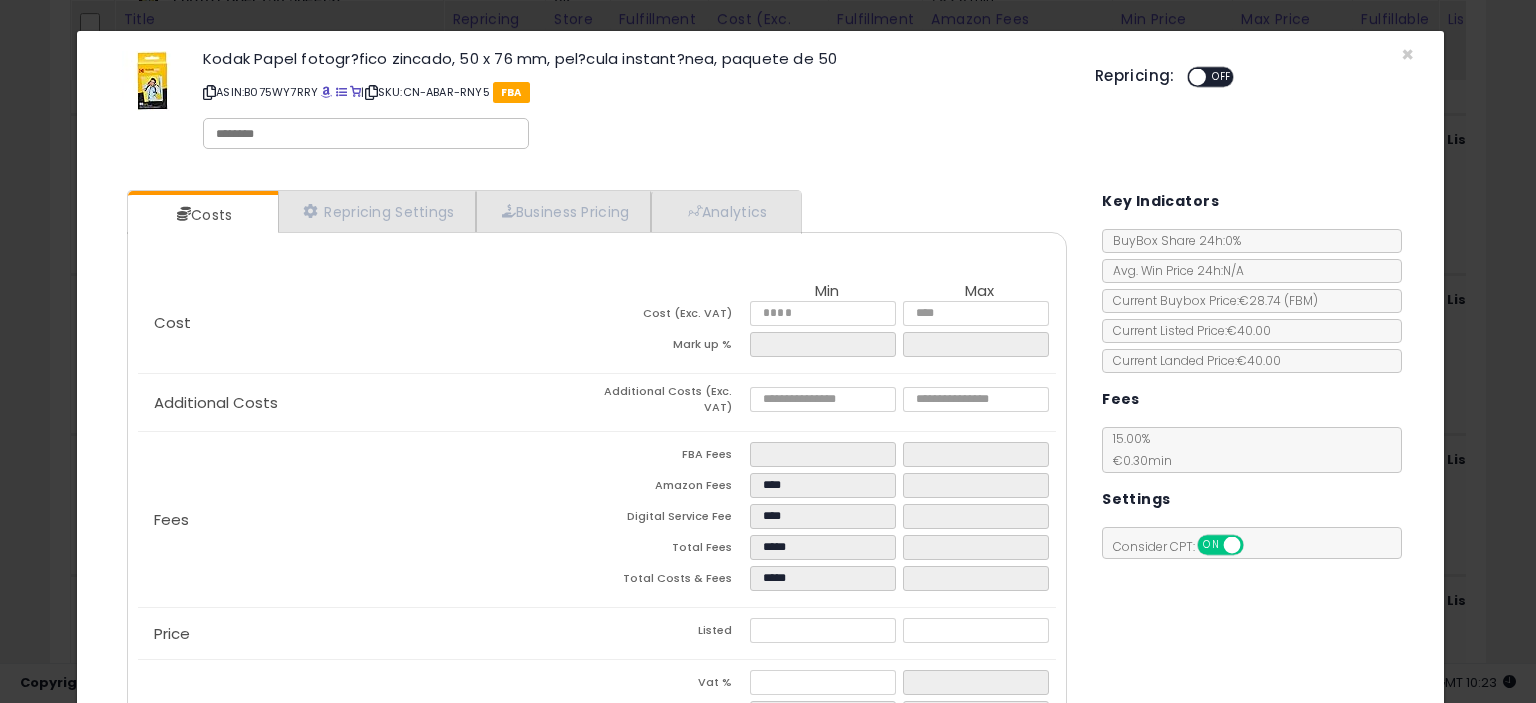 type on "******" 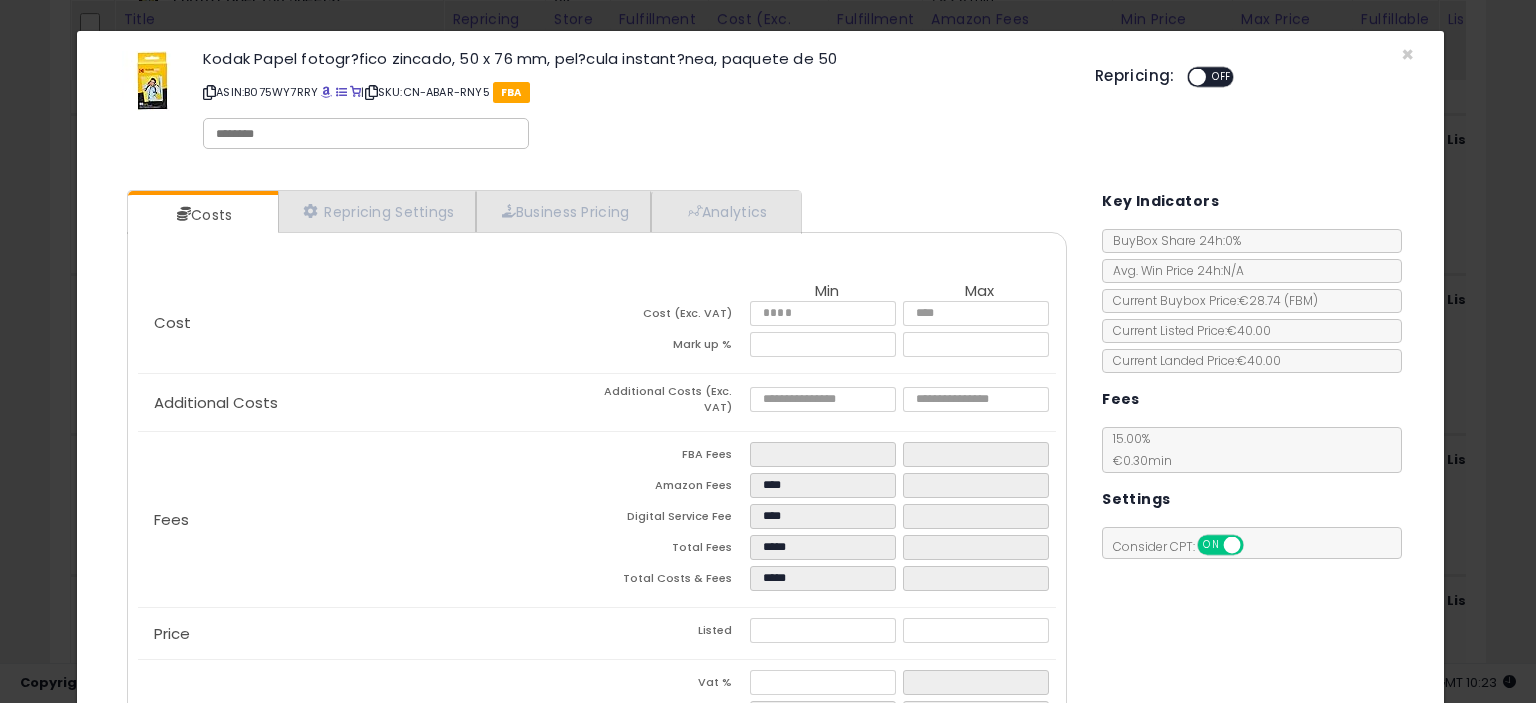 drag, startPoint x: 591, startPoint y: 571, endPoint x: 604, endPoint y: 553, distance: 22.203604 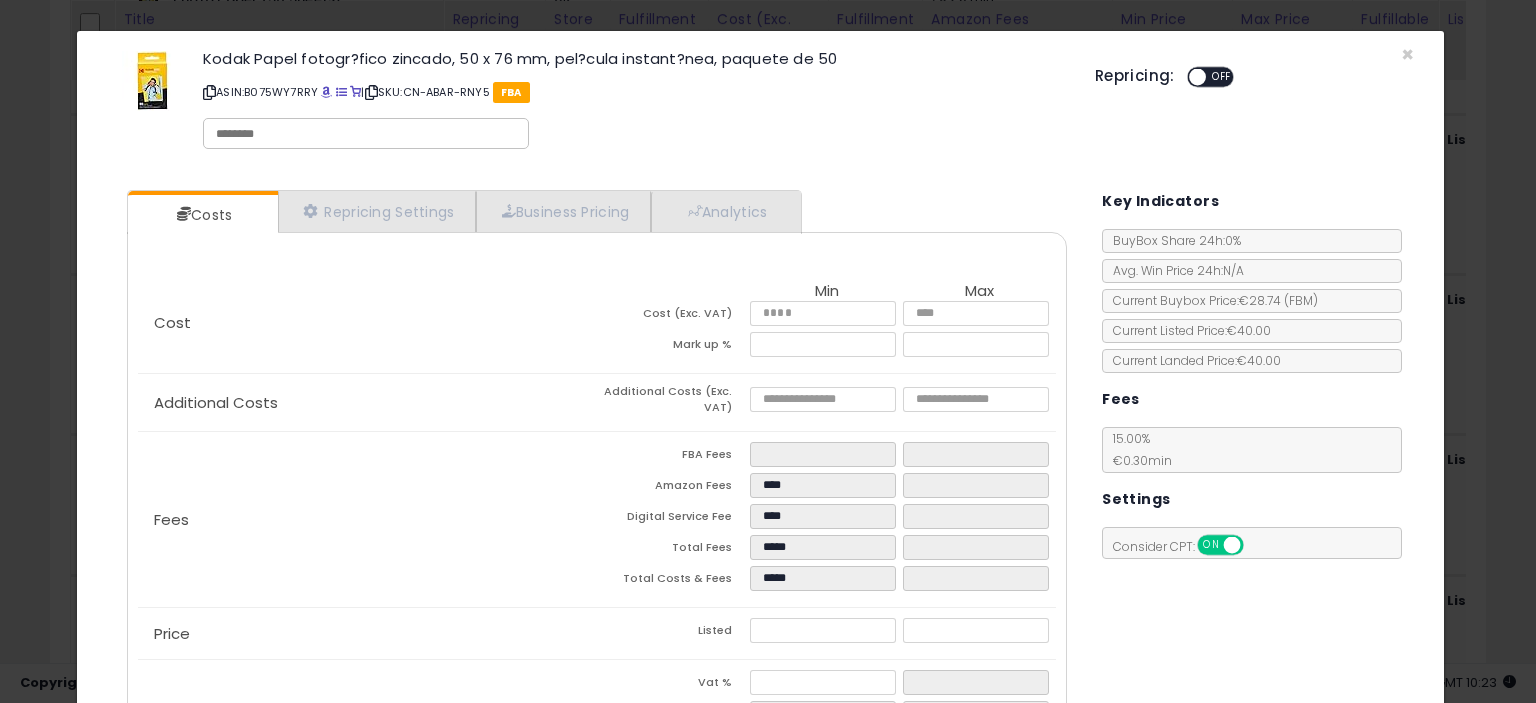 click on "Total Costs & Fees" at bounding box center (673, 581) 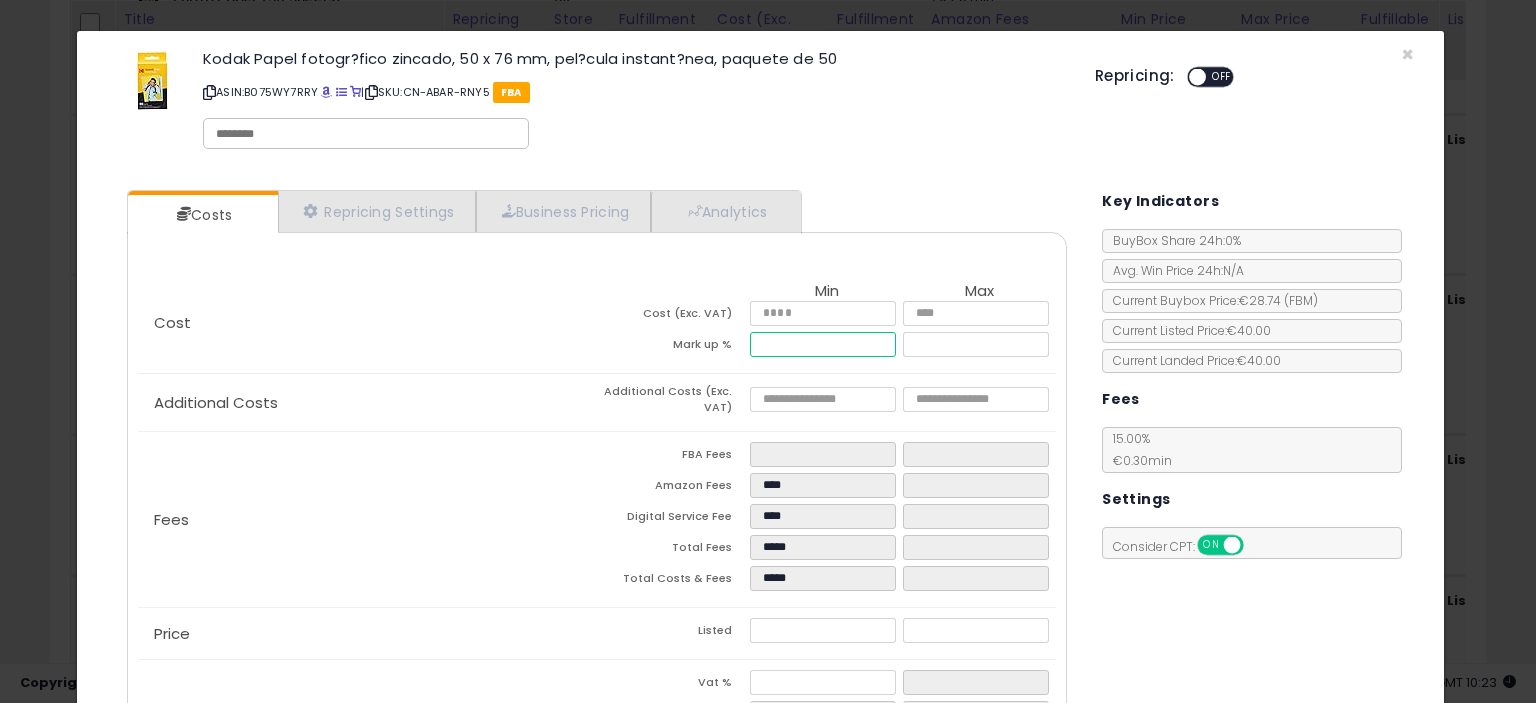 drag, startPoint x: 798, startPoint y: 340, endPoint x: 725, endPoint y: 343, distance: 73.061615 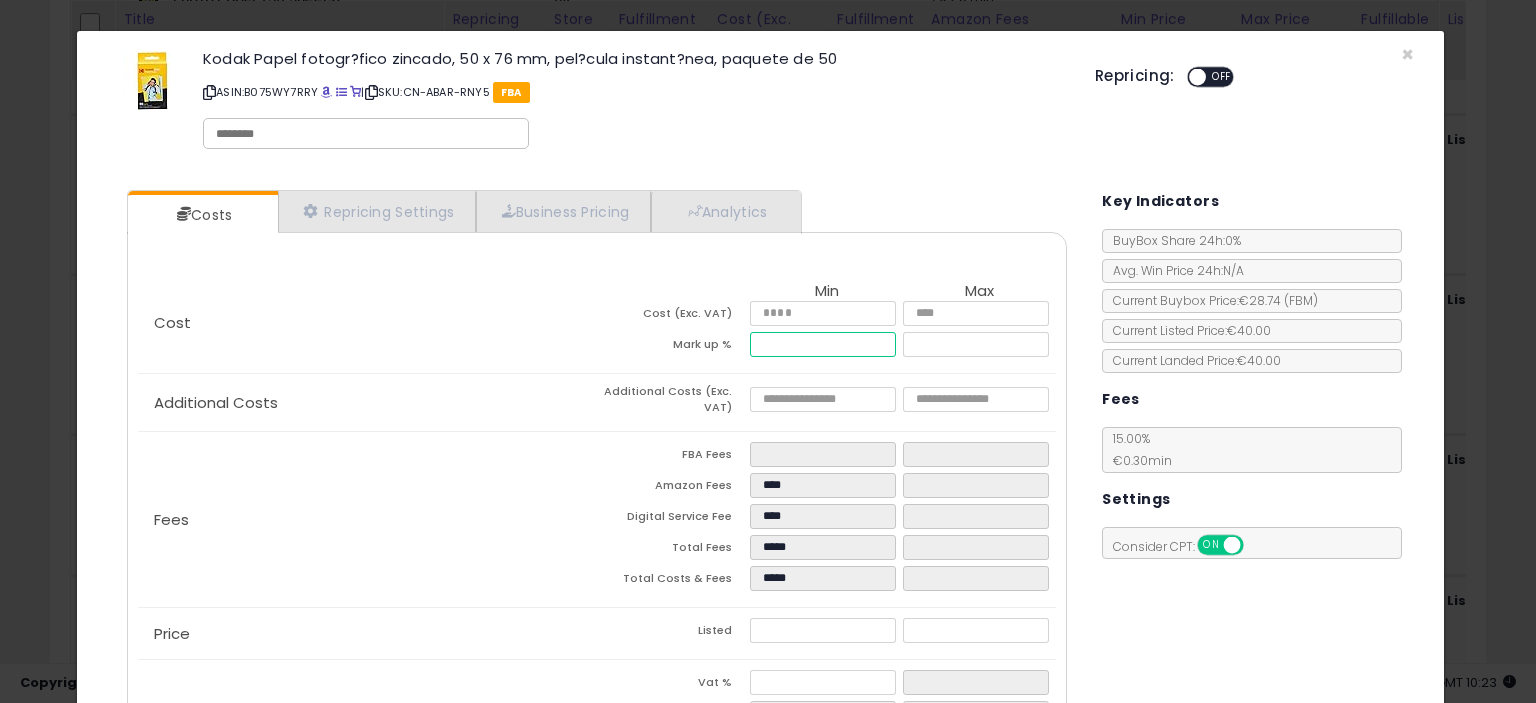 click on "Mark up %
******" at bounding box center [826, 347] 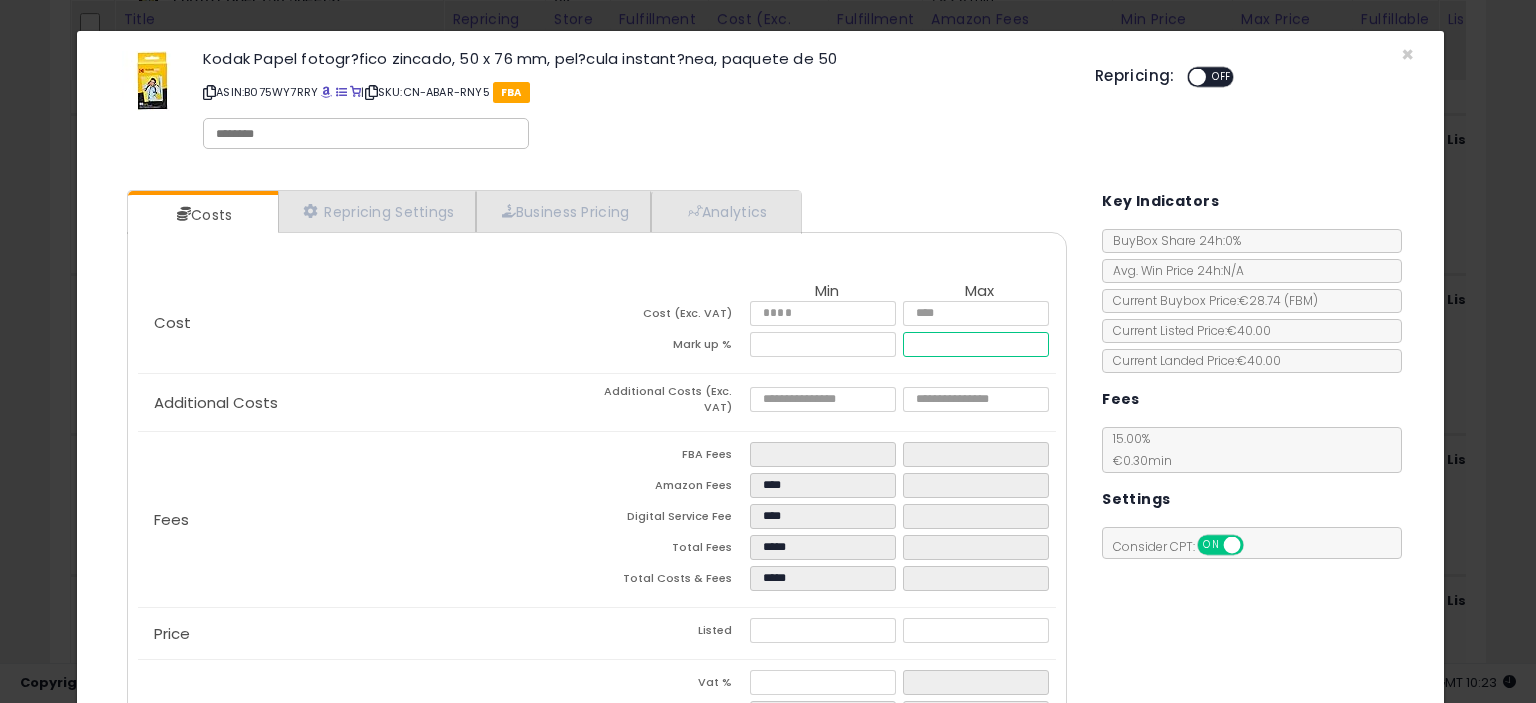 type on "*****" 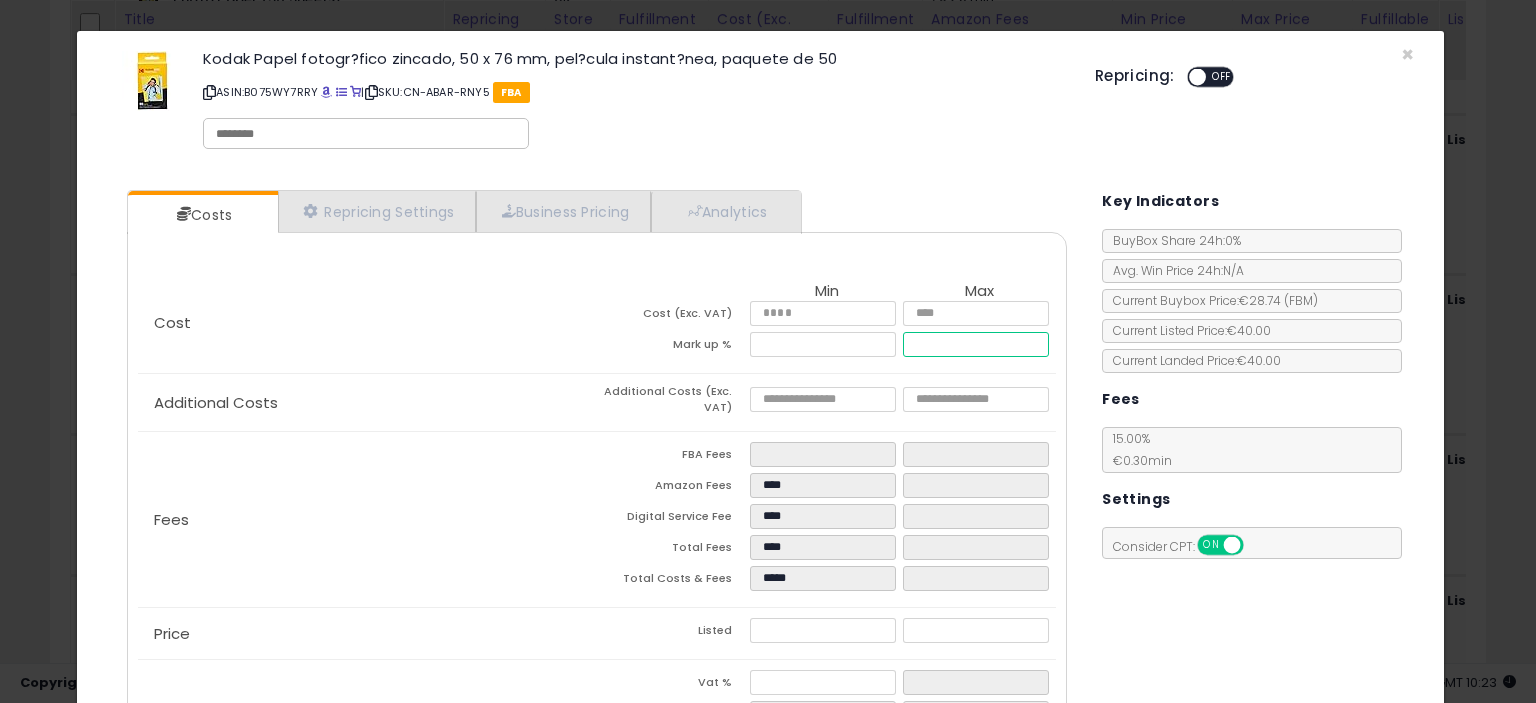 click at bounding box center [975, 344] 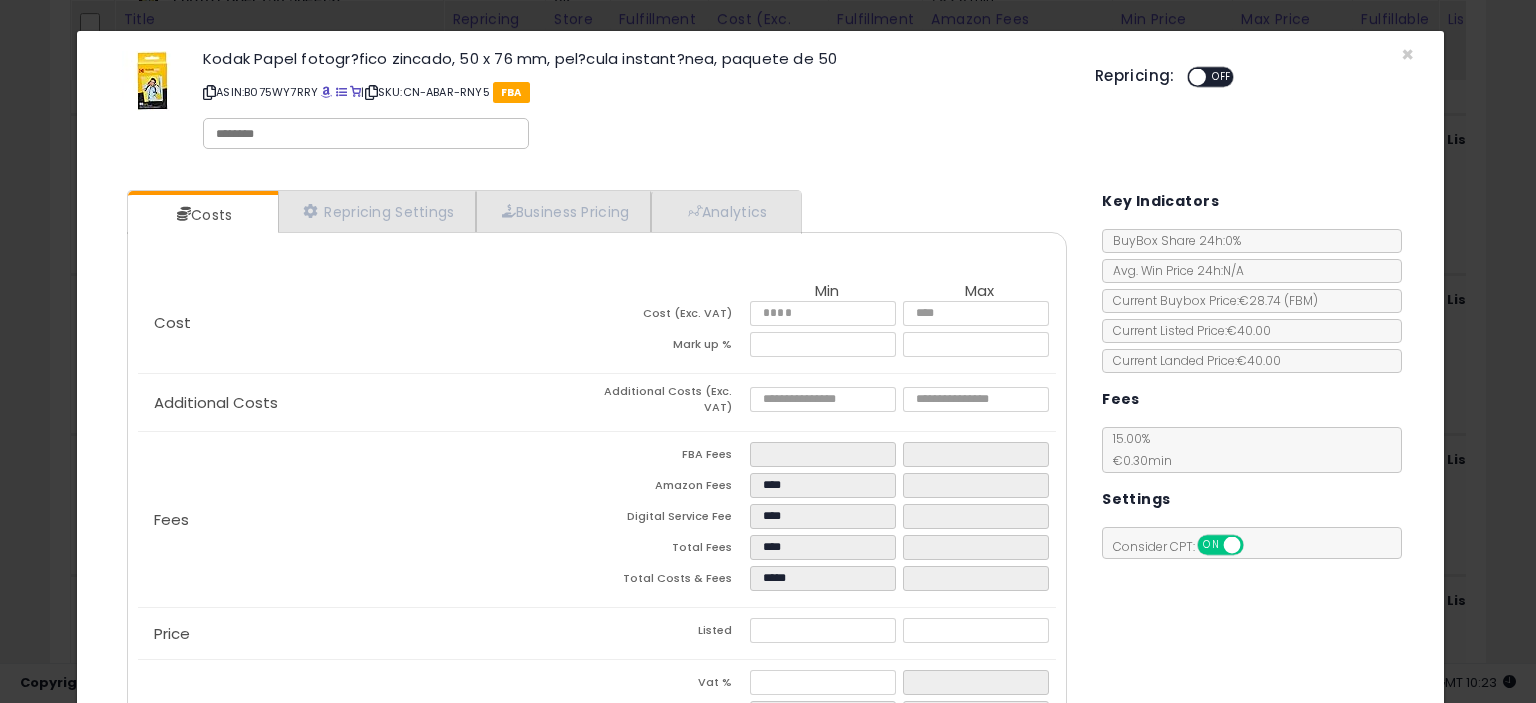 type on "*****" 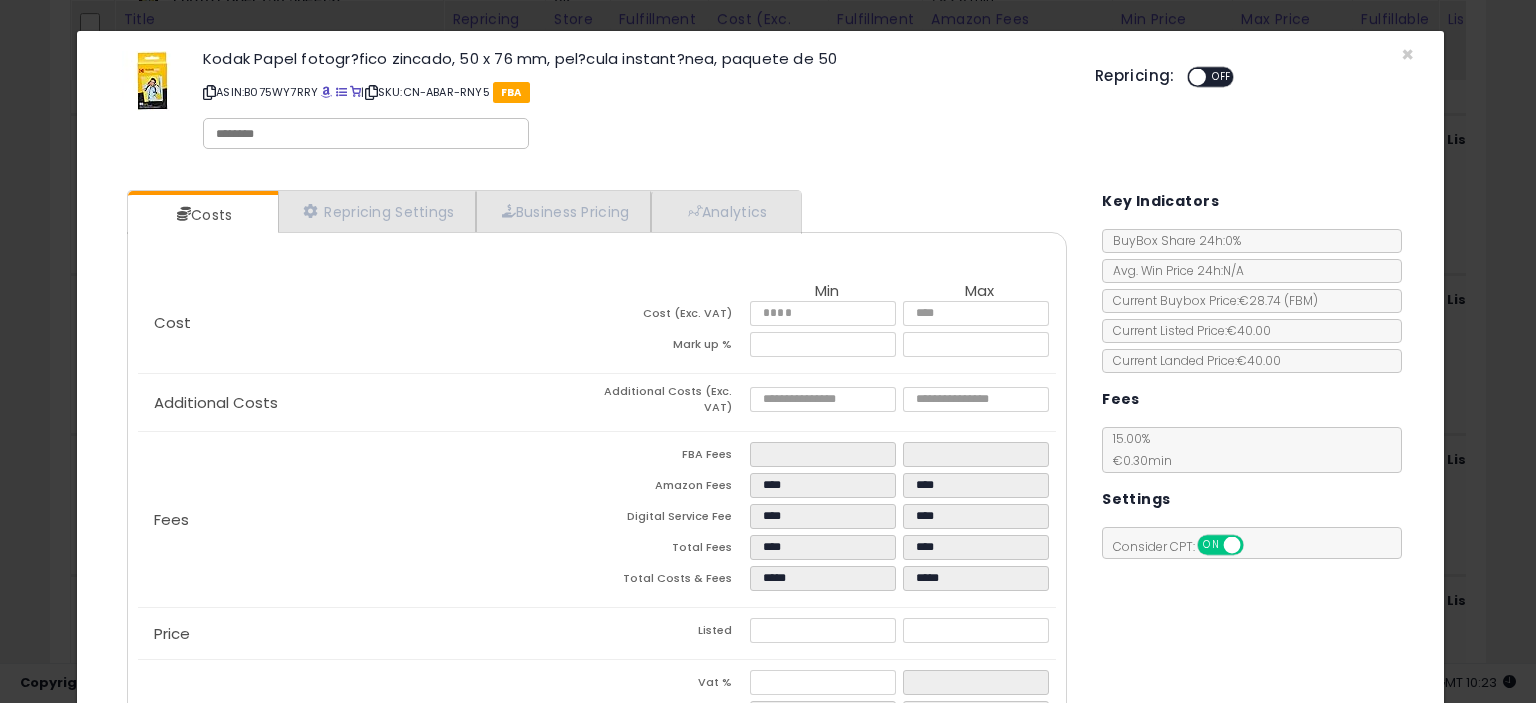 click on "OFF" at bounding box center (1222, 77) 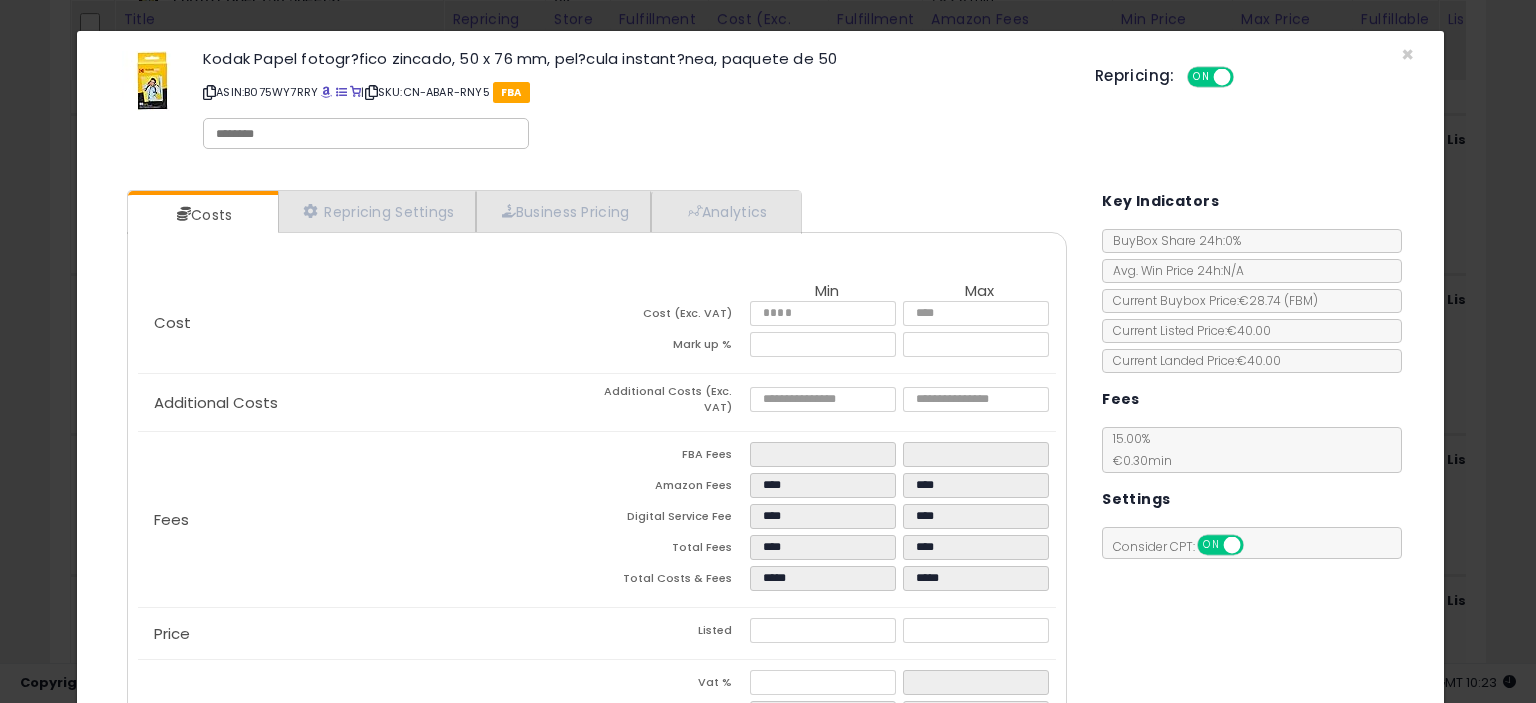 scroll, scrollTop: 204, scrollLeft: 0, axis: vertical 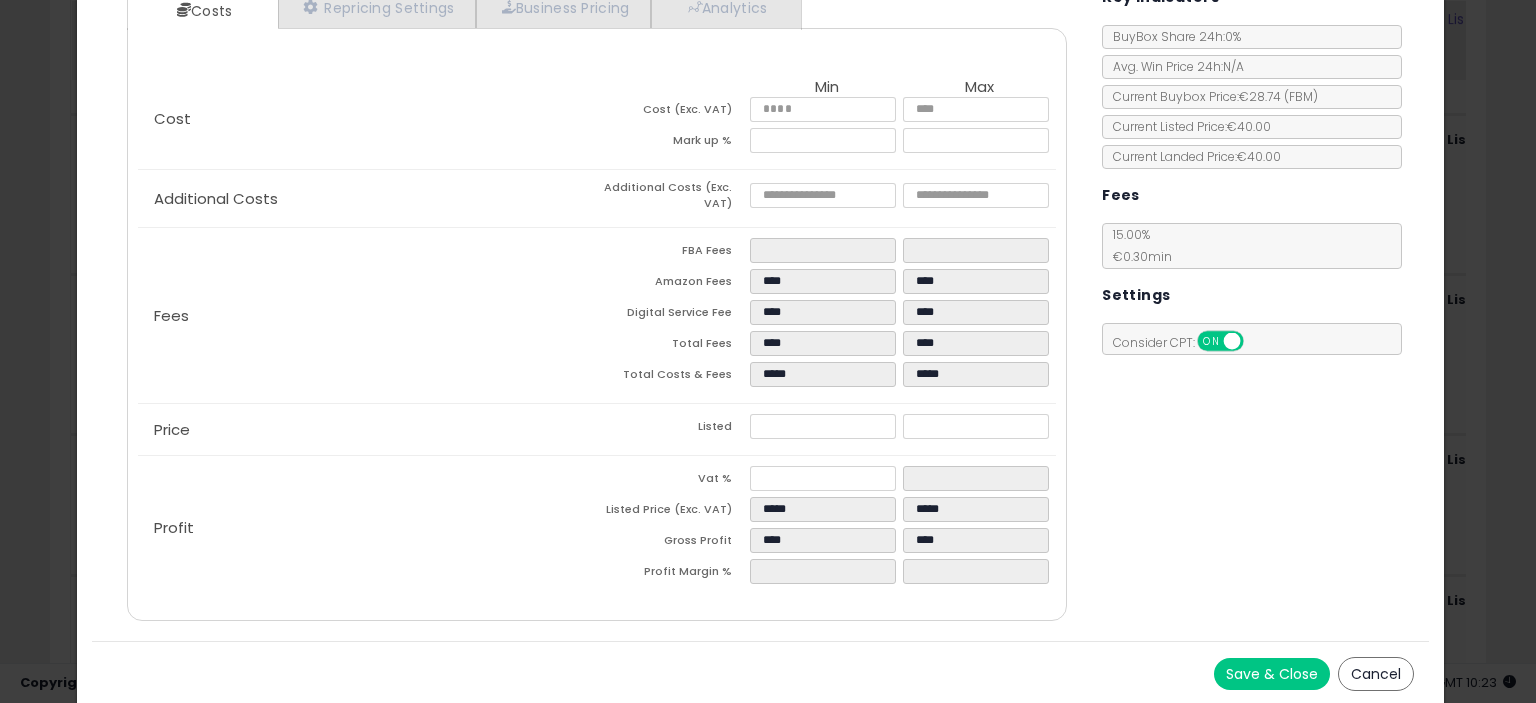 click on "Save & Close" at bounding box center (1272, 674) 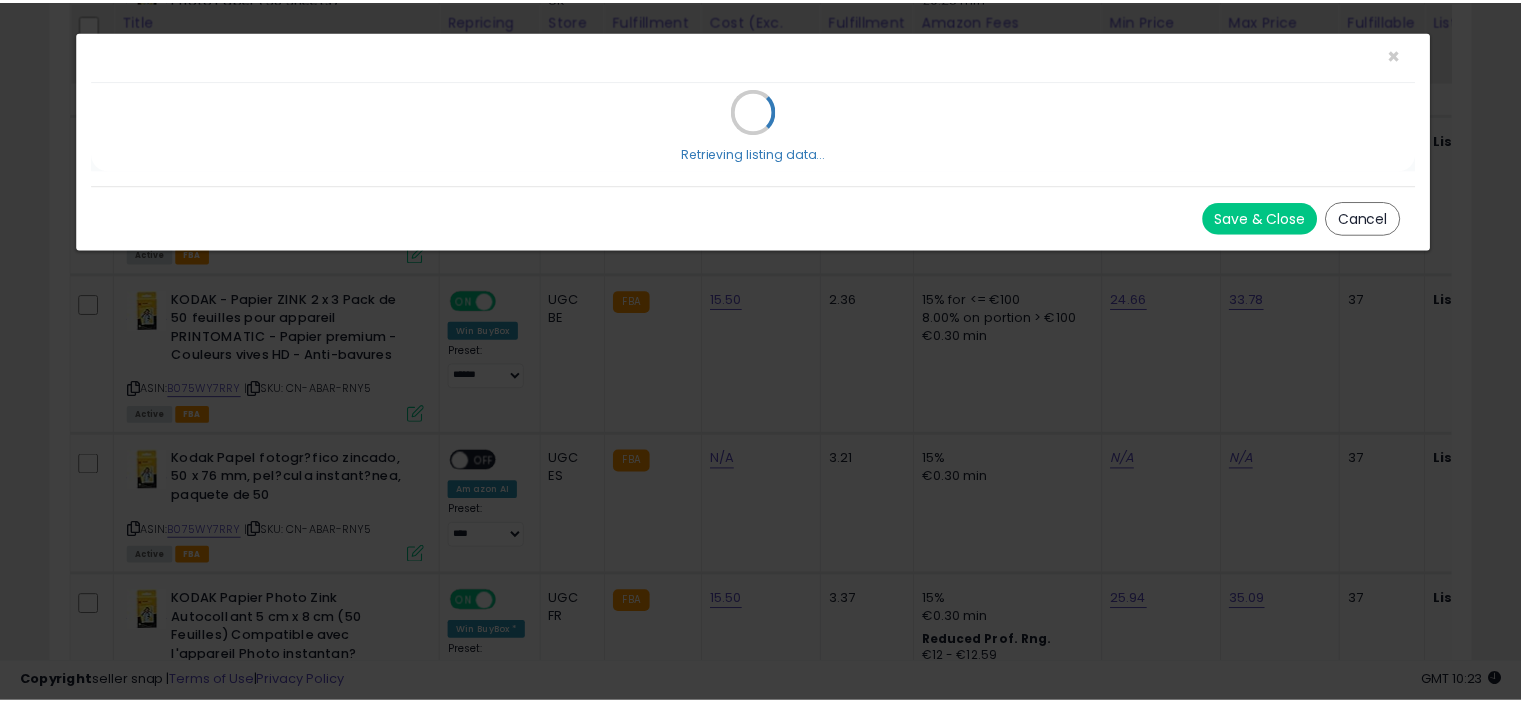 scroll, scrollTop: 0, scrollLeft: 0, axis: both 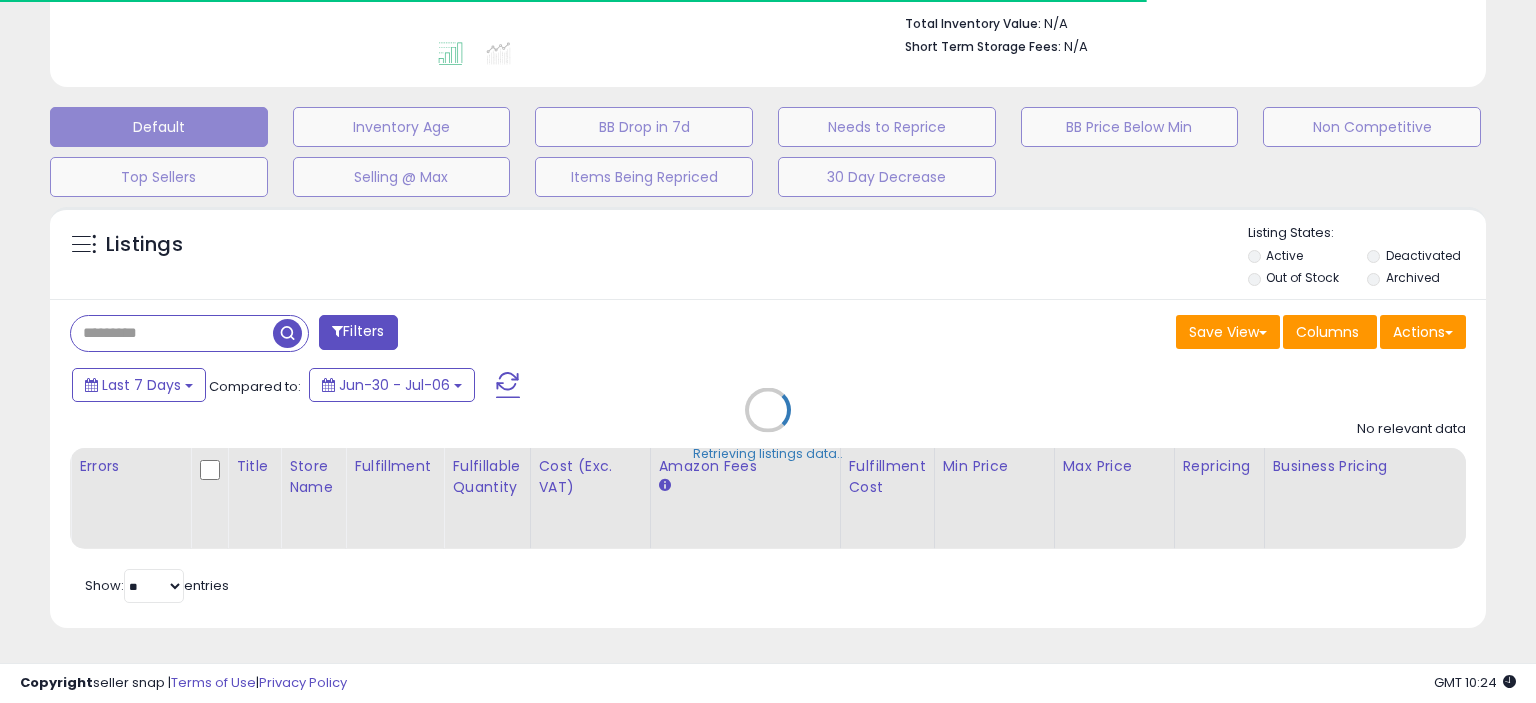 type on "**********" 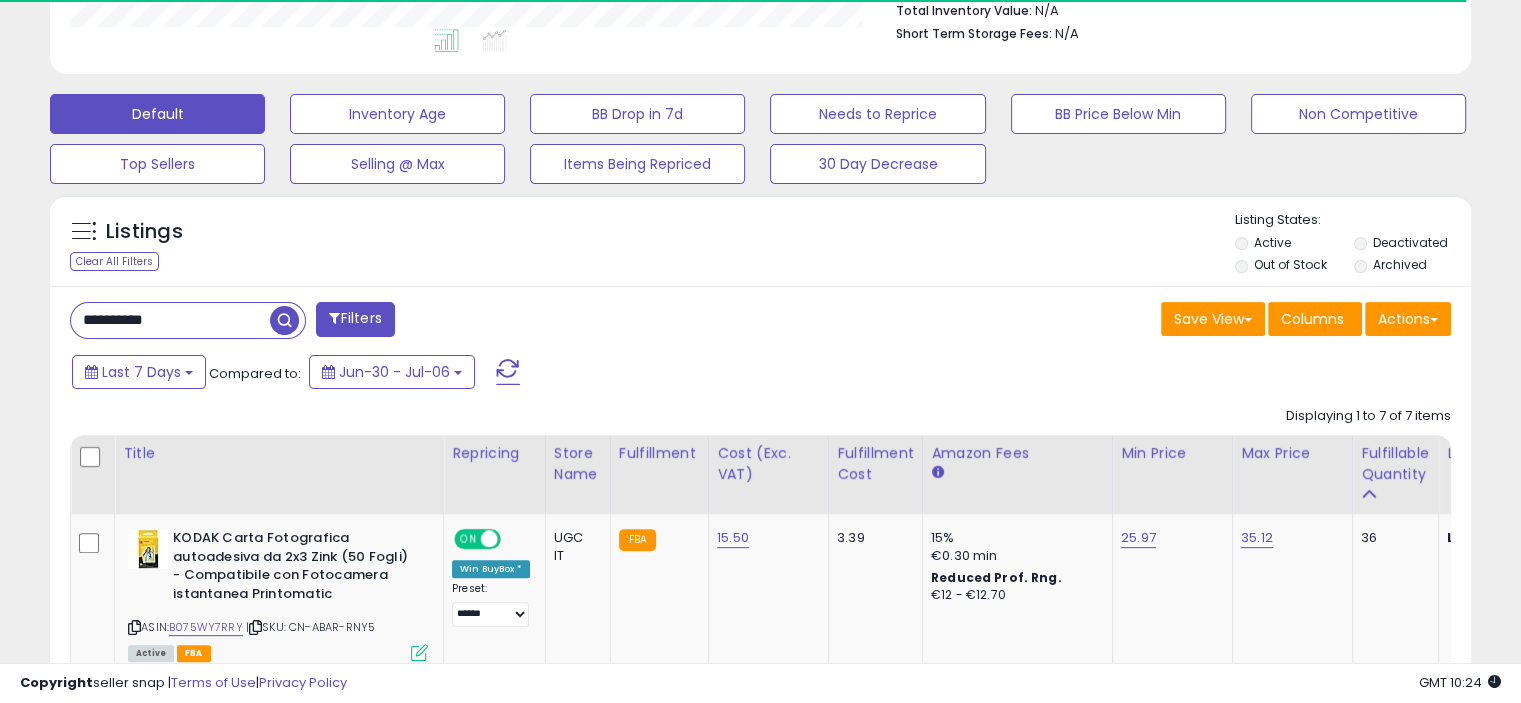 scroll, scrollTop: 999589, scrollLeft: 999176, axis: both 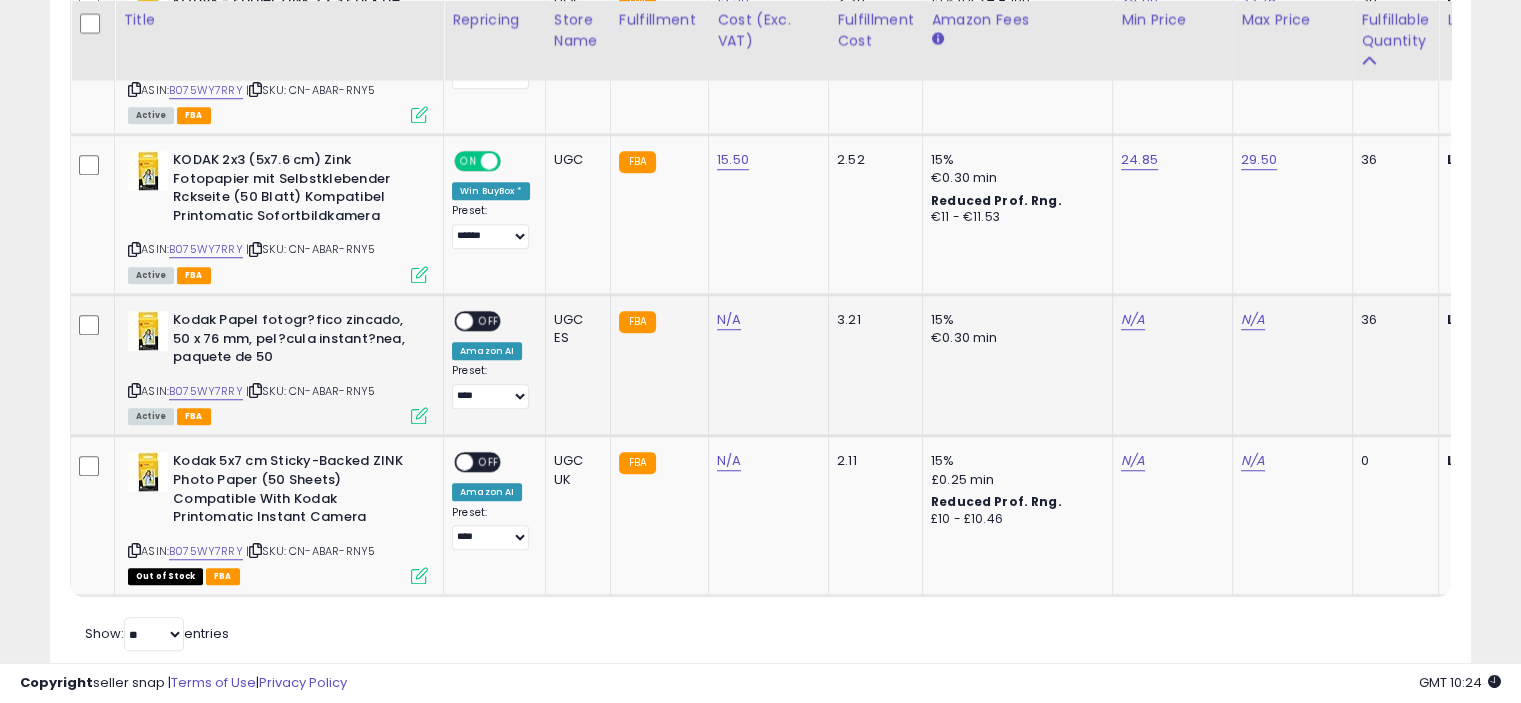 click at bounding box center [419, 415] 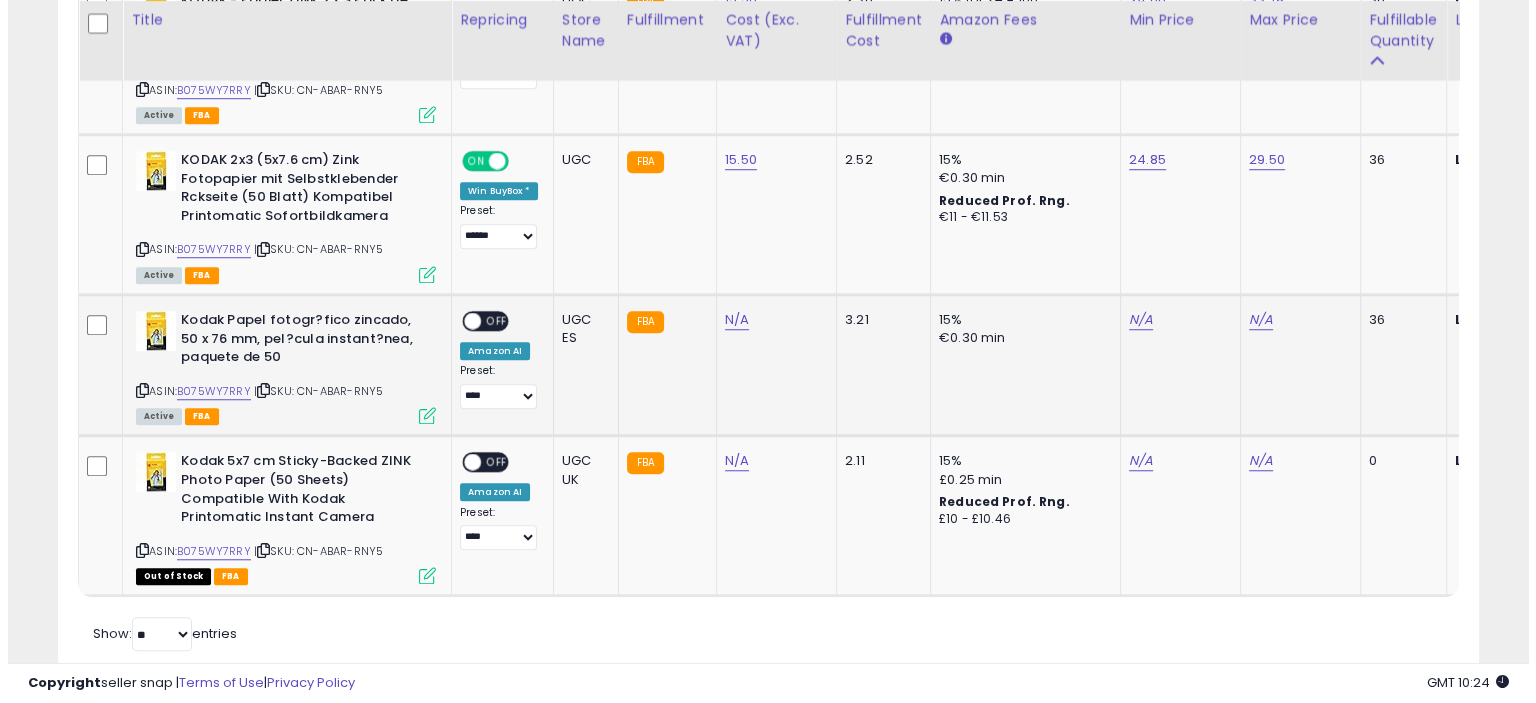 scroll, scrollTop: 999589, scrollLeft: 999168, axis: both 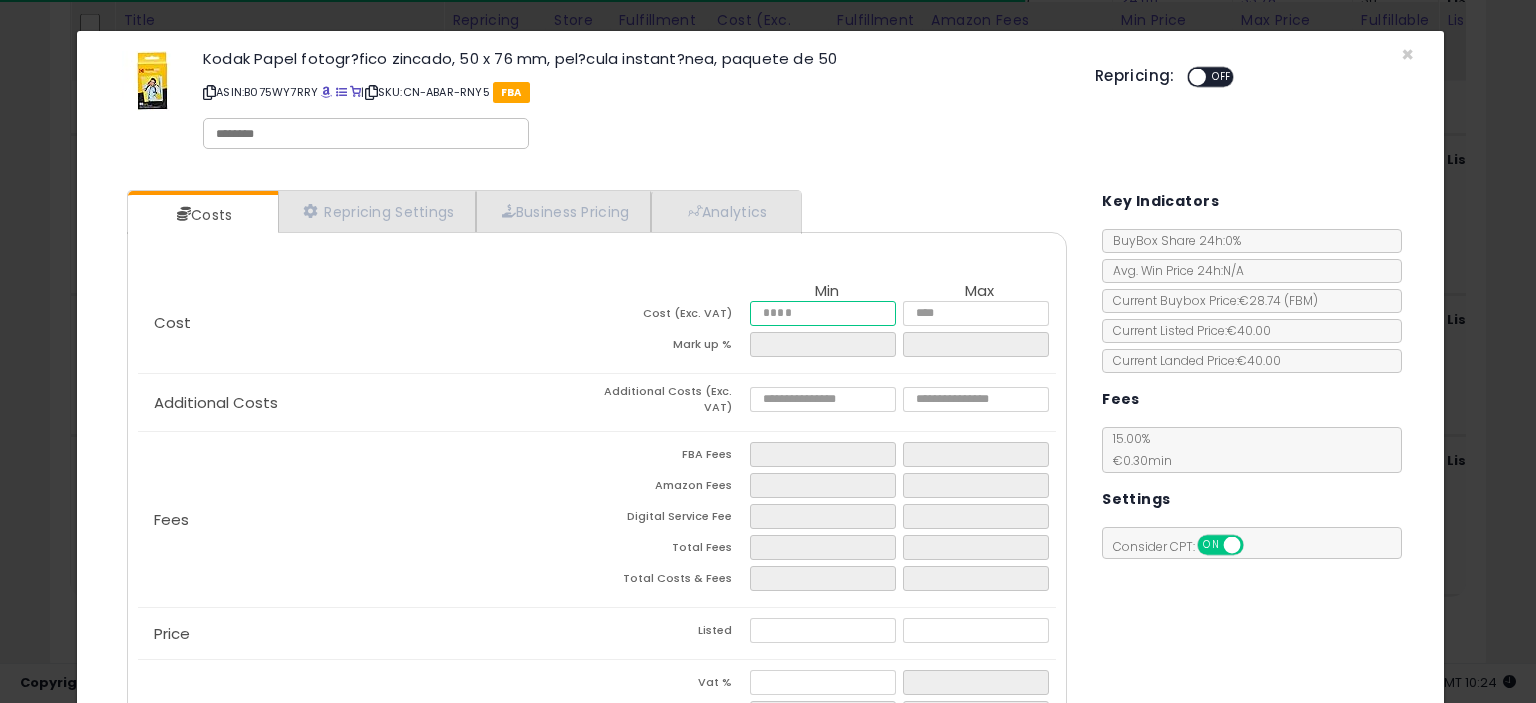 click at bounding box center [822, 313] 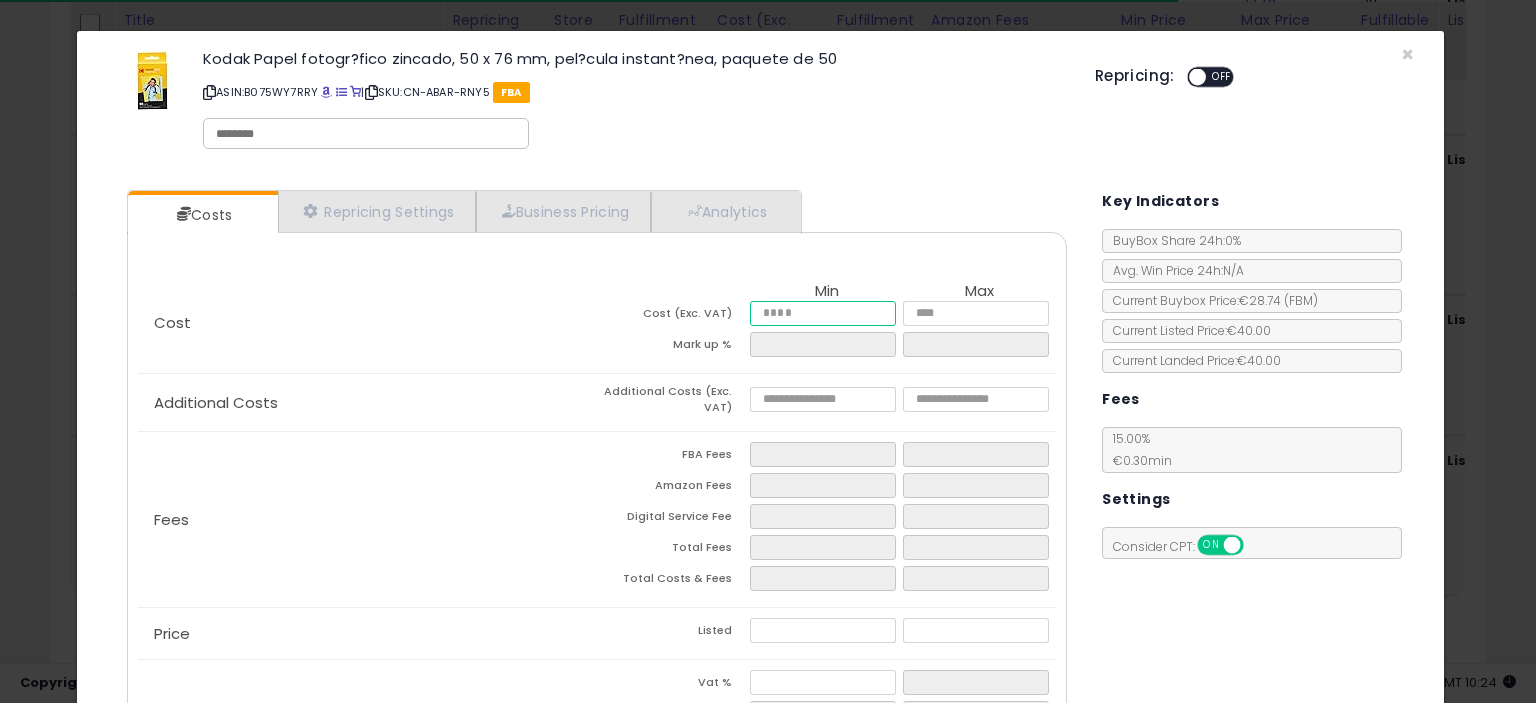 type on "*" 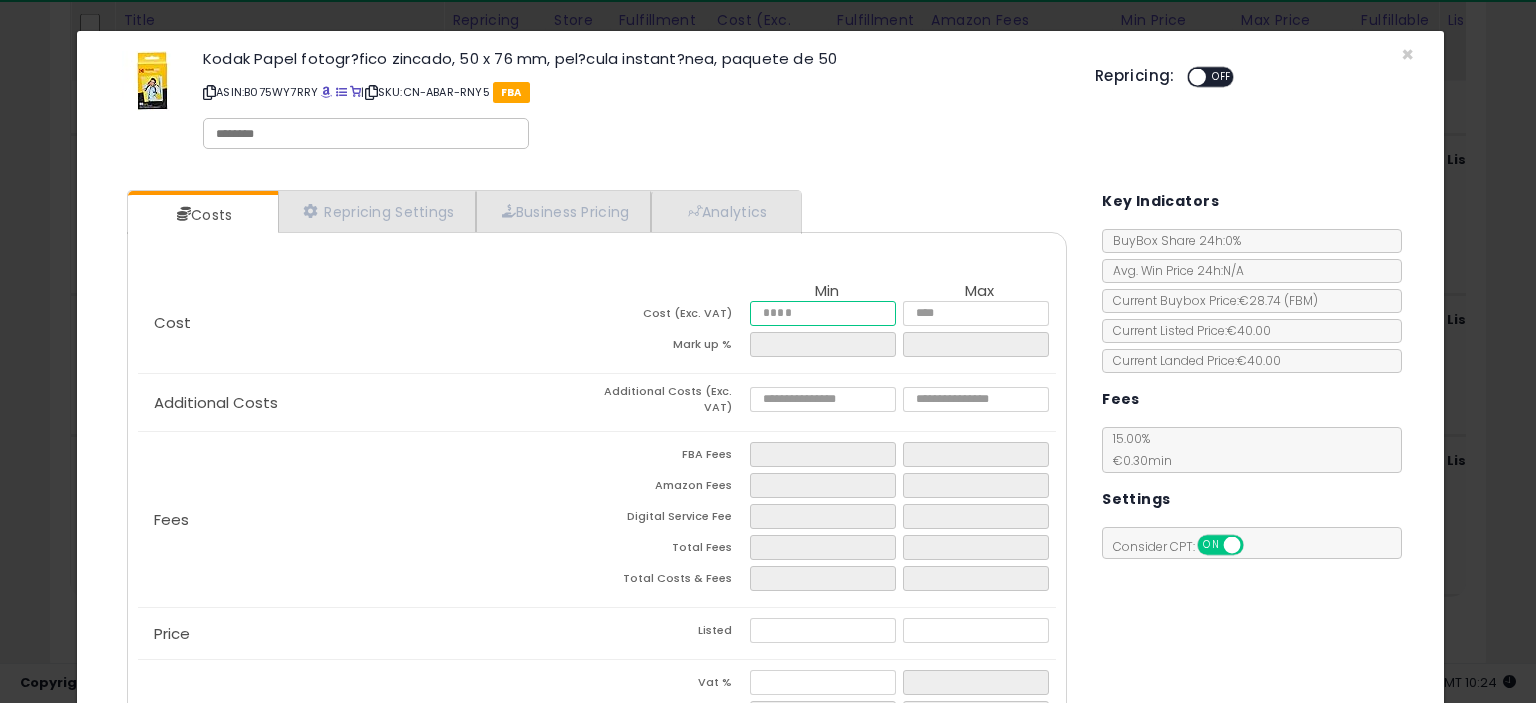 type on "**" 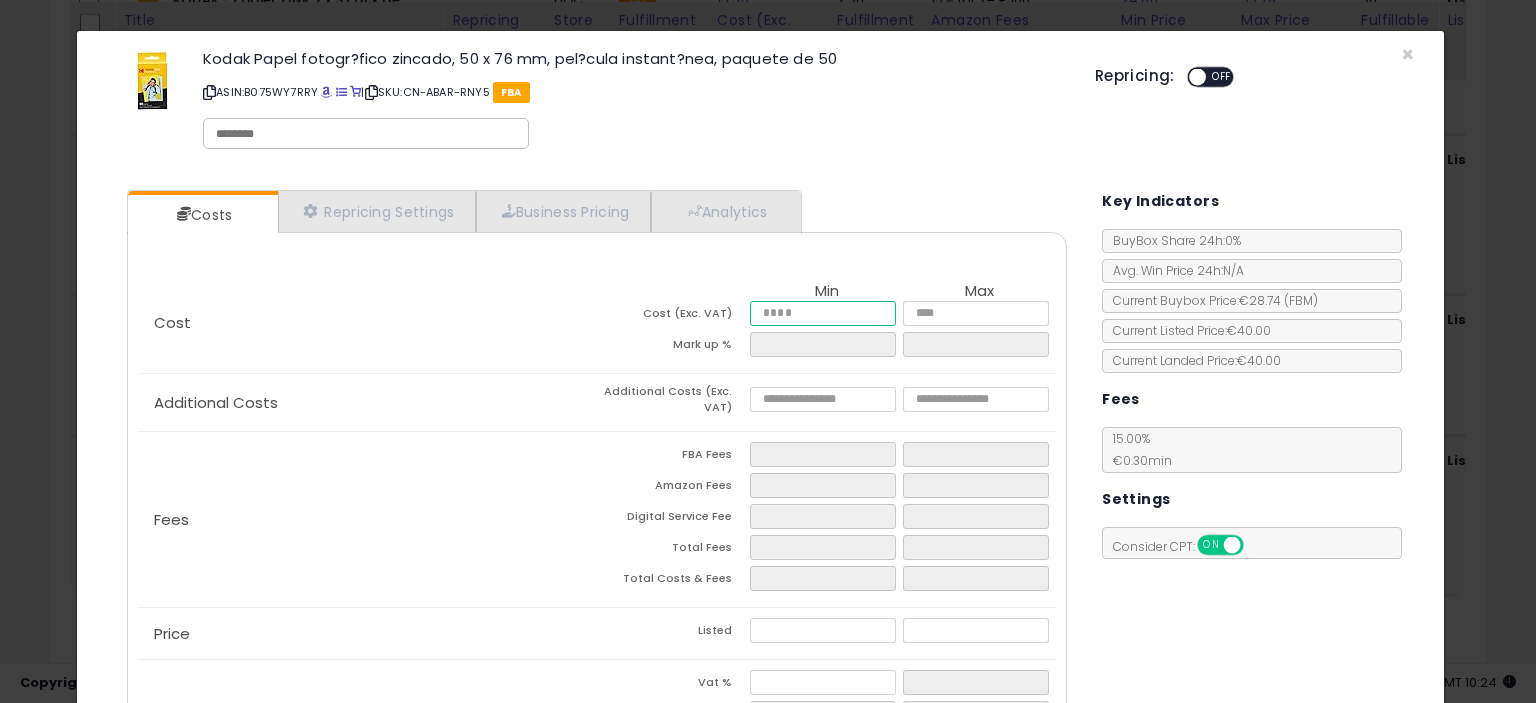 type on "****" 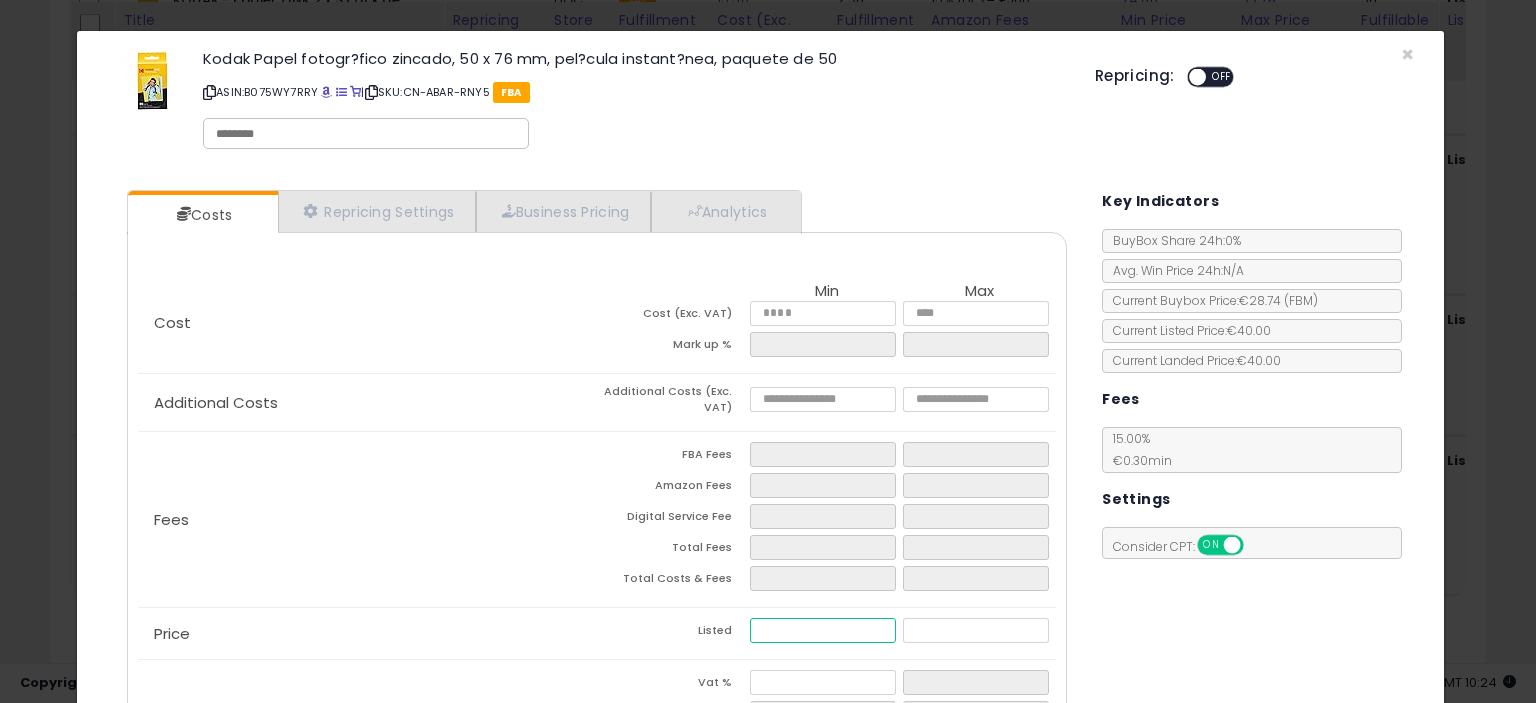 type on "*****" 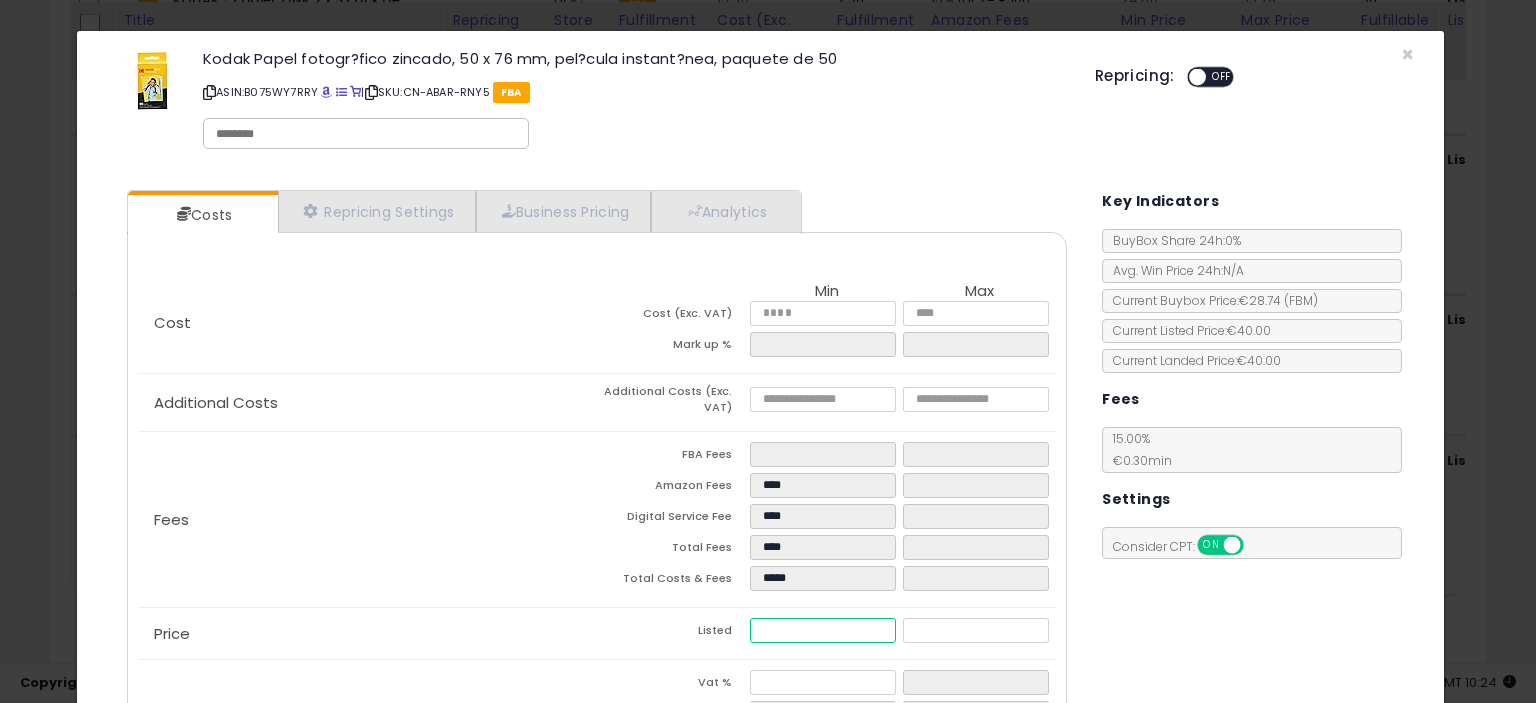 type on "****" 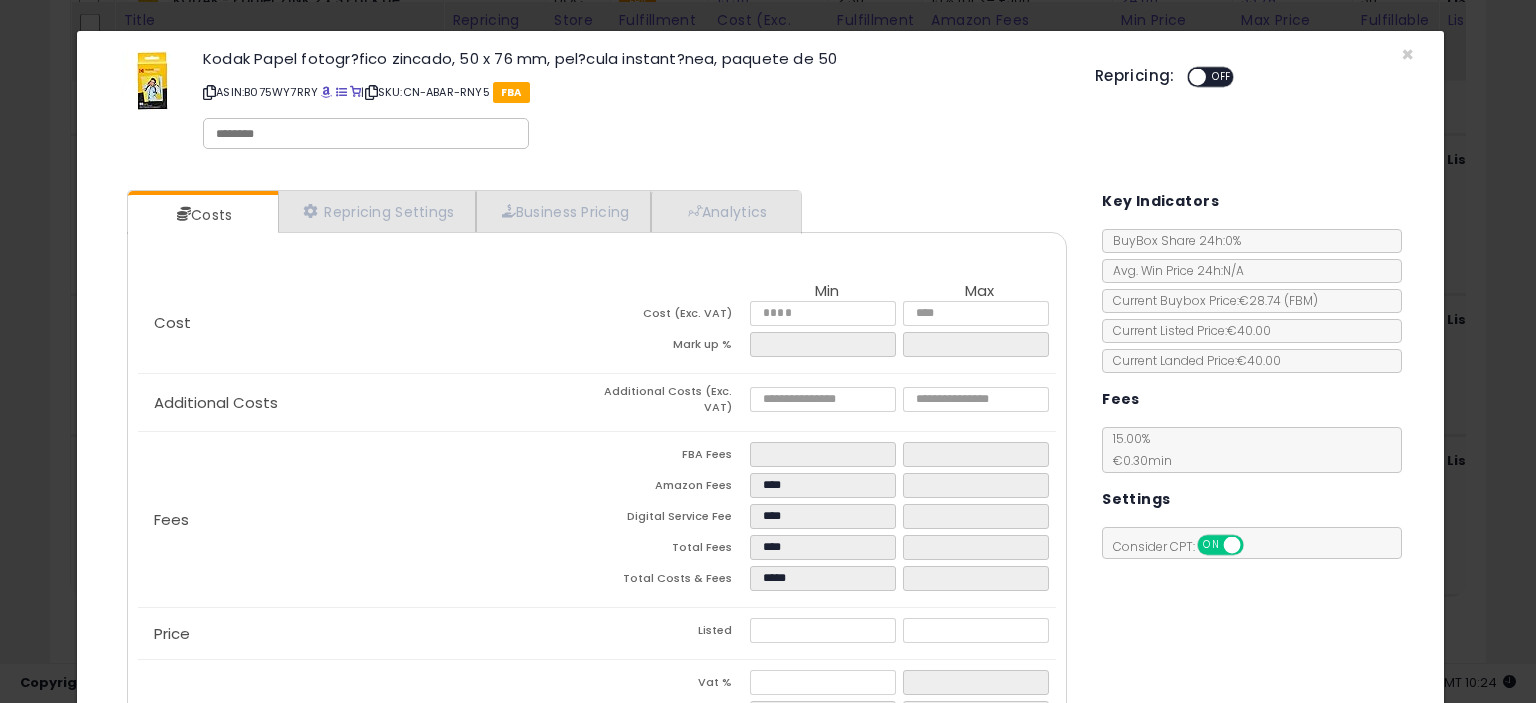type on "*****" 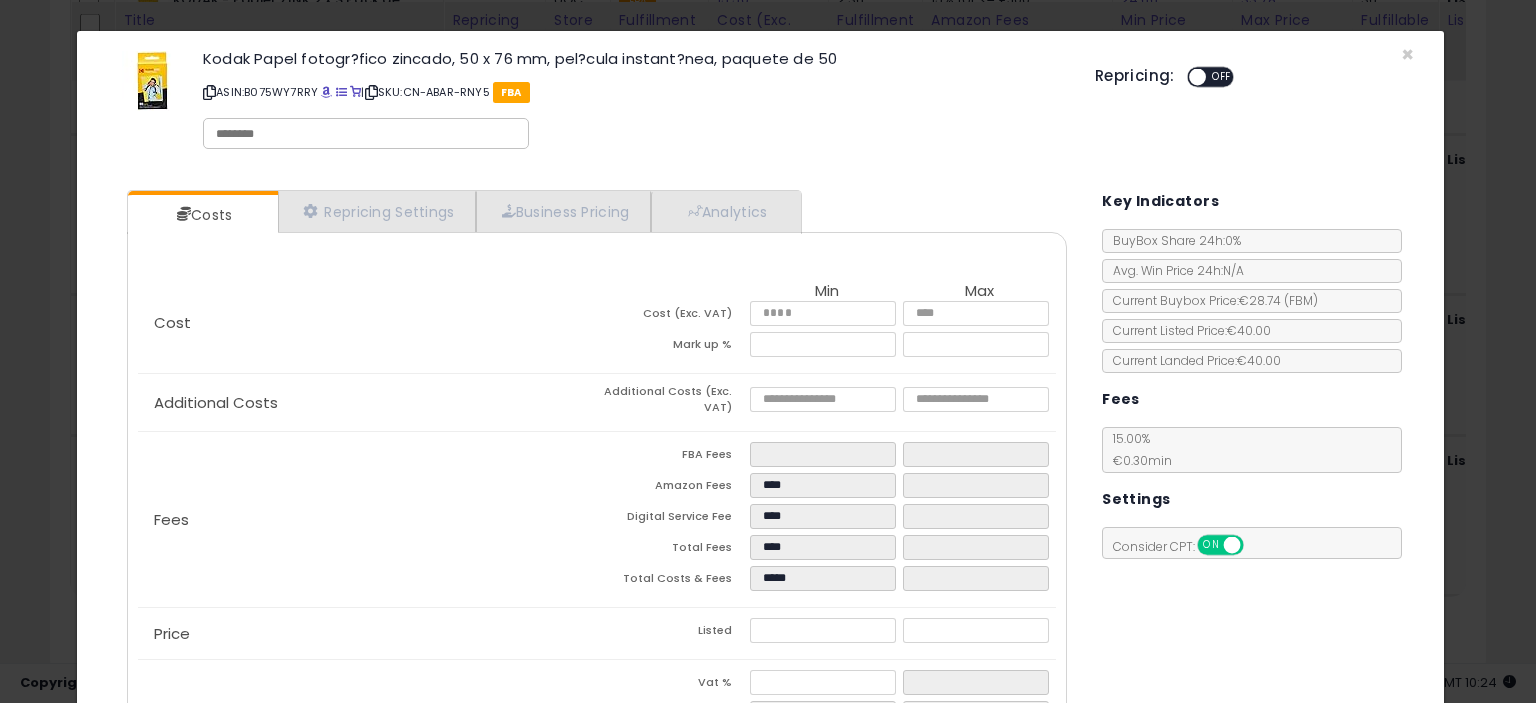 click on "Additional Costs
Additional Costs (Exc. VAT)" 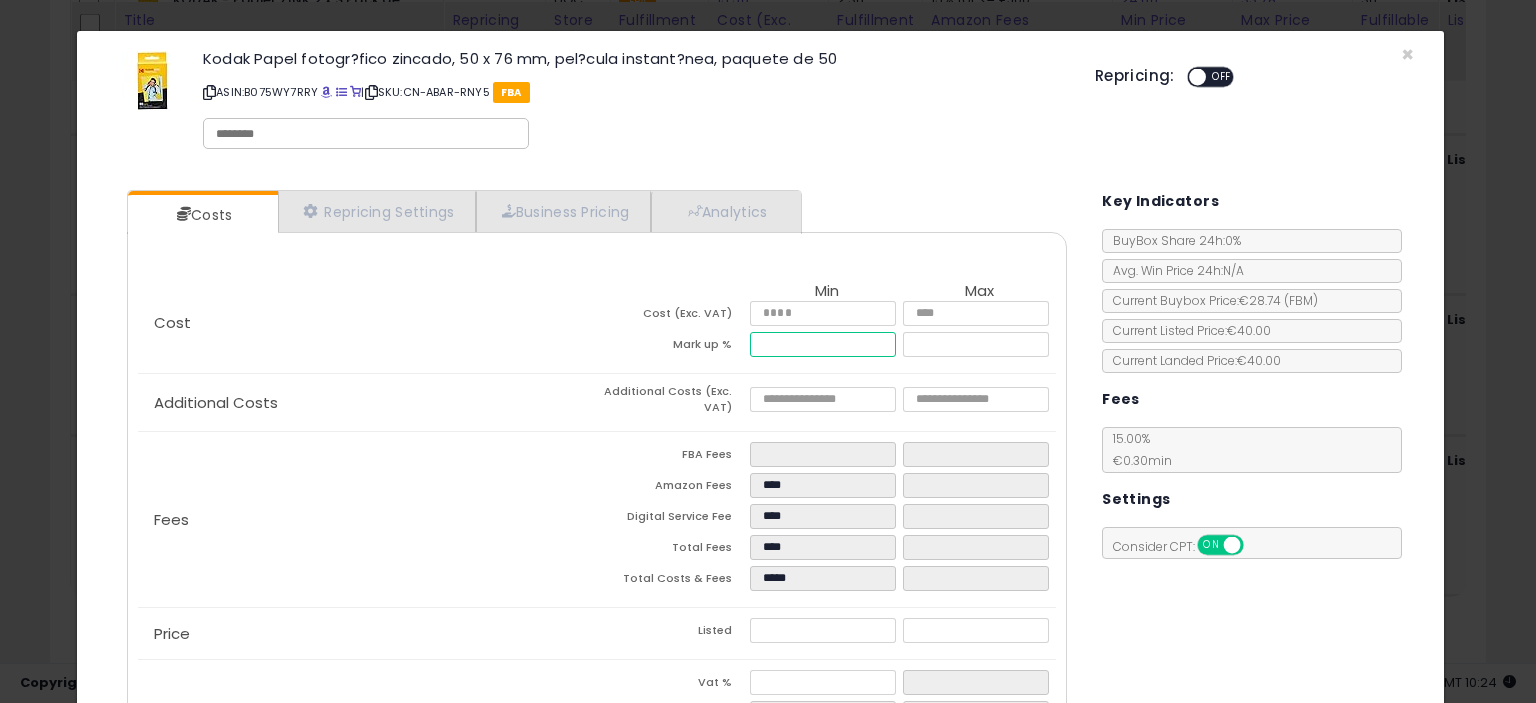drag, startPoint x: 787, startPoint y: 344, endPoint x: 732, endPoint y: 356, distance: 56.293873 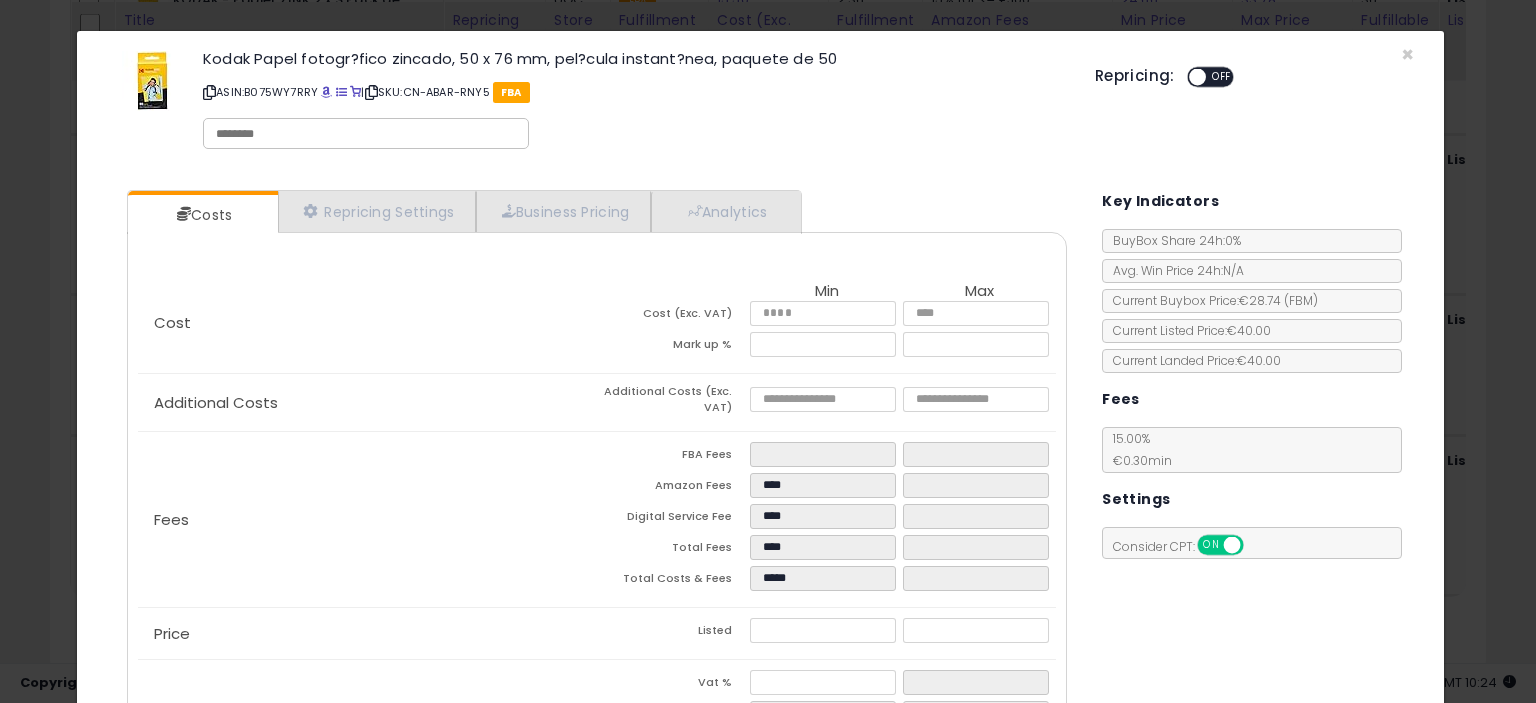 type on "*****" 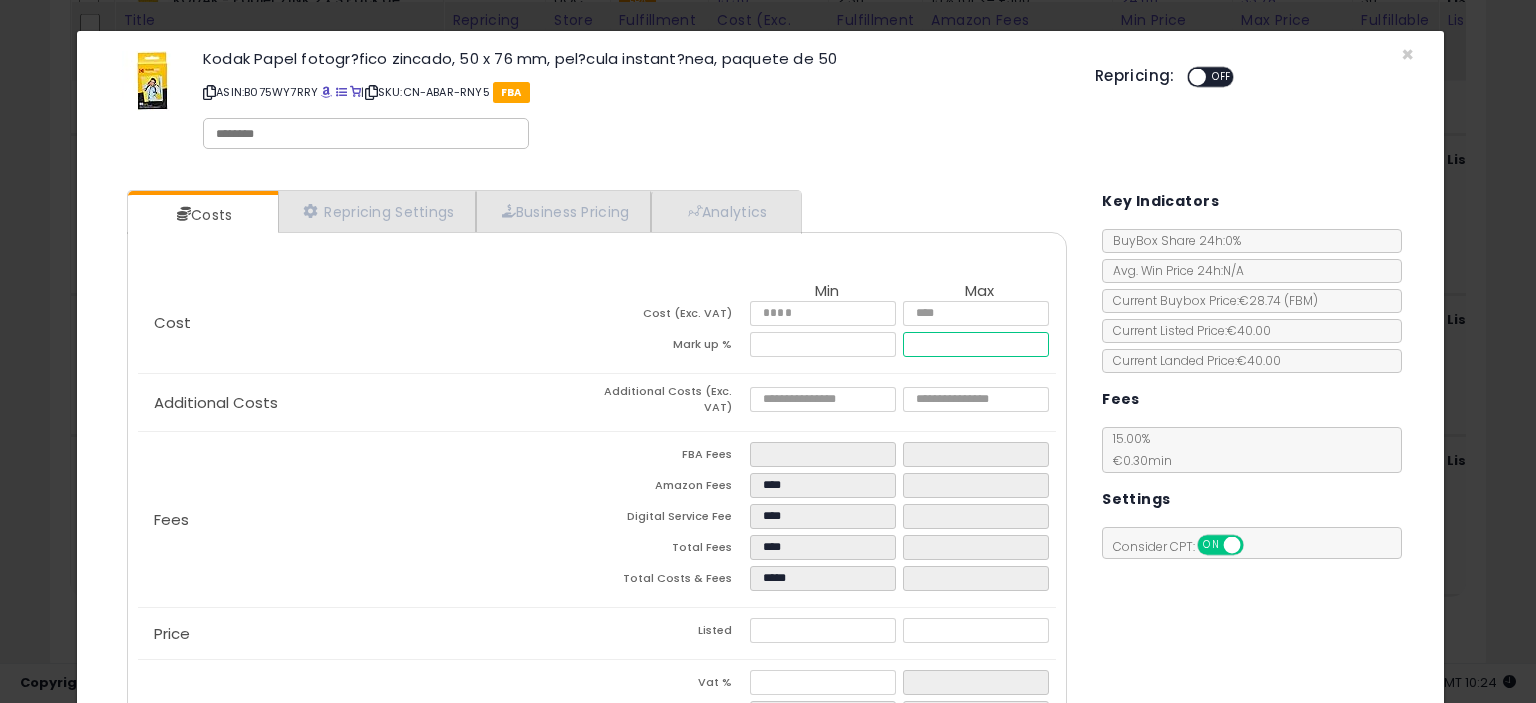 click at bounding box center (975, 344) 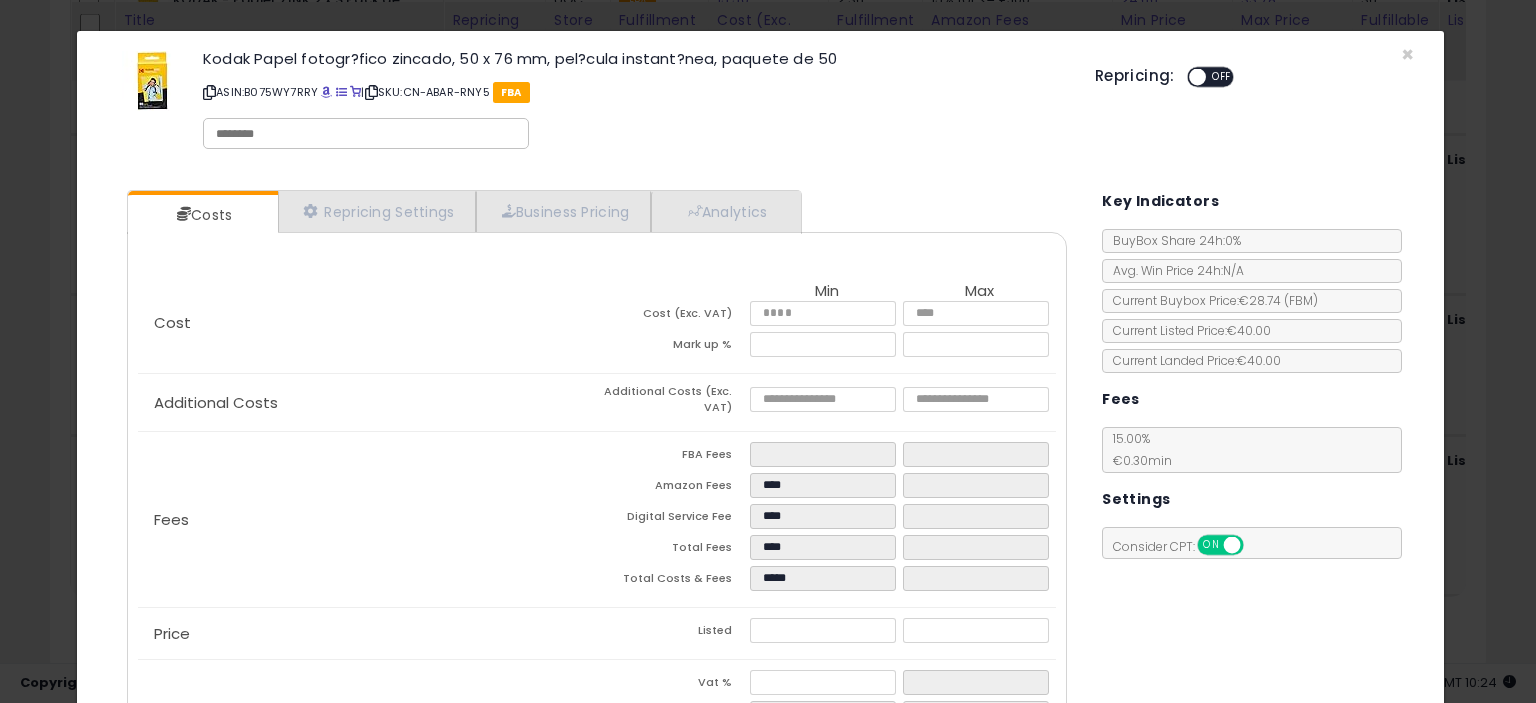 type on "*****" 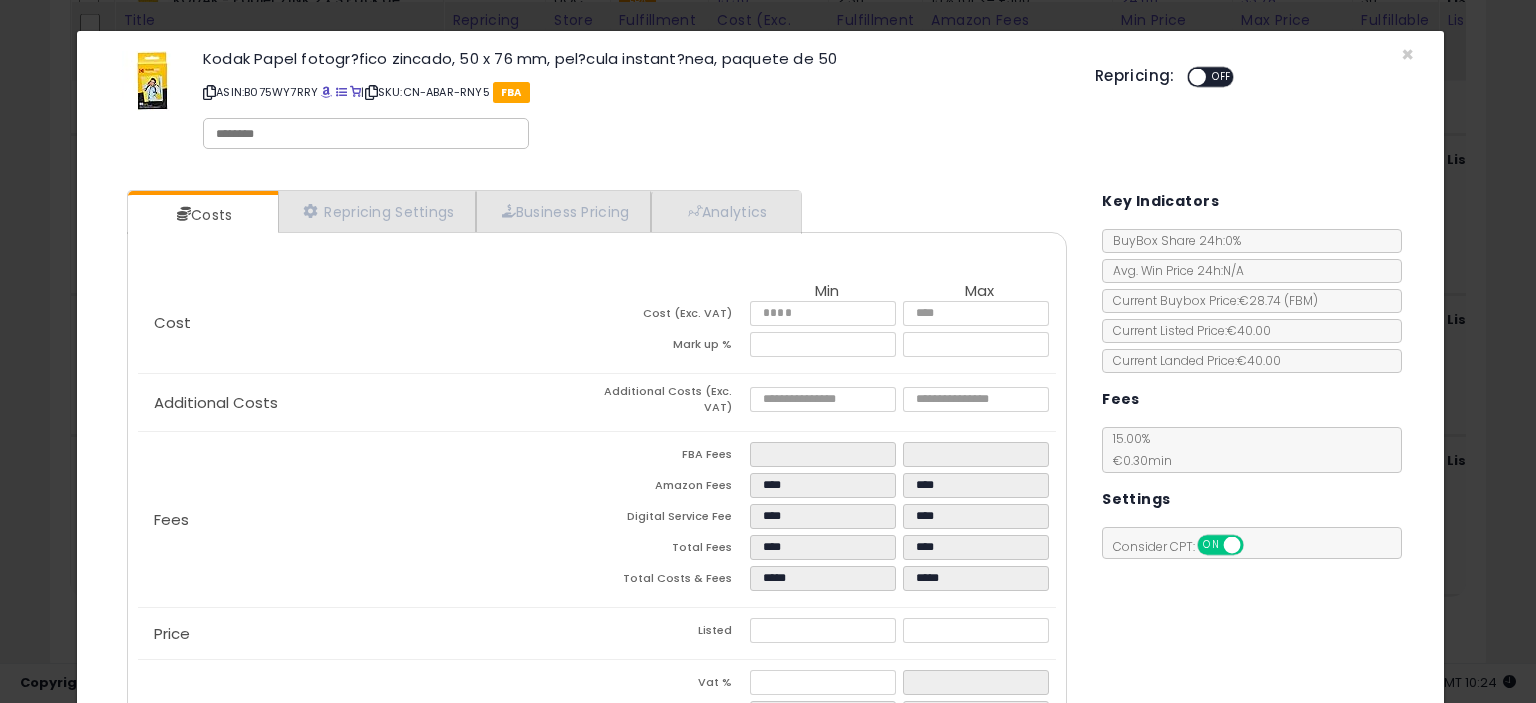 click on "Cost
Min
Max
Cost (Exc. VAT)
*****
*****
Mark up %
*****
*****" at bounding box center (597, 323) 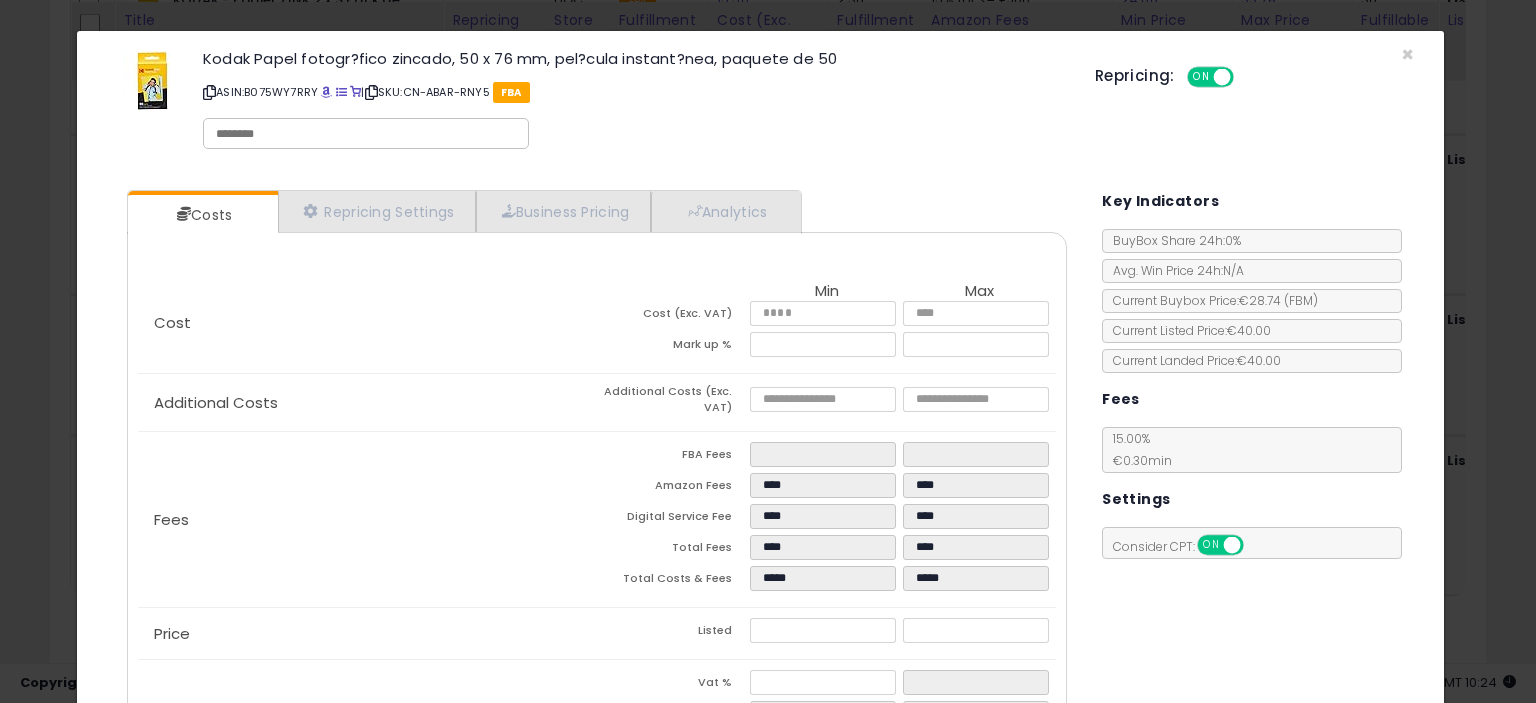 scroll, scrollTop: 204, scrollLeft: 0, axis: vertical 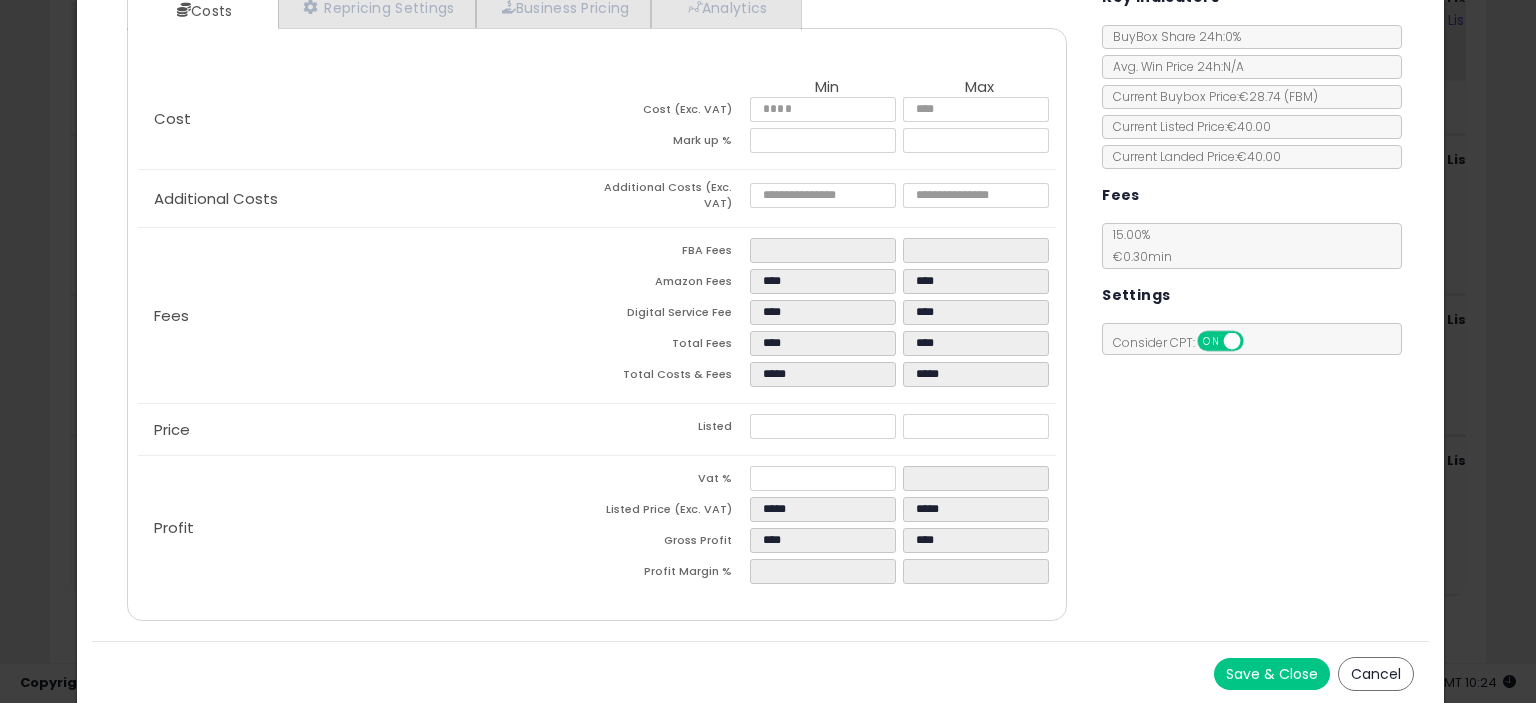 click on "Save & Close" at bounding box center [1272, 674] 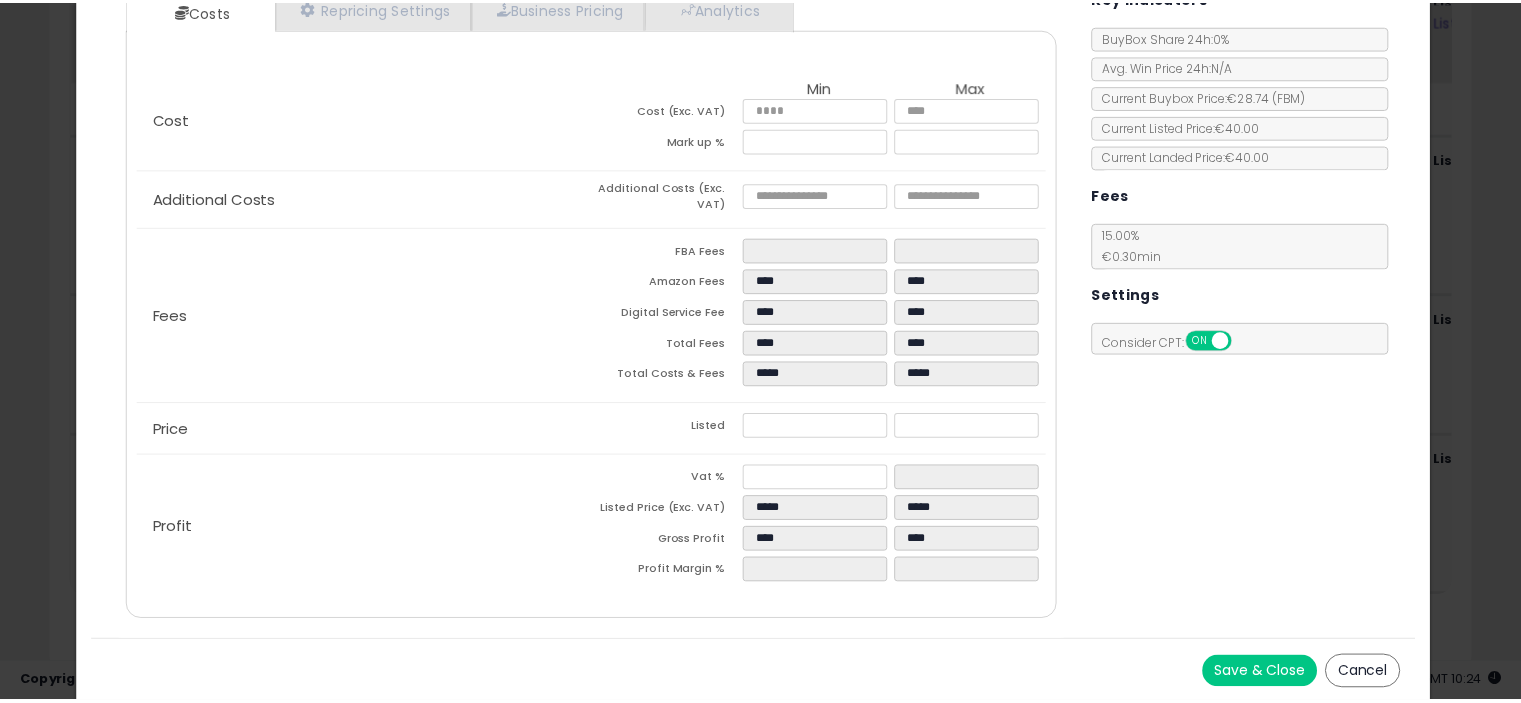 scroll, scrollTop: 0, scrollLeft: 0, axis: both 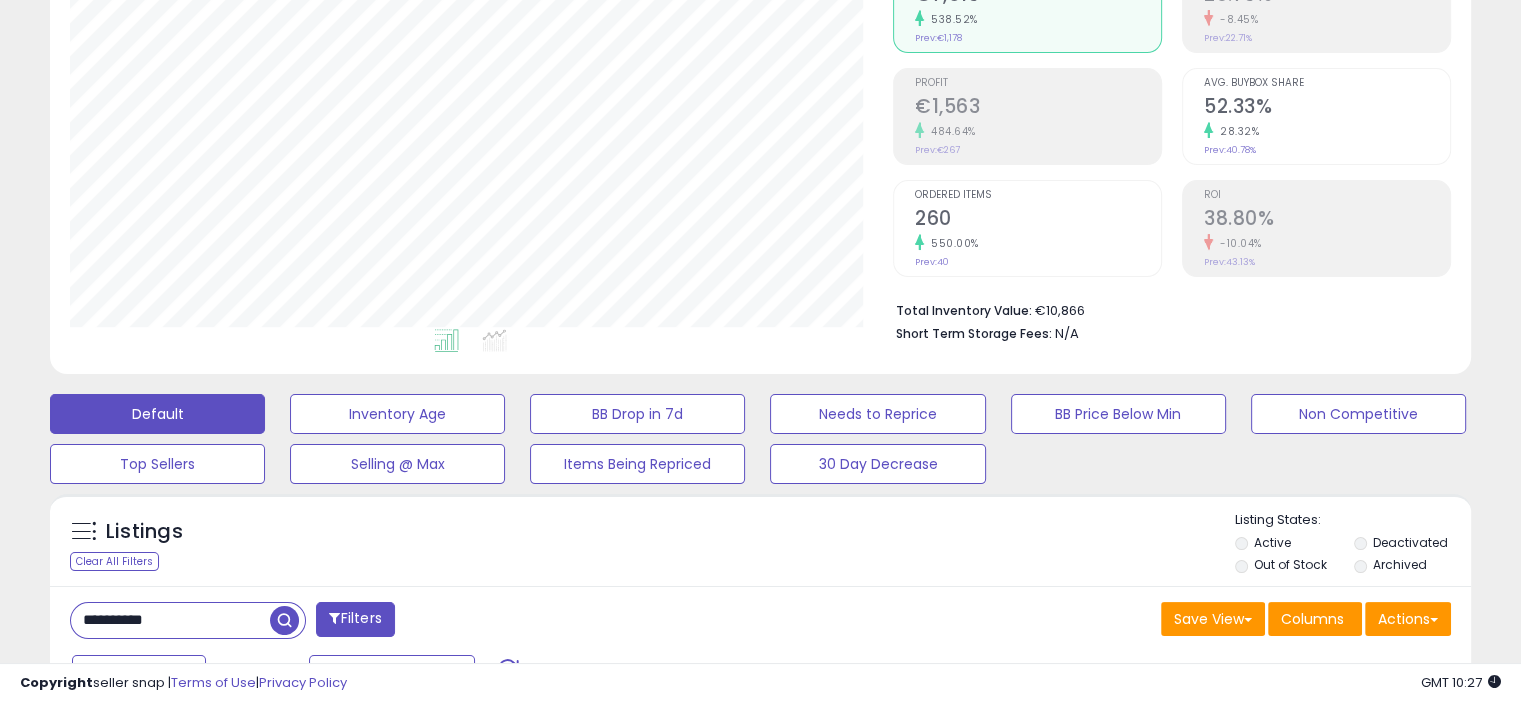 click on "**********" at bounding box center (170, 620) 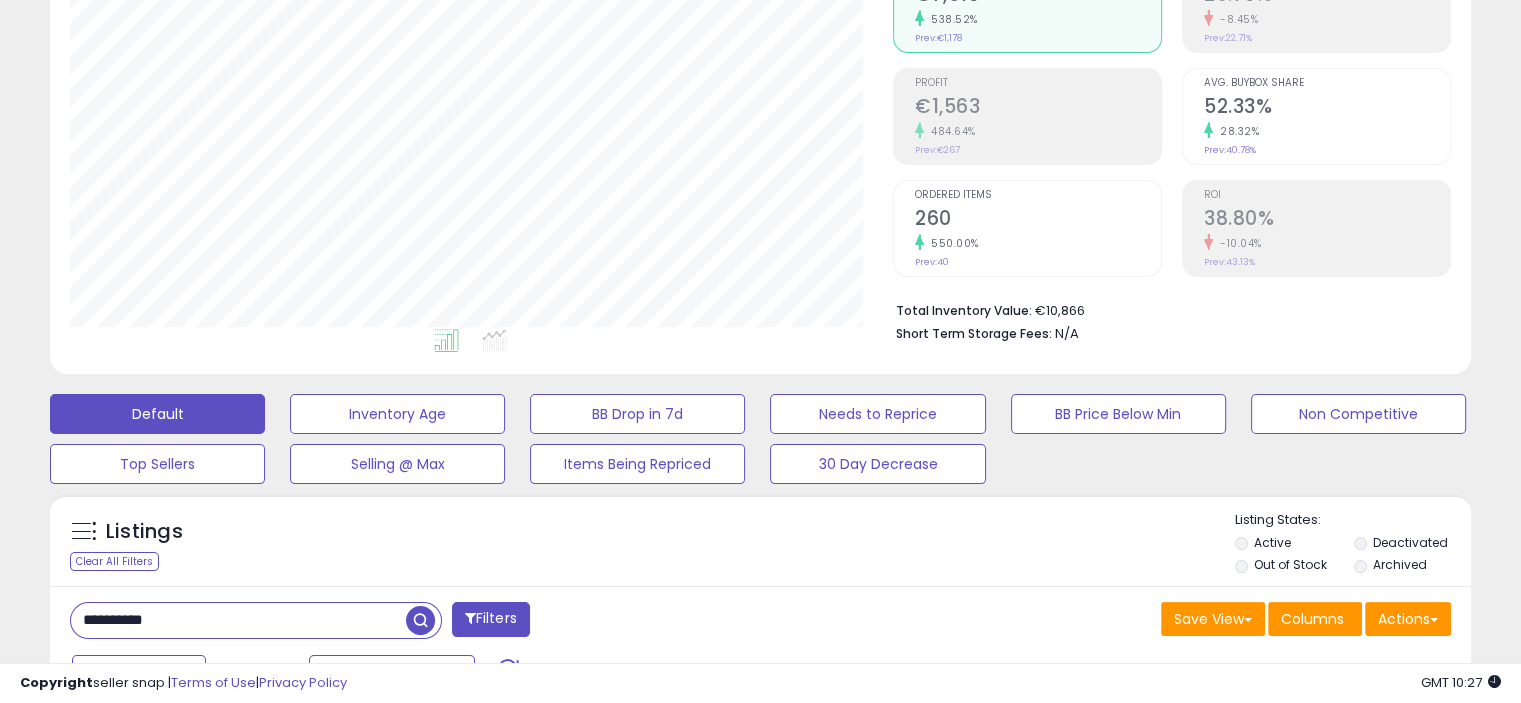 click on "**********" at bounding box center (238, 620) 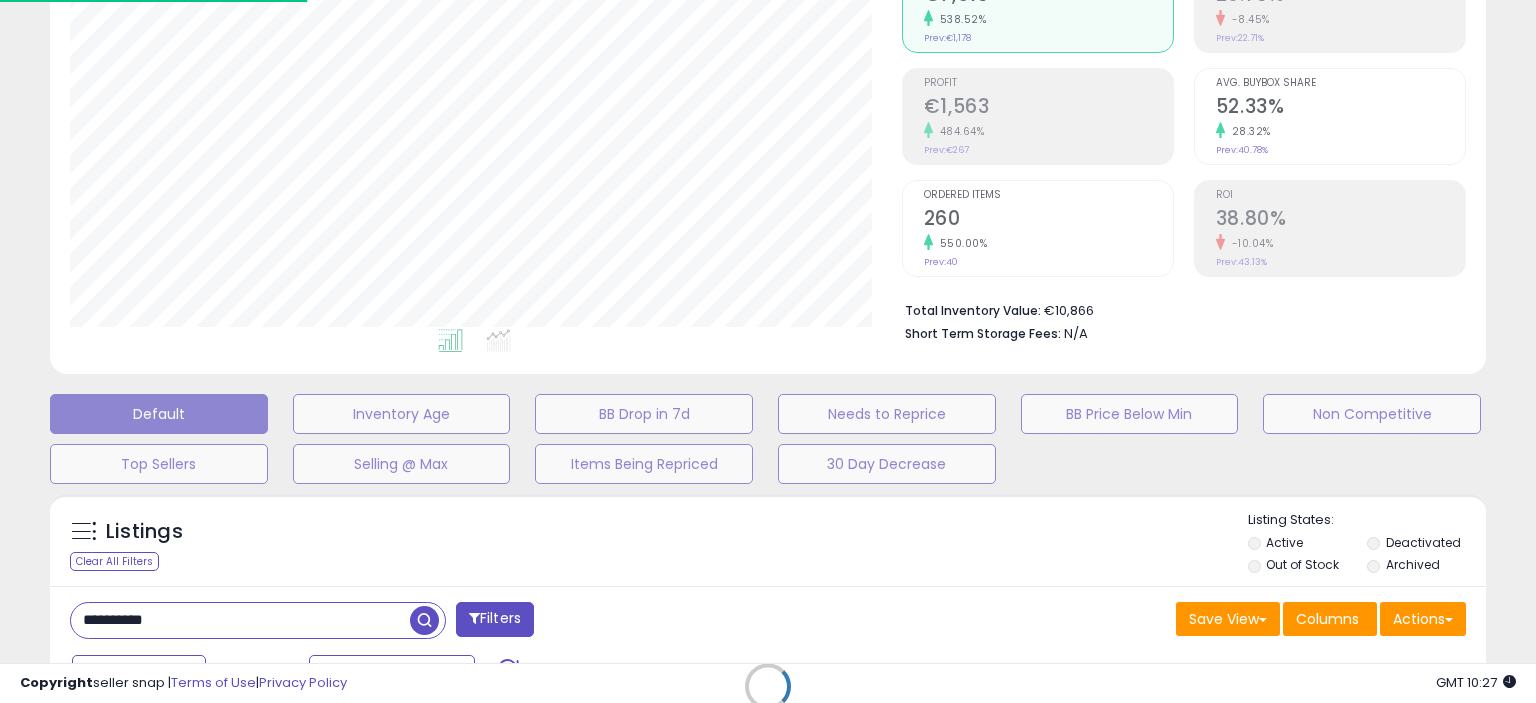 scroll, scrollTop: 999589, scrollLeft: 999168, axis: both 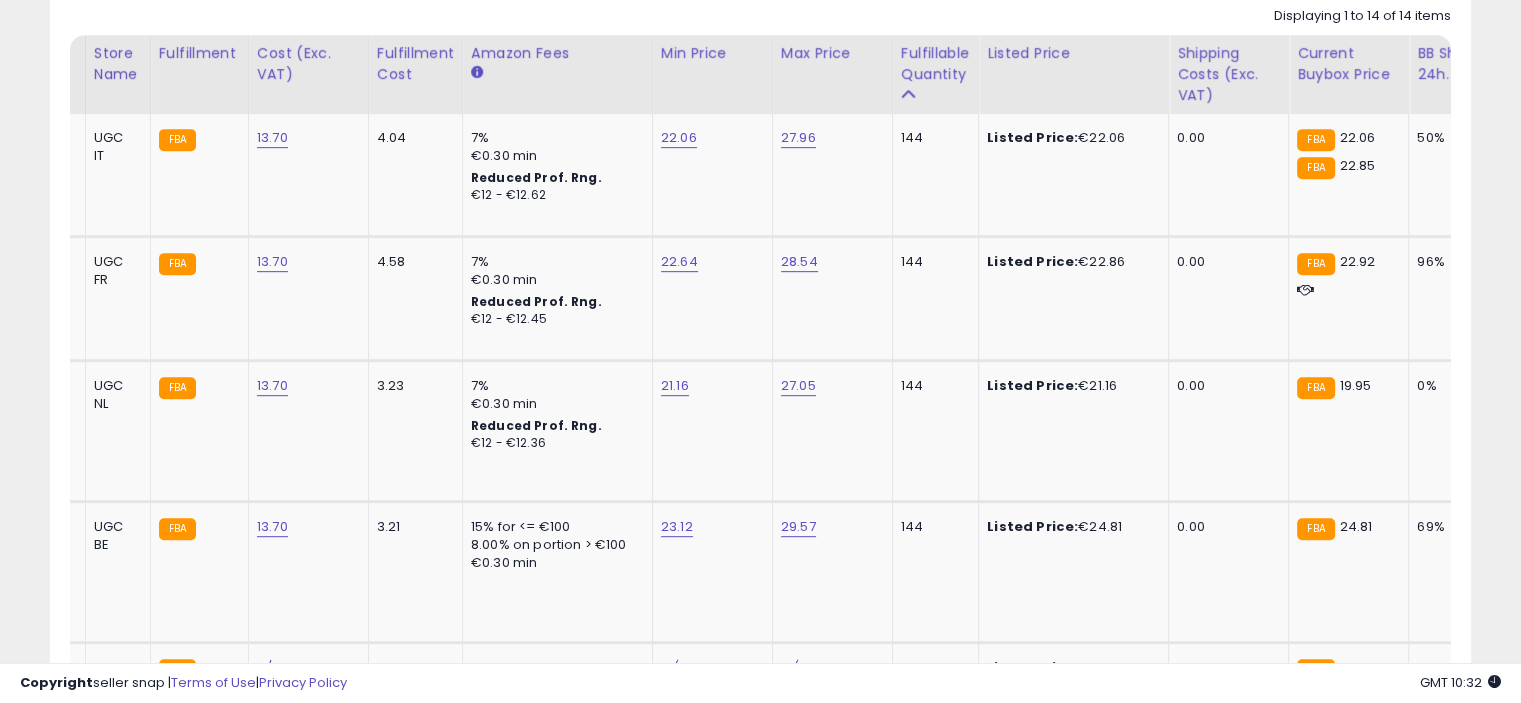type 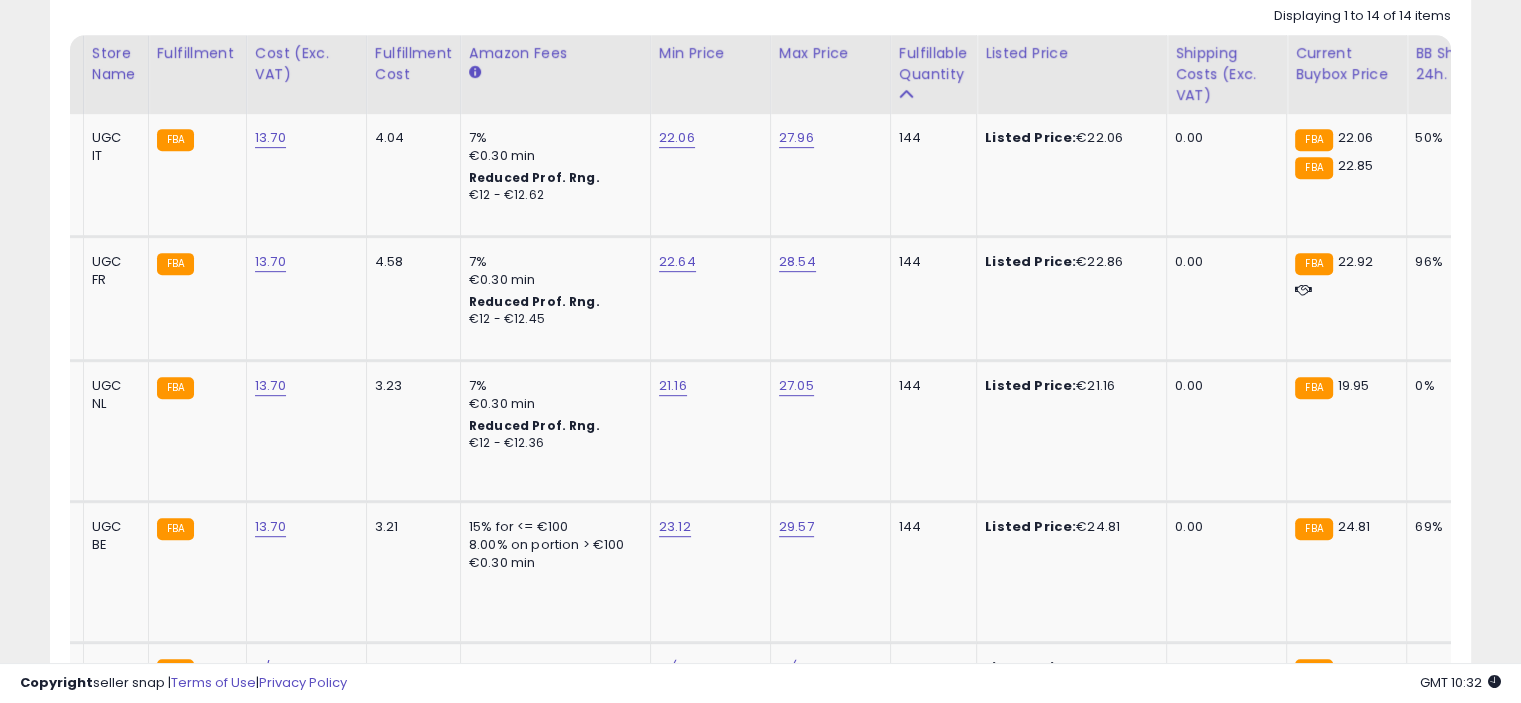 scroll, scrollTop: 0, scrollLeft: 335, axis: horizontal 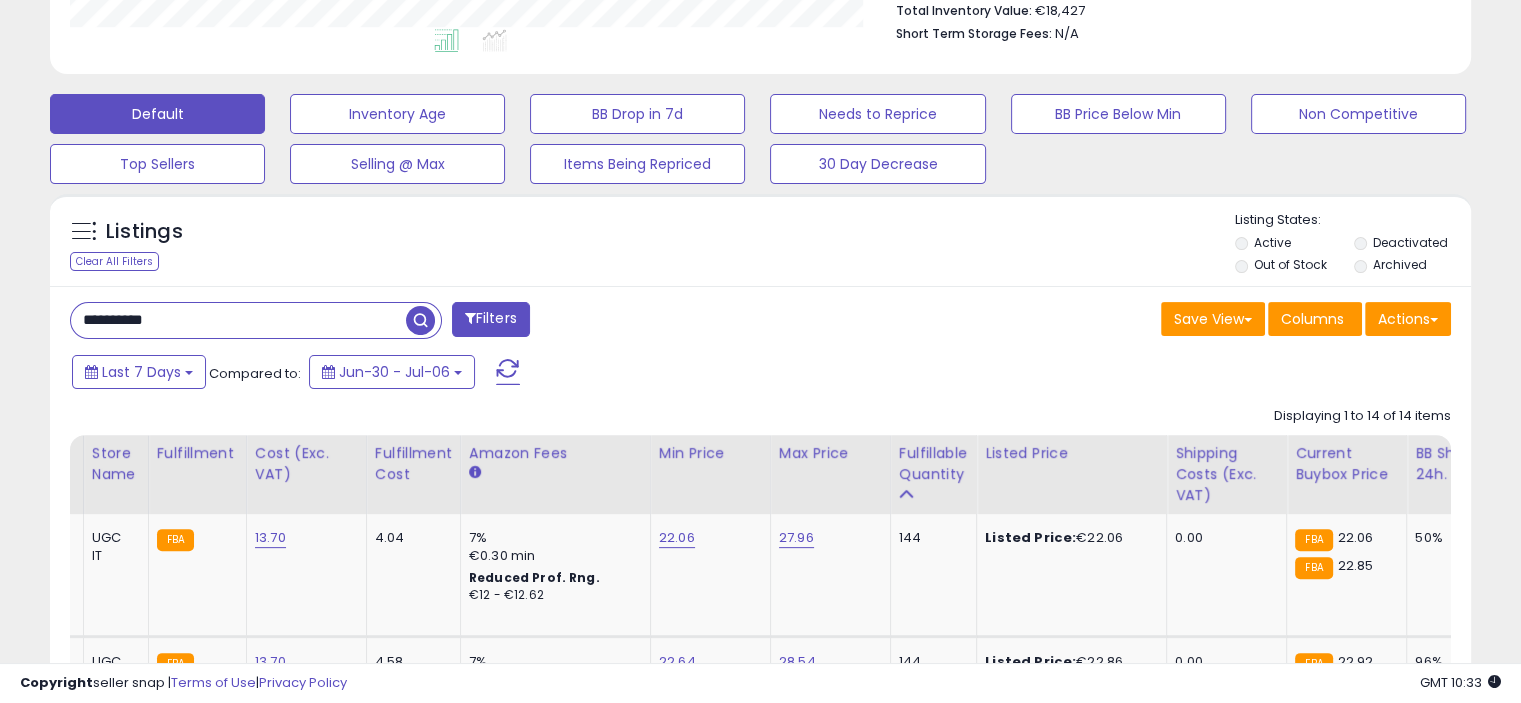 click on "**********" at bounding box center (238, 320) 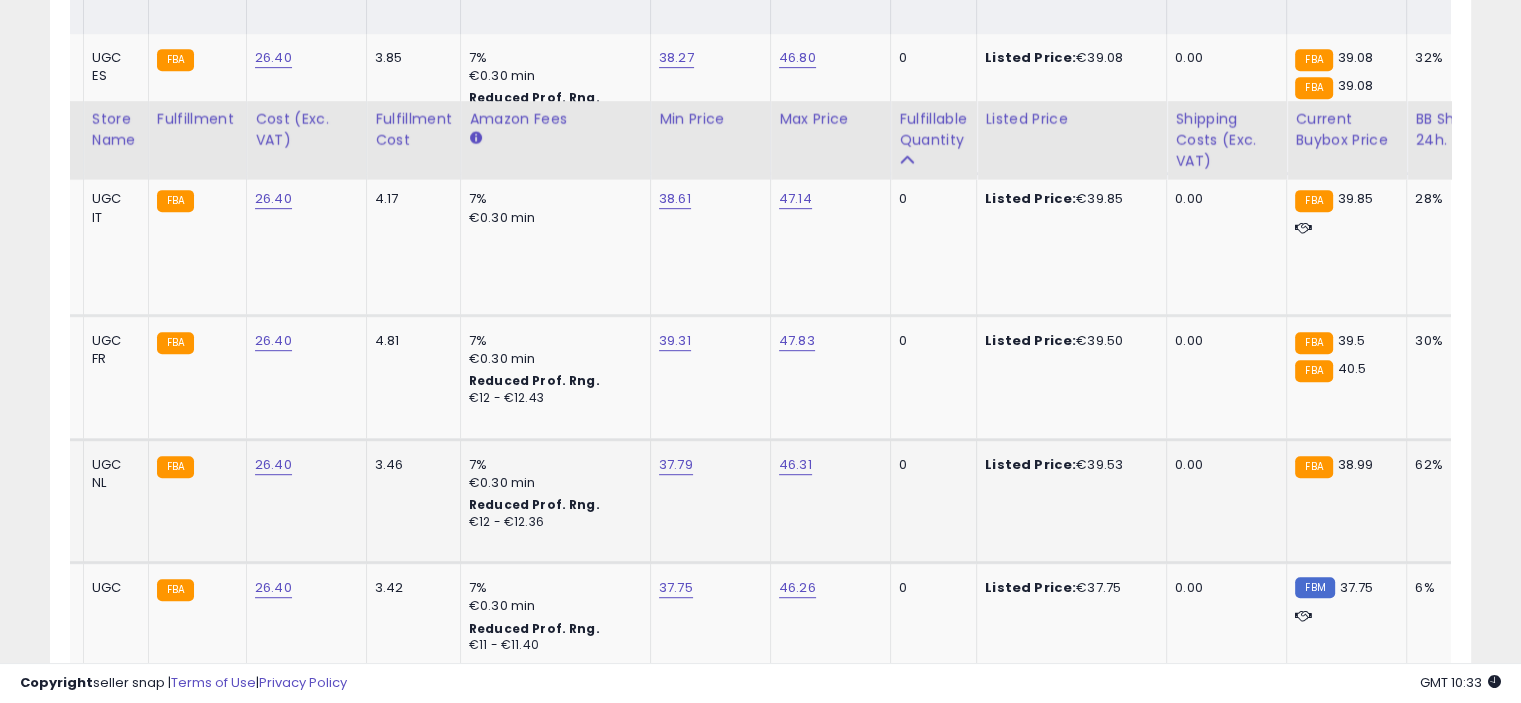 scroll, scrollTop: 1116, scrollLeft: 0, axis: vertical 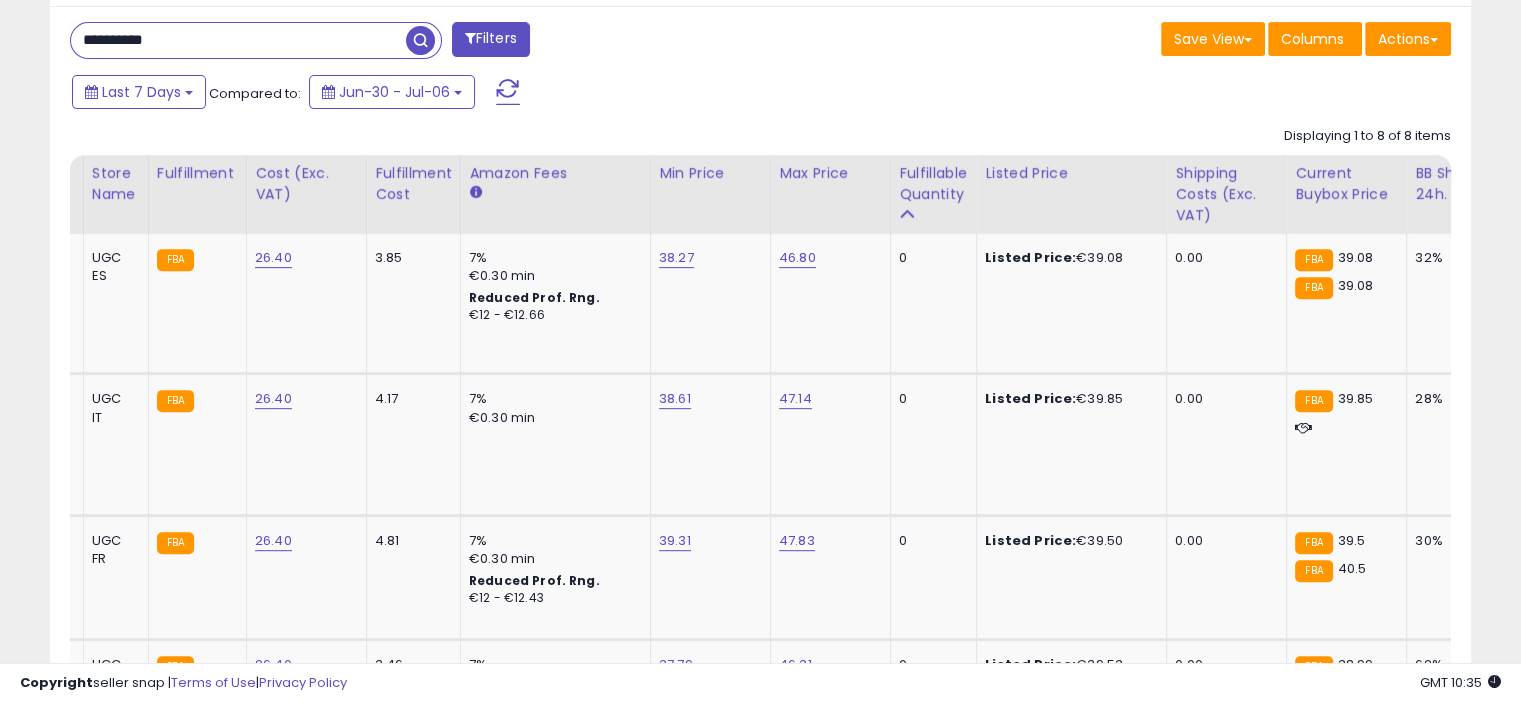 click on "**********" at bounding box center [238, 40] 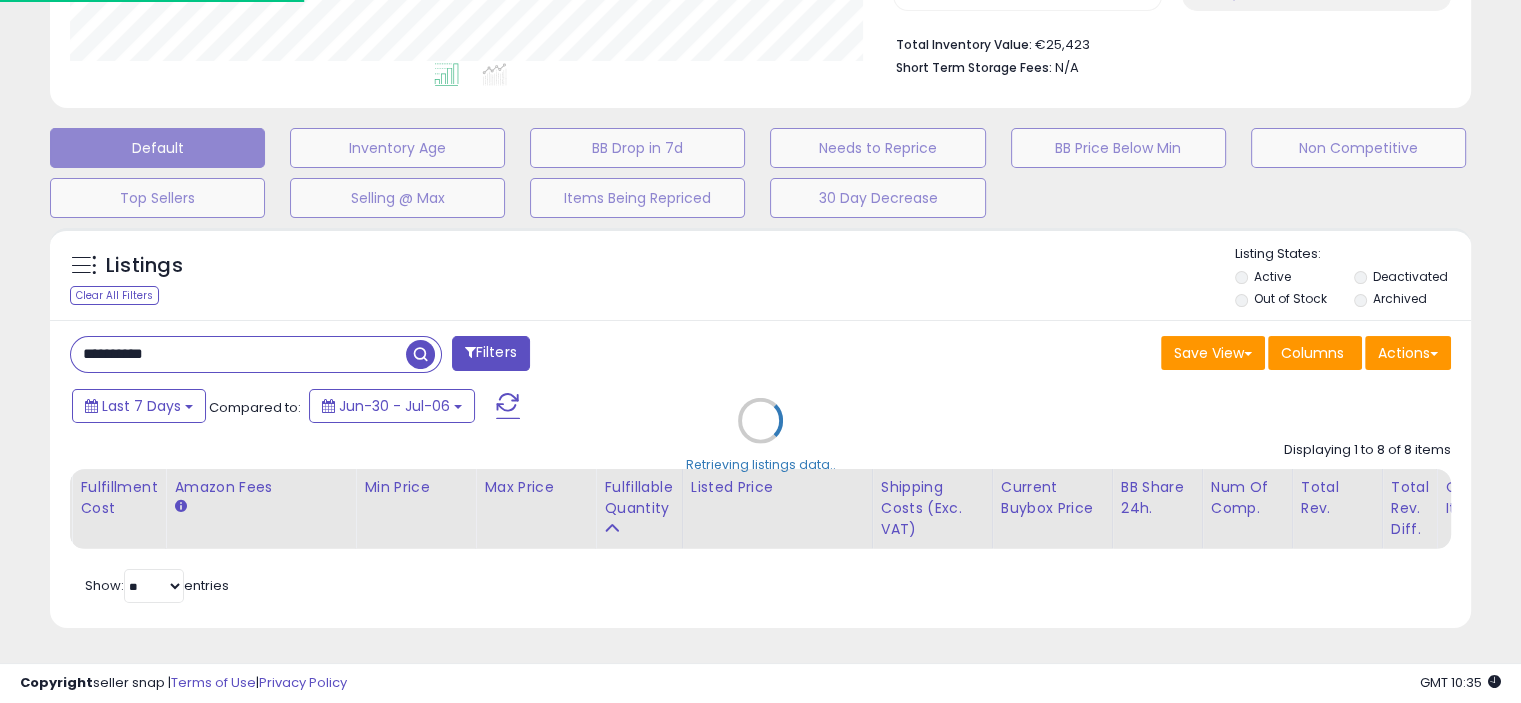 scroll, scrollTop: 999589, scrollLeft: 999168, axis: both 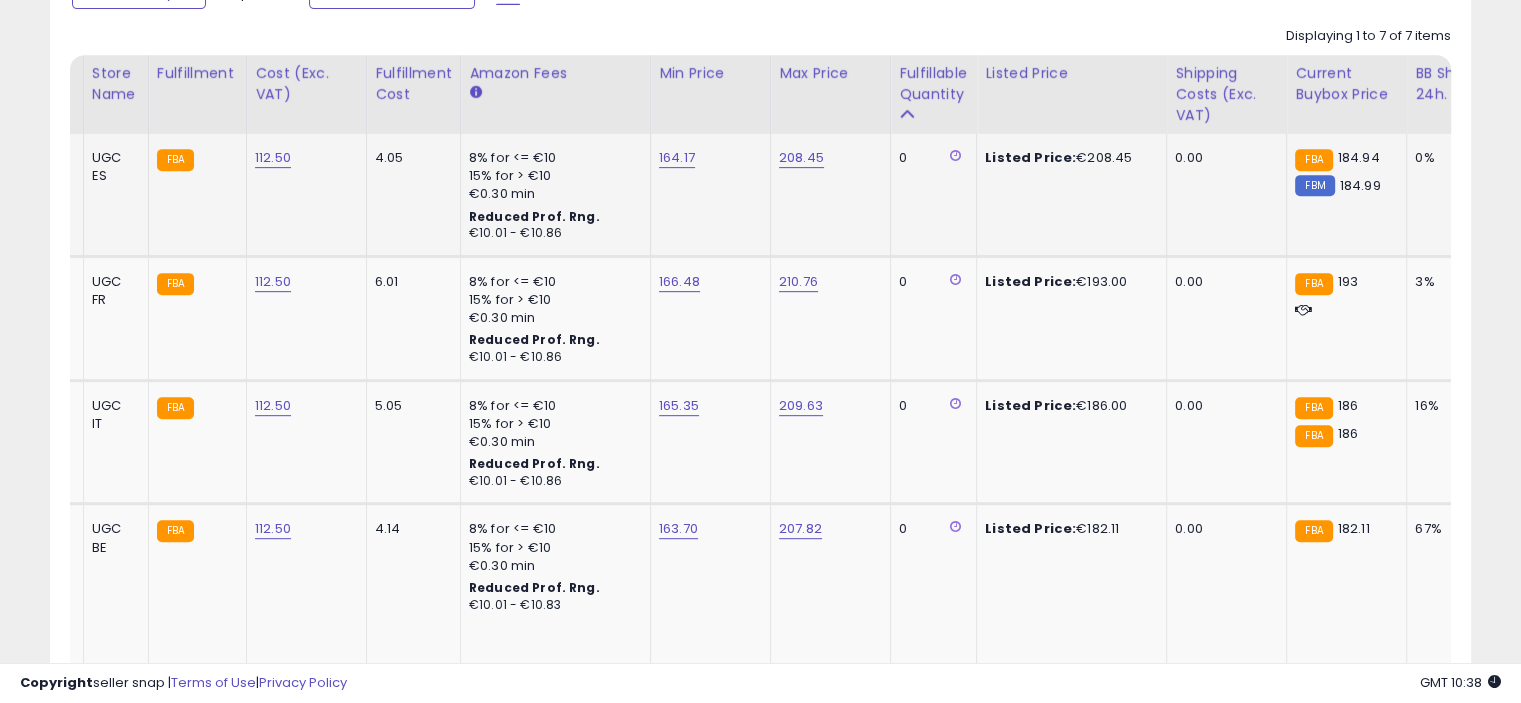 click on "4.05" 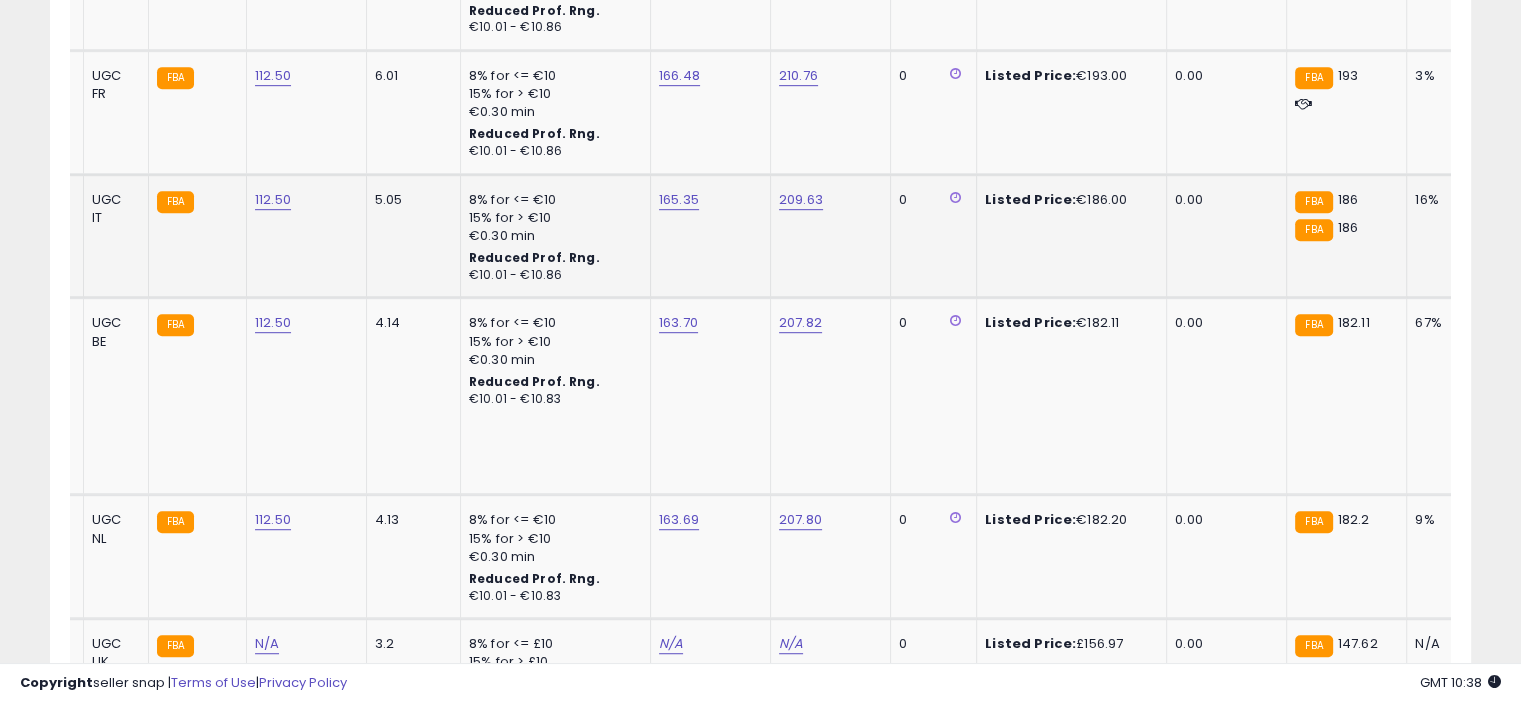 scroll, scrollTop: 1022, scrollLeft: 0, axis: vertical 